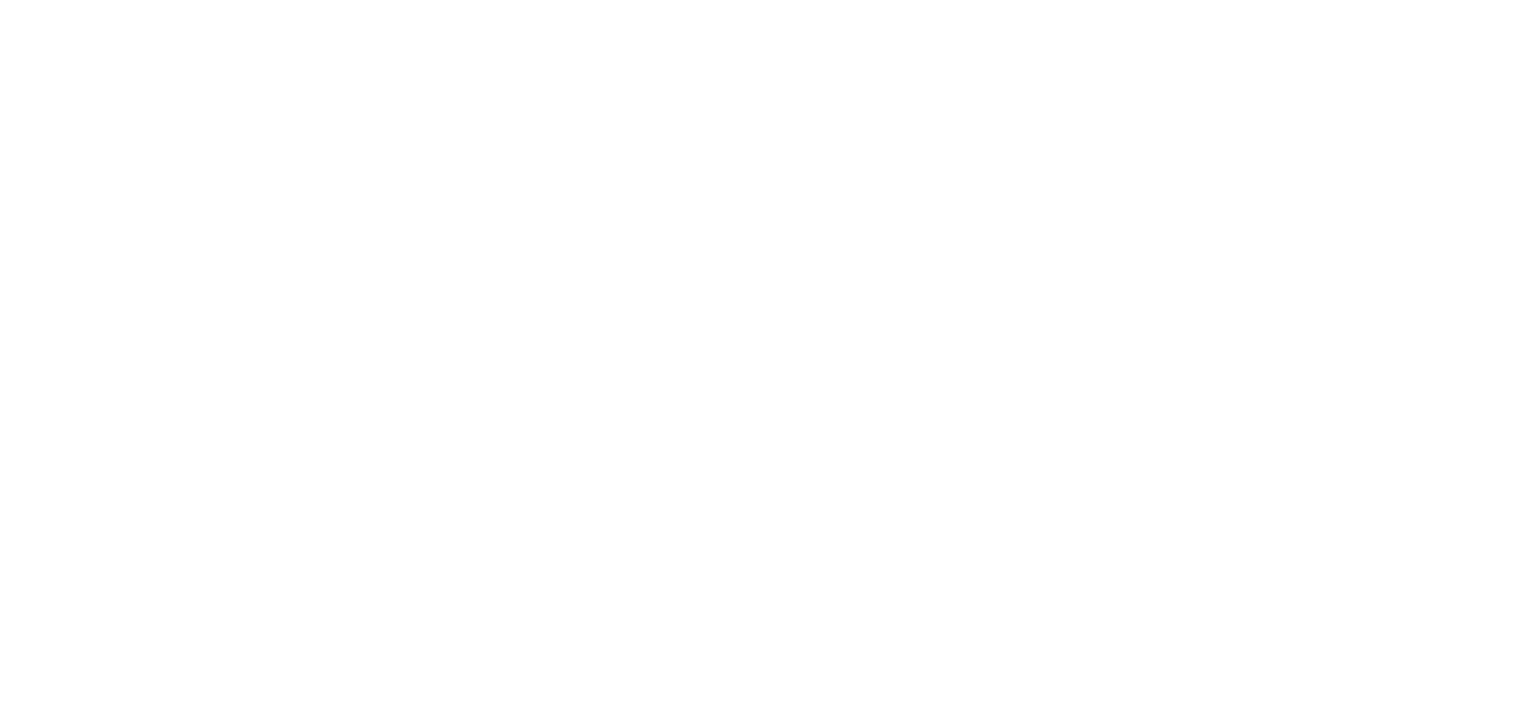 scroll, scrollTop: 0, scrollLeft: 0, axis: both 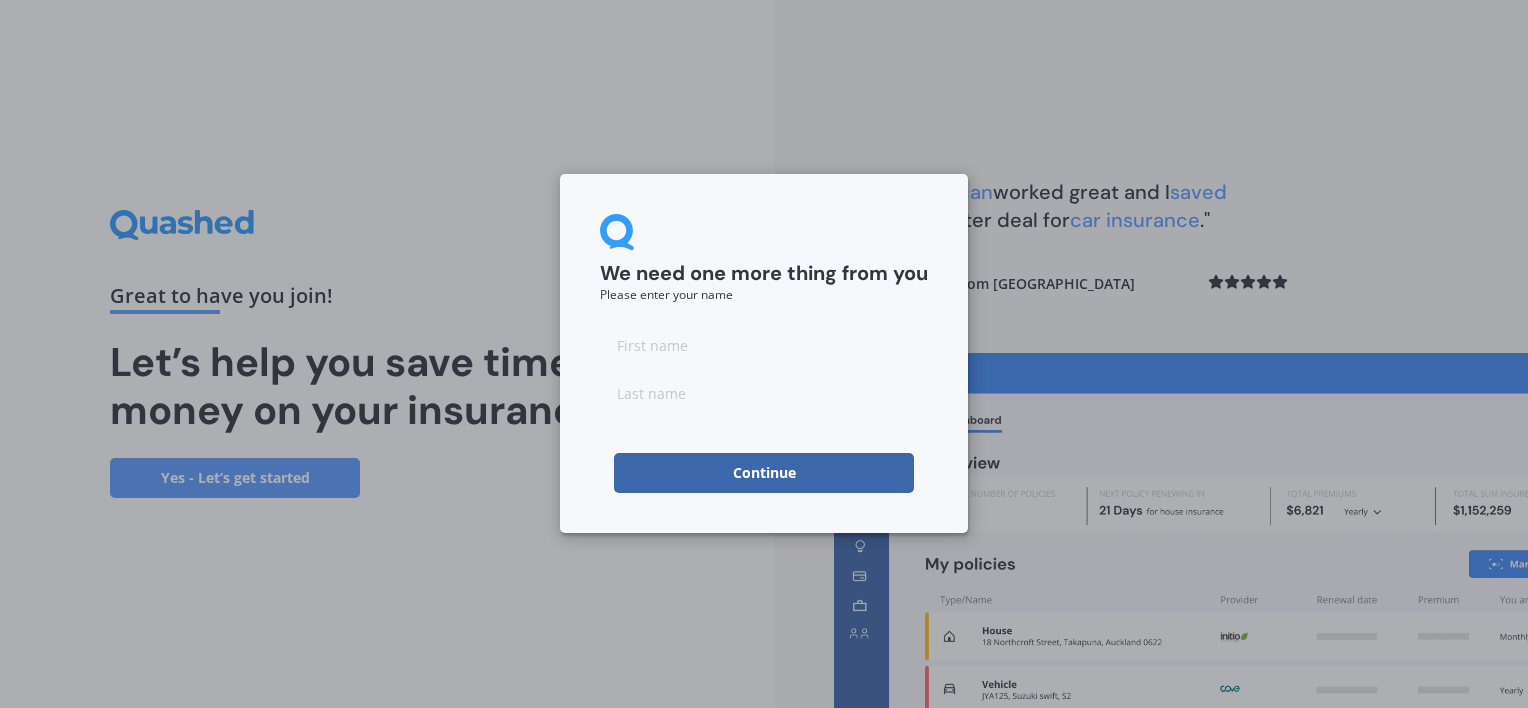 click at bounding box center [764, 345] 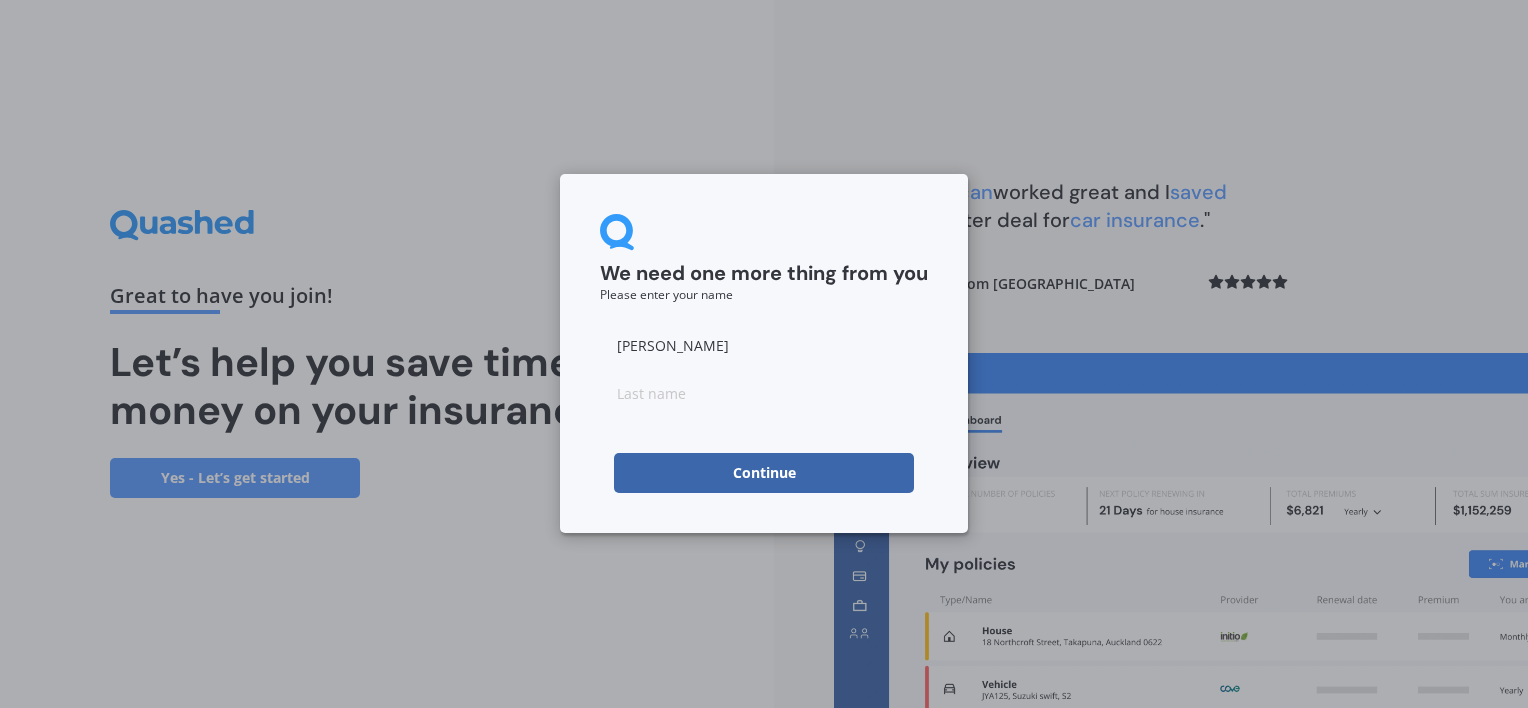 type on "[PERSON_NAME]" 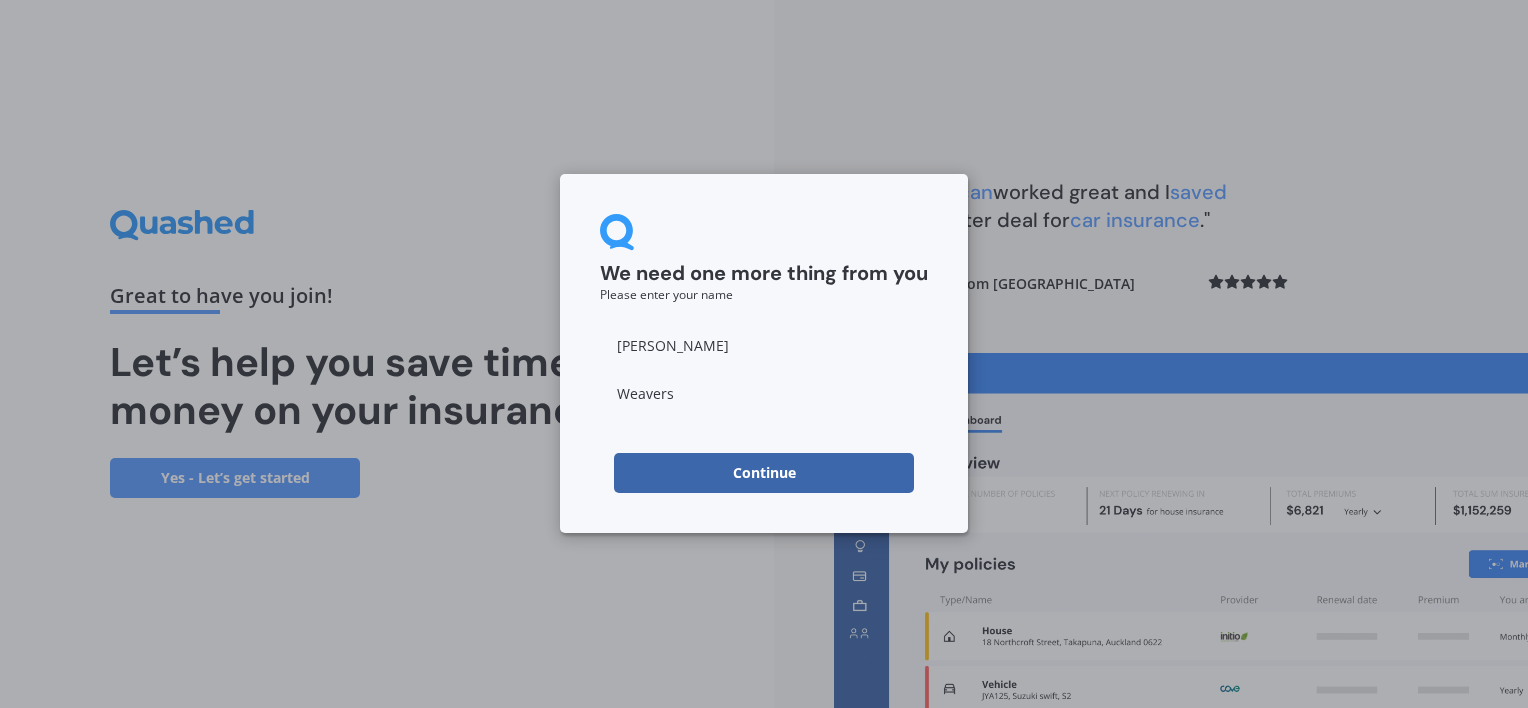 type on "Weavers" 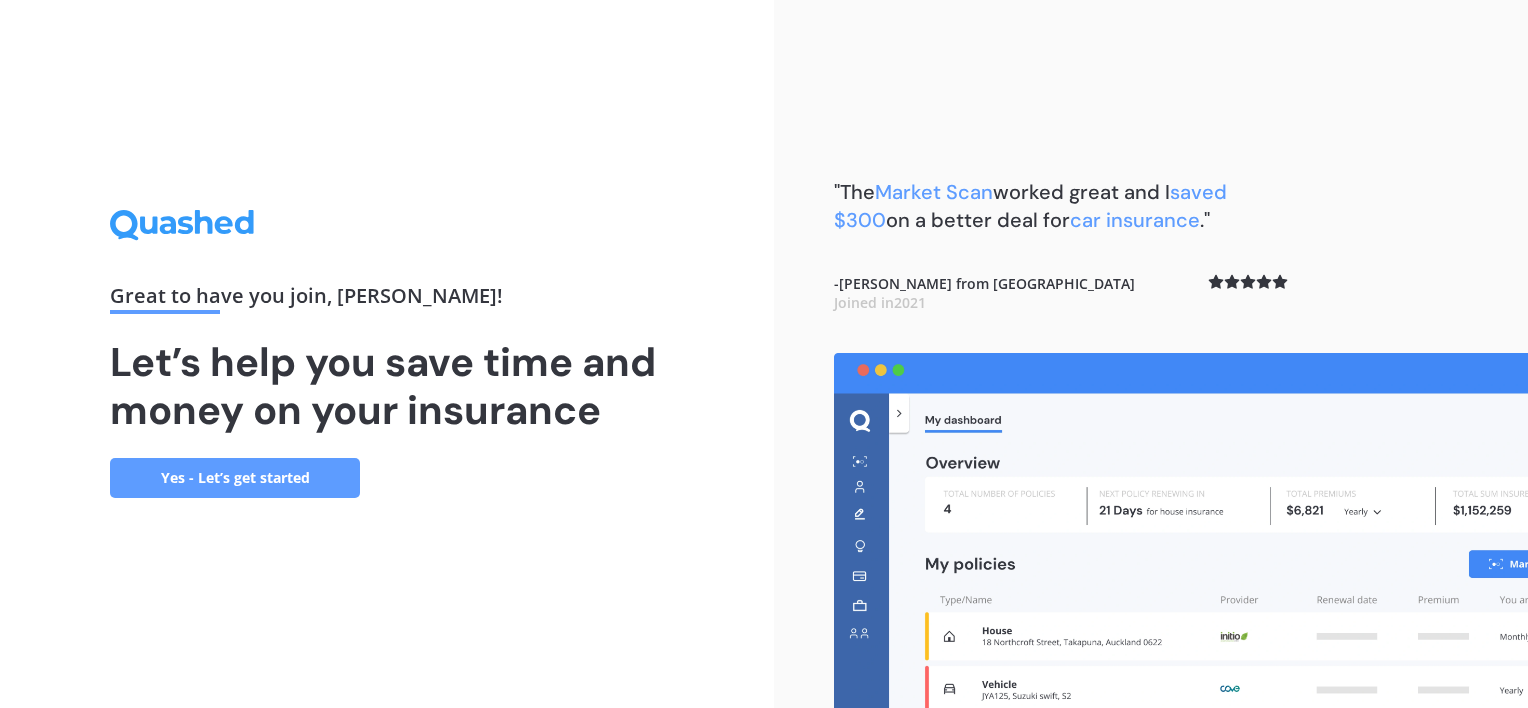 click on "Yes - Let’s get started" at bounding box center (235, 478) 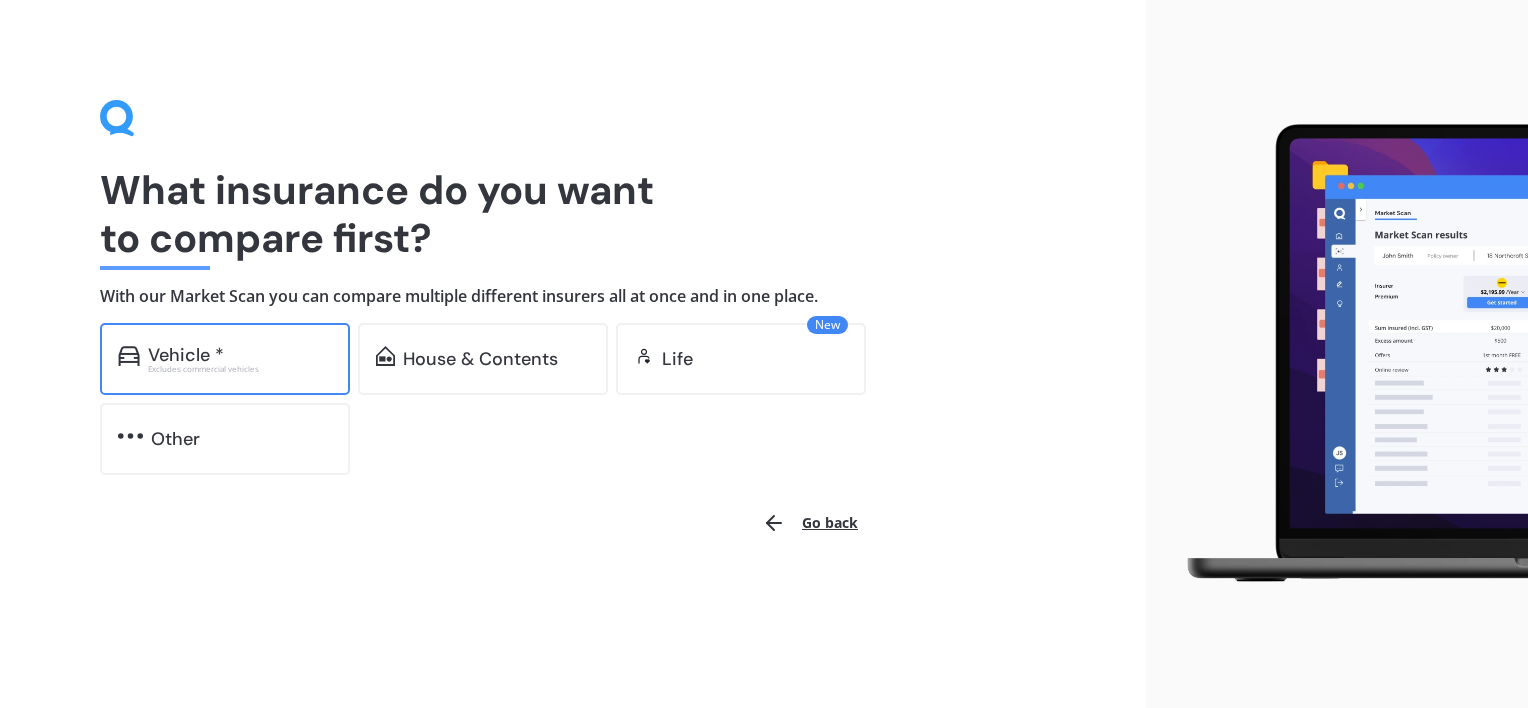 click on "Vehicle * Excludes commercial vehicles" at bounding box center [225, 359] 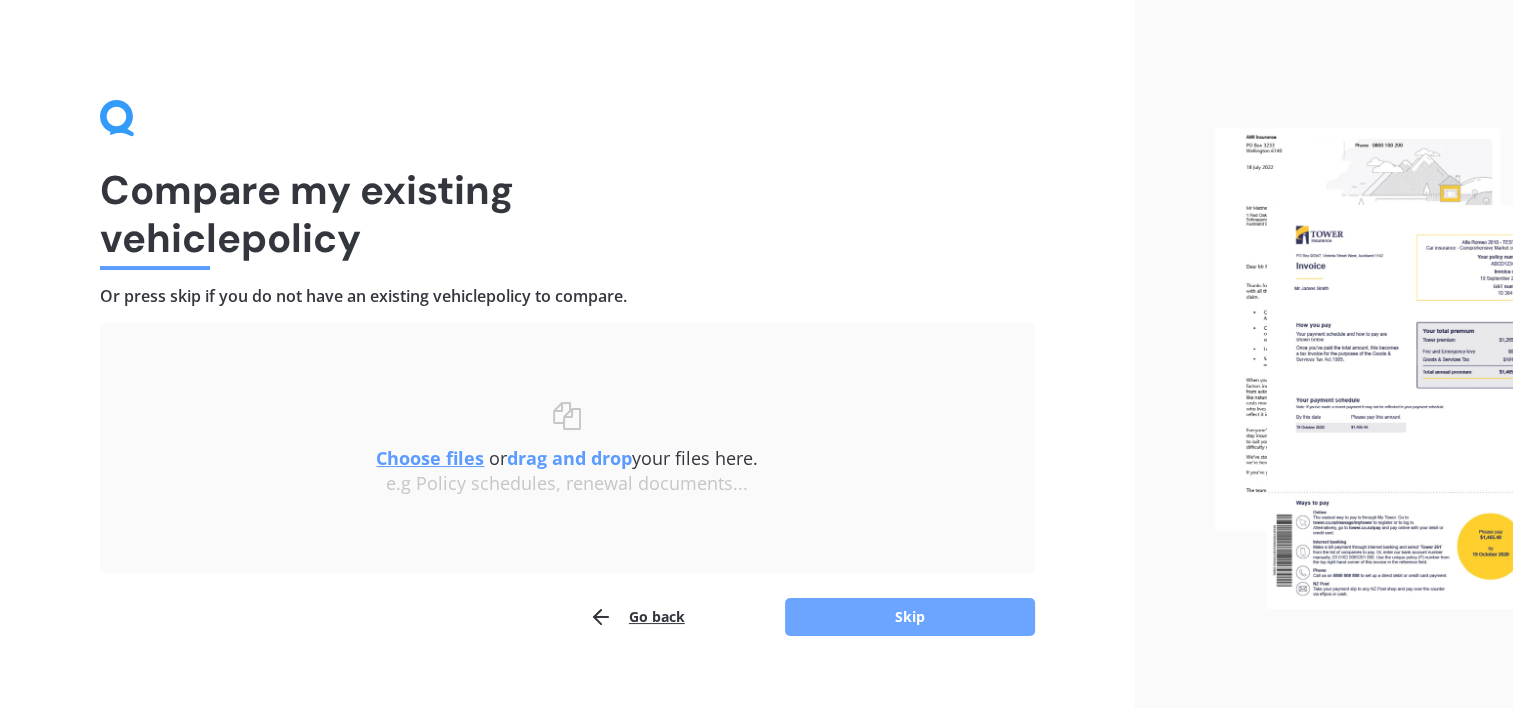 click on "Skip" at bounding box center (910, 617) 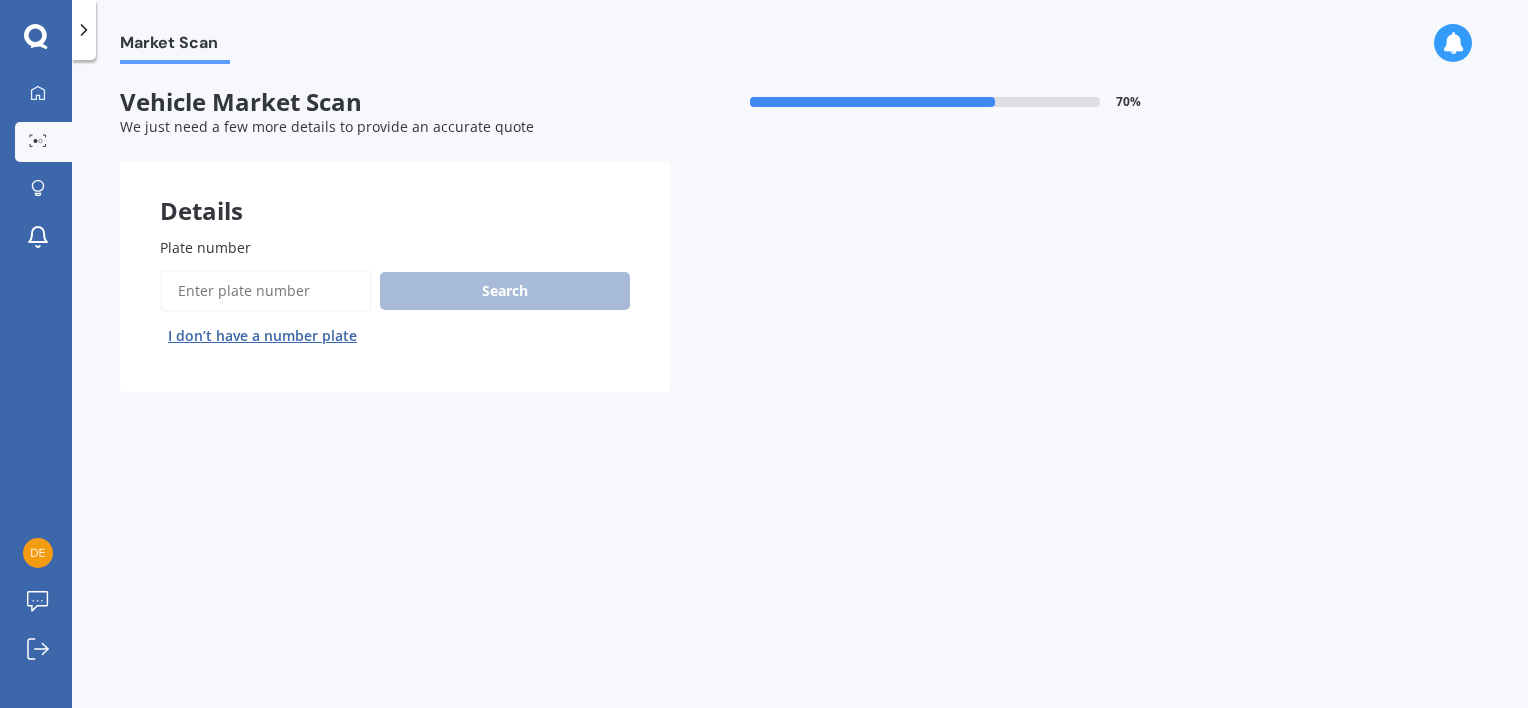 click on "Plate number" at bounding box center (266, 291) 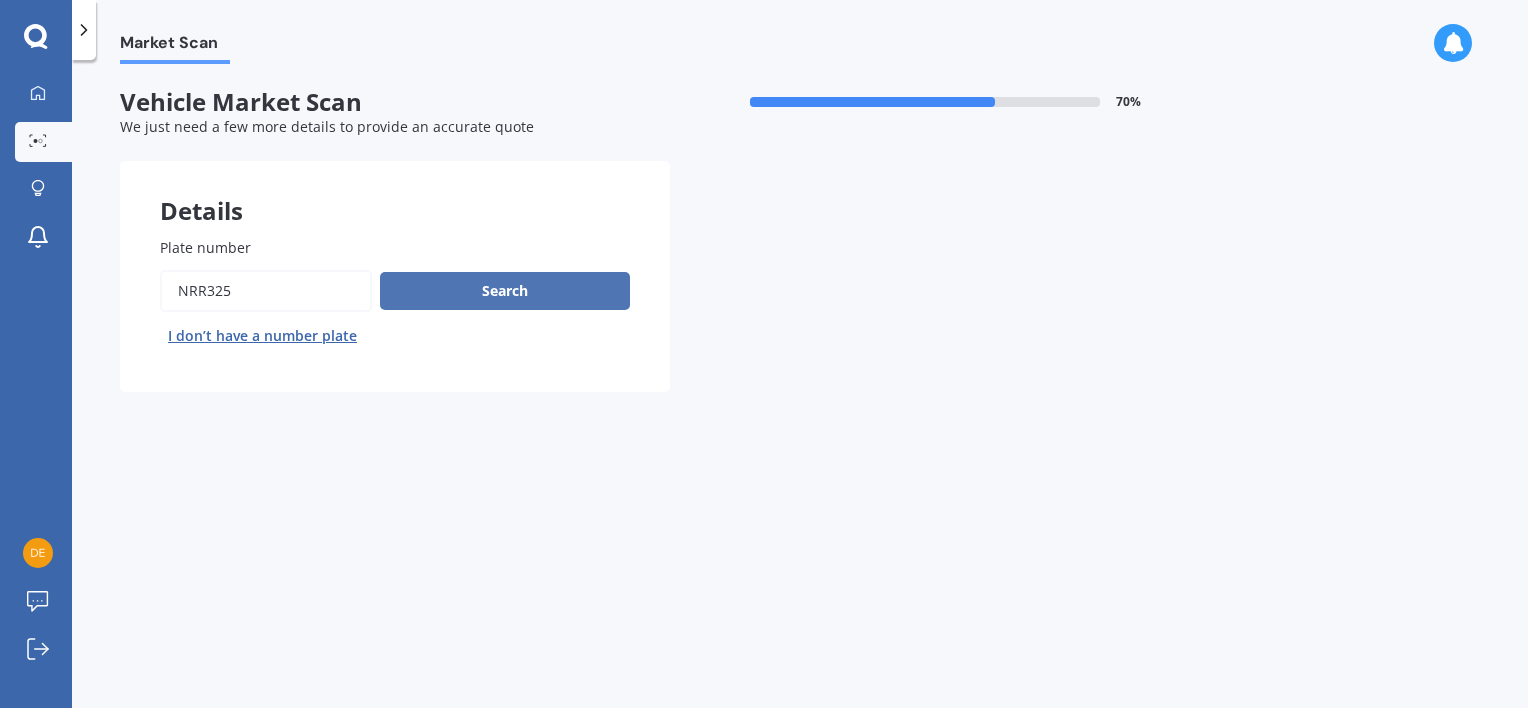 type on "nrr325" 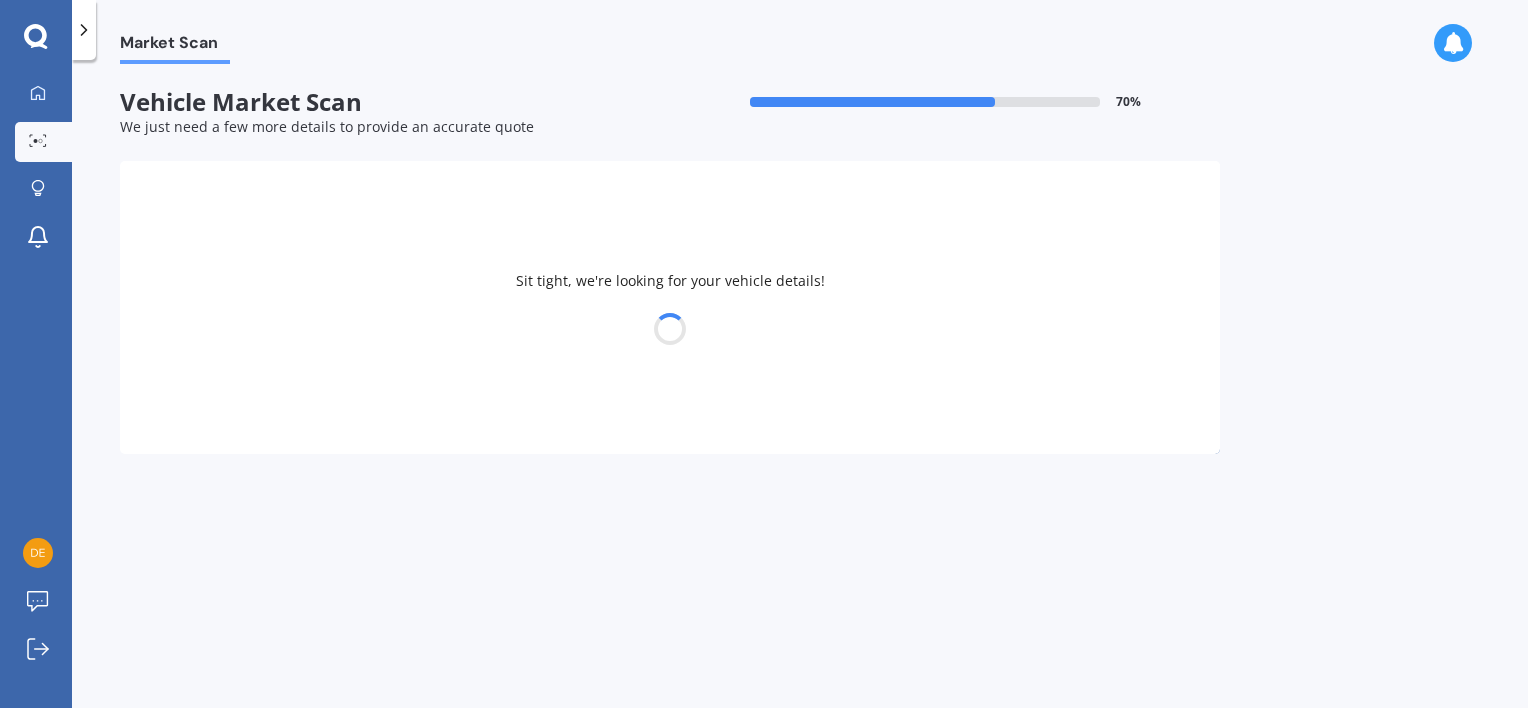 select on "SUZUKI" 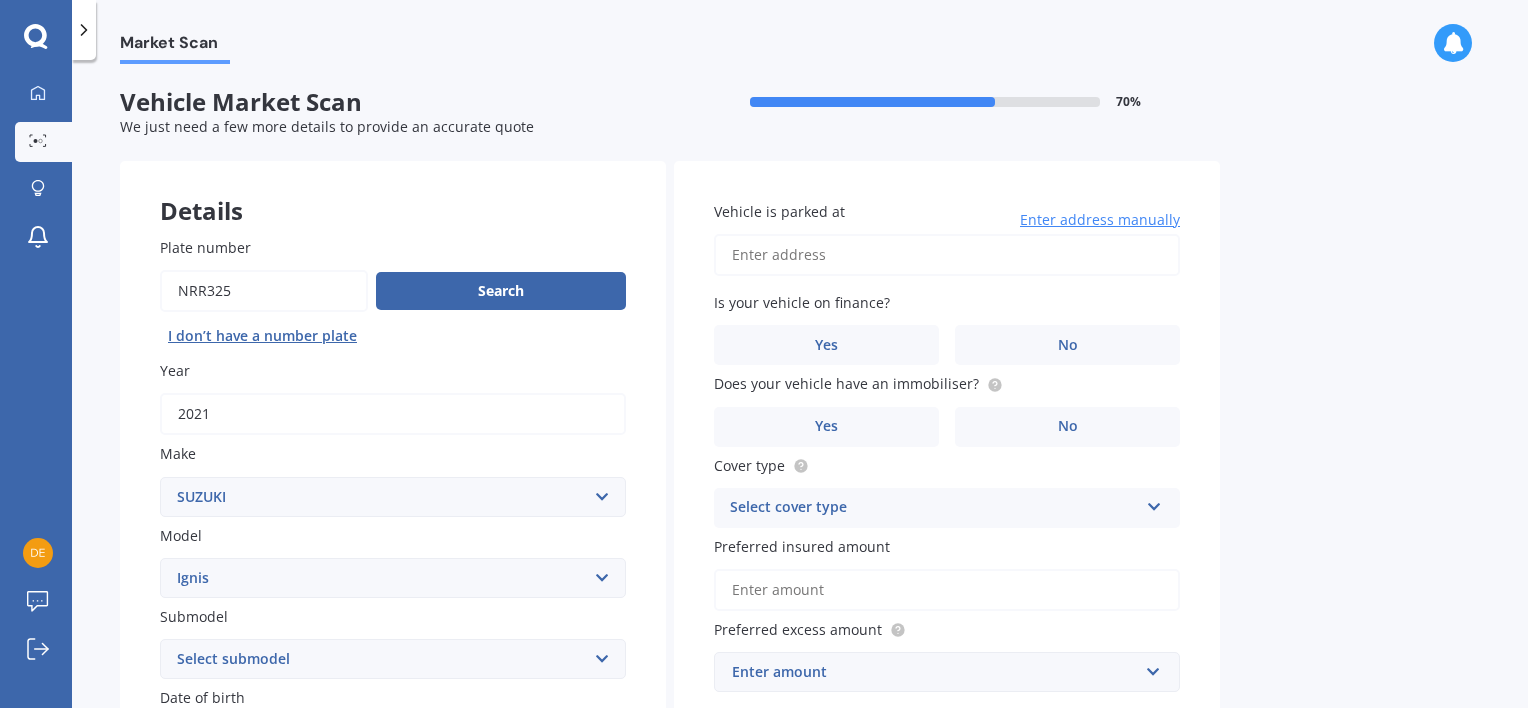 click on "Select submodel (All) GLX Hybrid LTD" at bounding box center [393, 659] 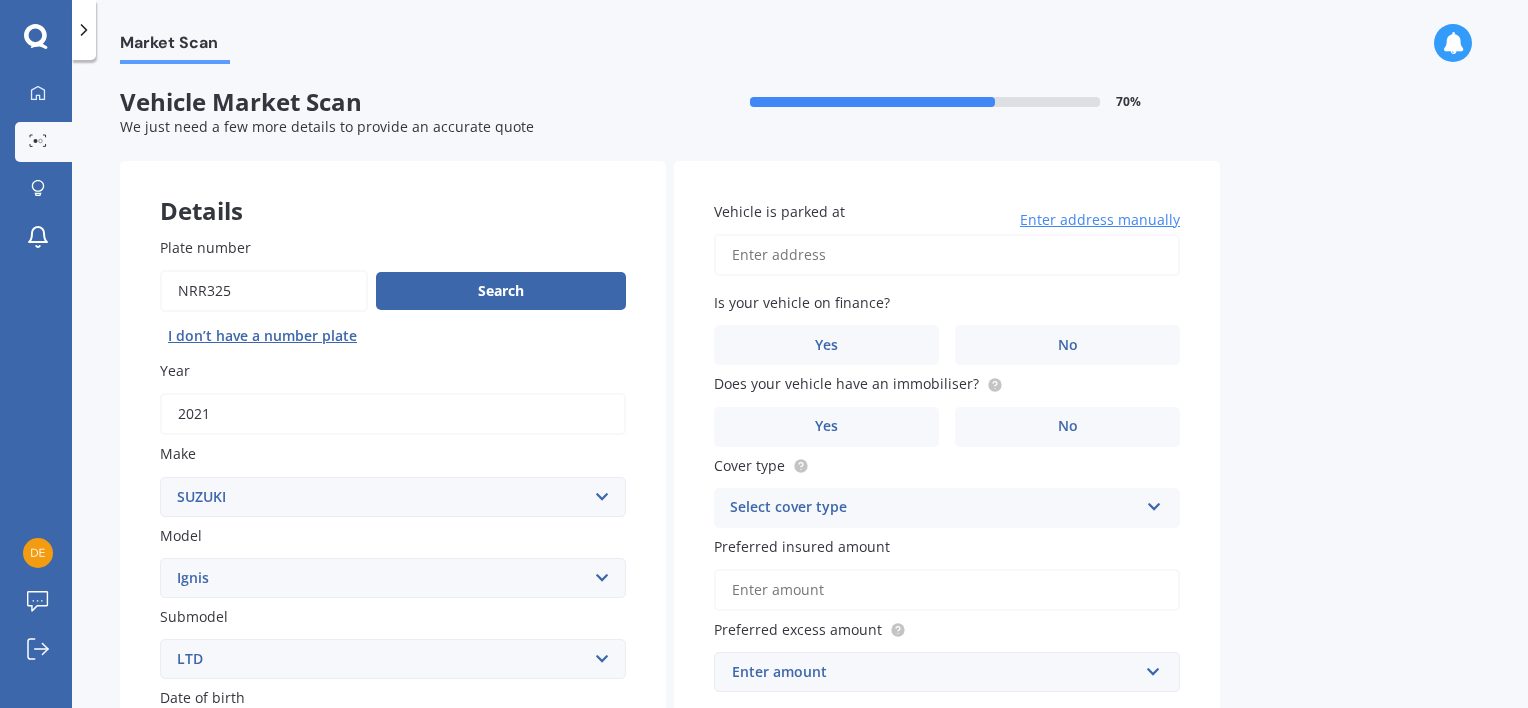 click on "Select submodel (All) GLX Hybrid LTD" at bounding box center (393, 659) 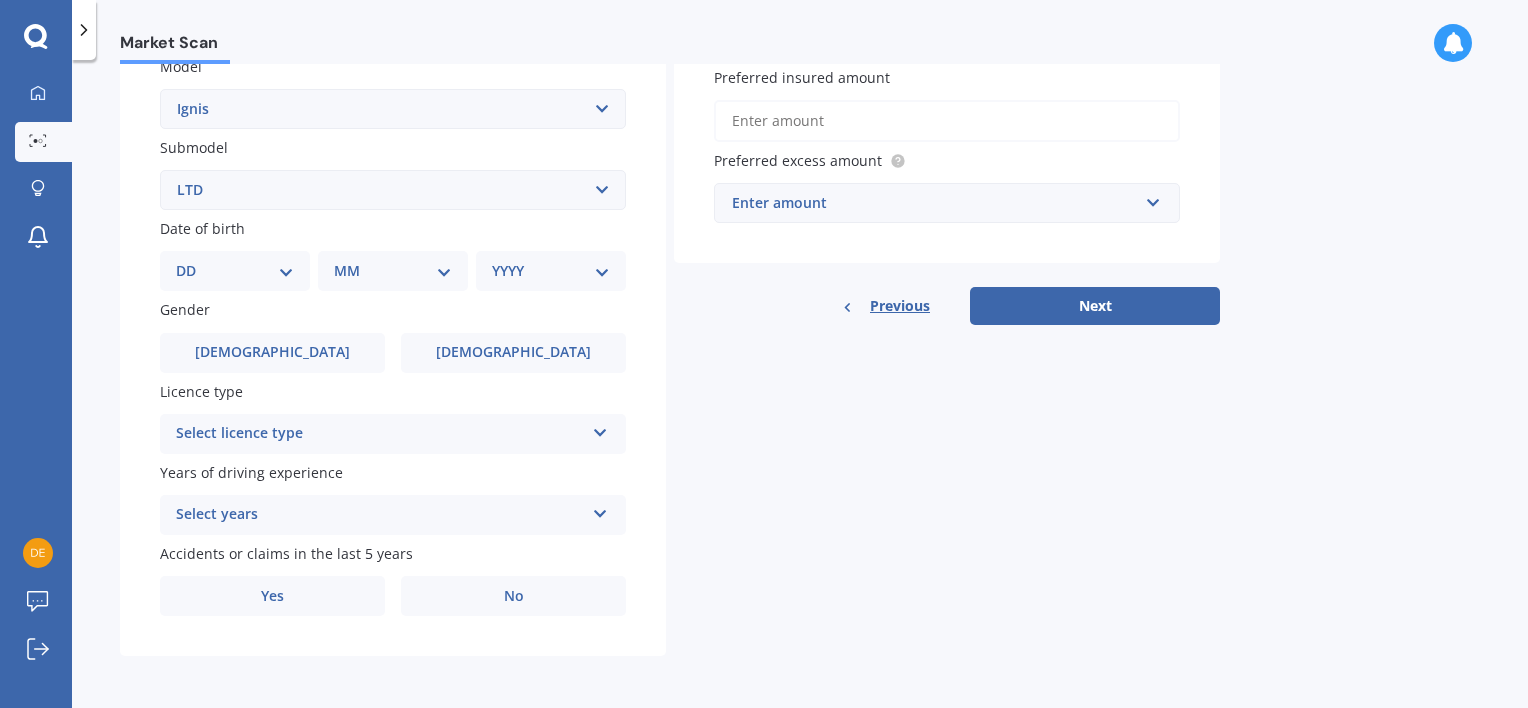 click on "DD 01 02 03 04 05 06 07 08 09 10 11 12 13 14 15 16 17 18 19 20 21 22 23 24 25 26 27 28 29 30 31" at bounding box center [235, 271] 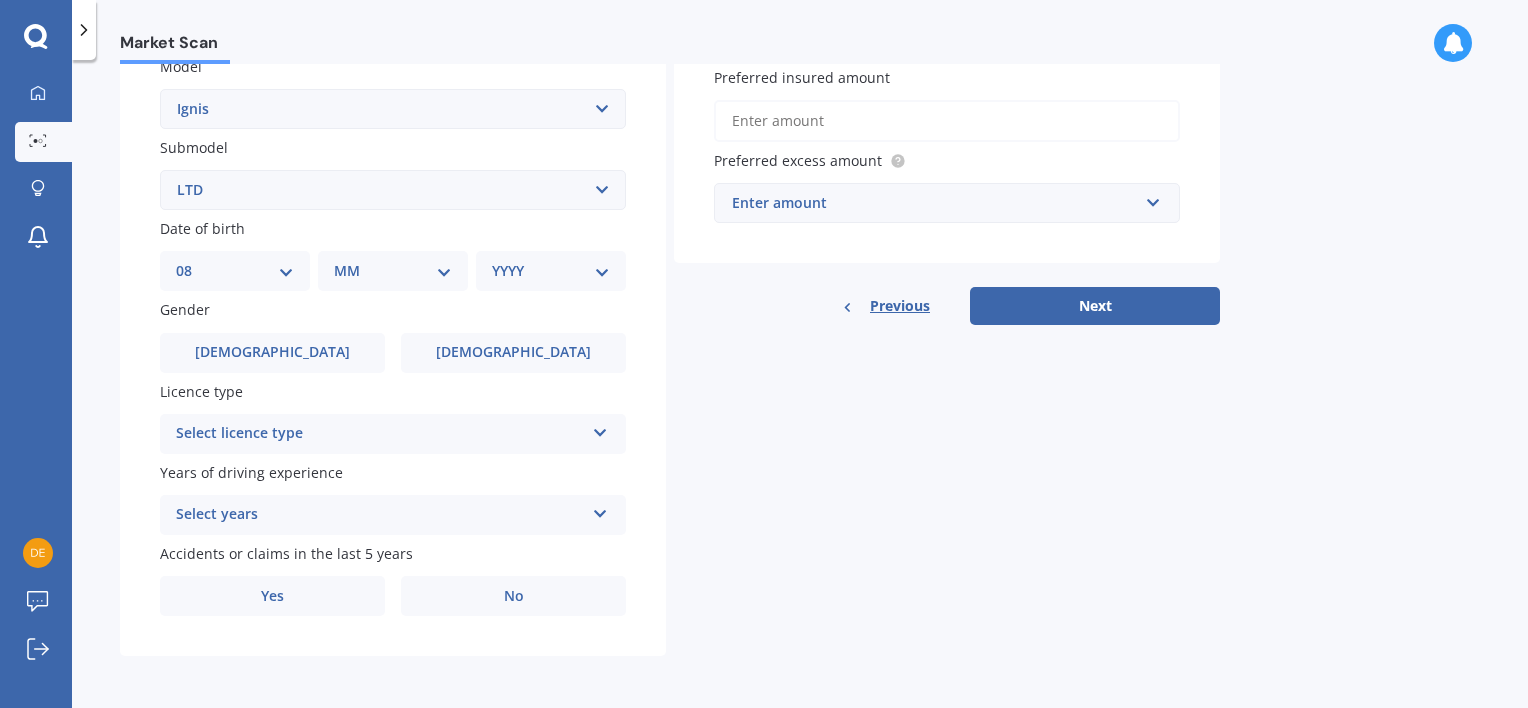 click on "DD 01 02 03 04 05 06 07 08 09 10 11 12 13 14 15 16 17 18 19 20 21 22 23 24 25 26 27 28 29 30 31" at bounding box center [235, 271] 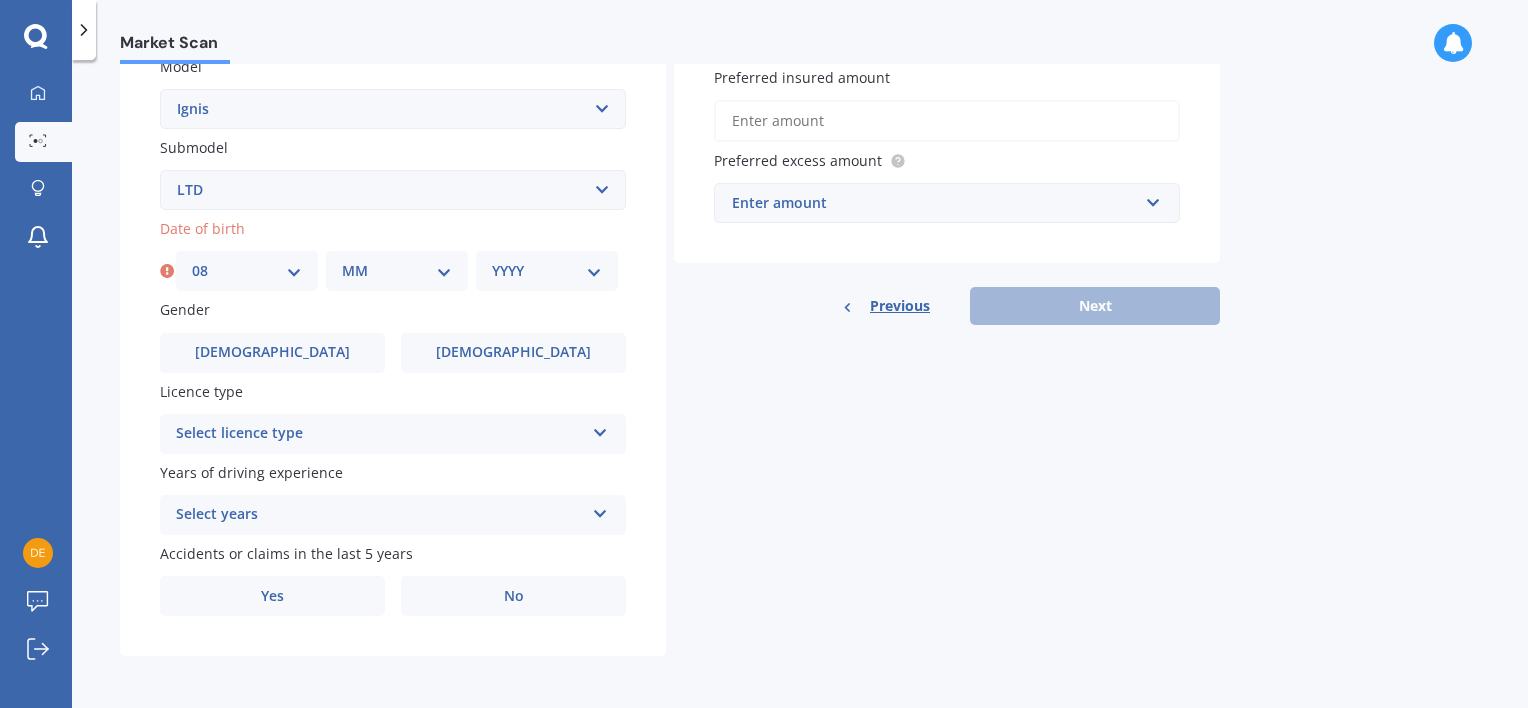 click on "MM 01 02 03 04 05 06 07 08 09 10 11 12" at bounding box center [397, 271] 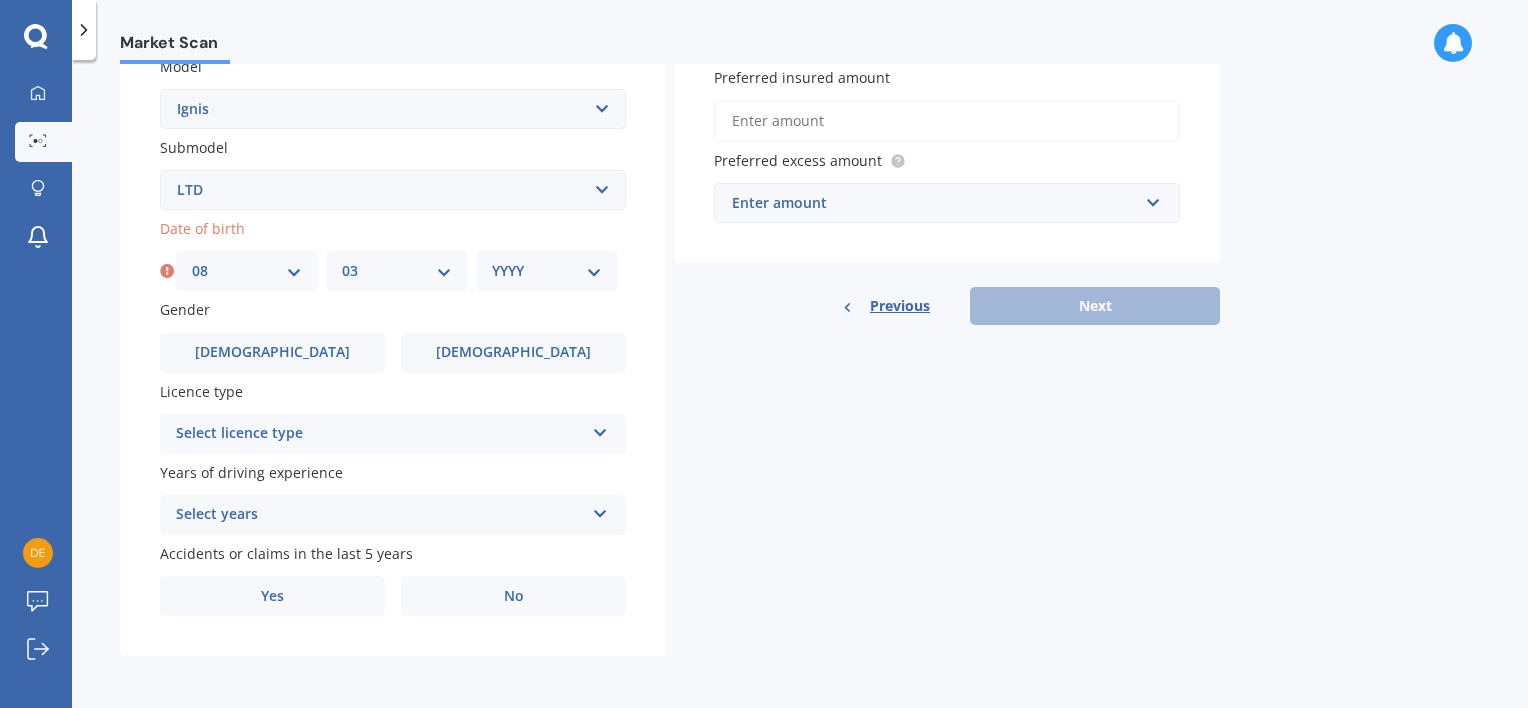 click on "MM 01 02 03 04 05 06 07 08 09 10 11 12" at bounding box center [397, 271] 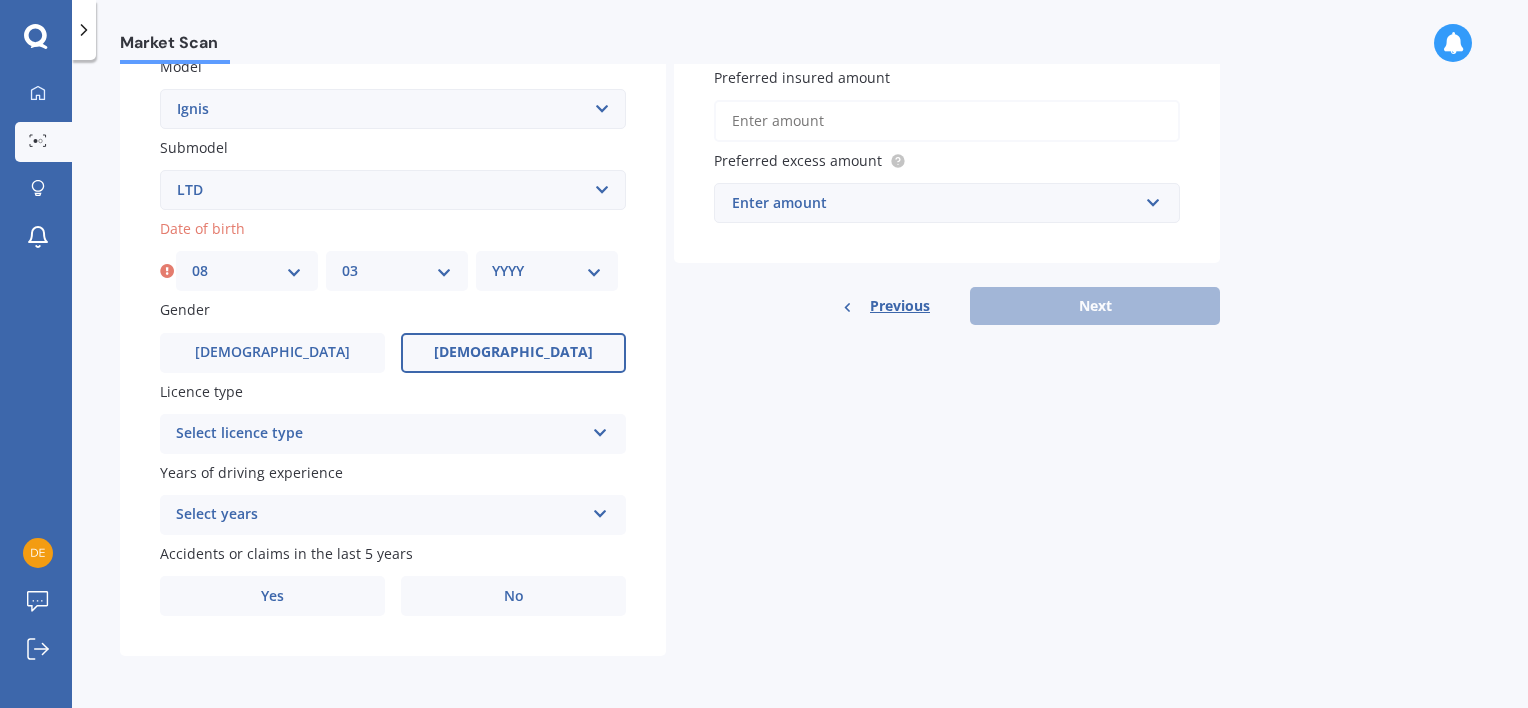 select on "1955" 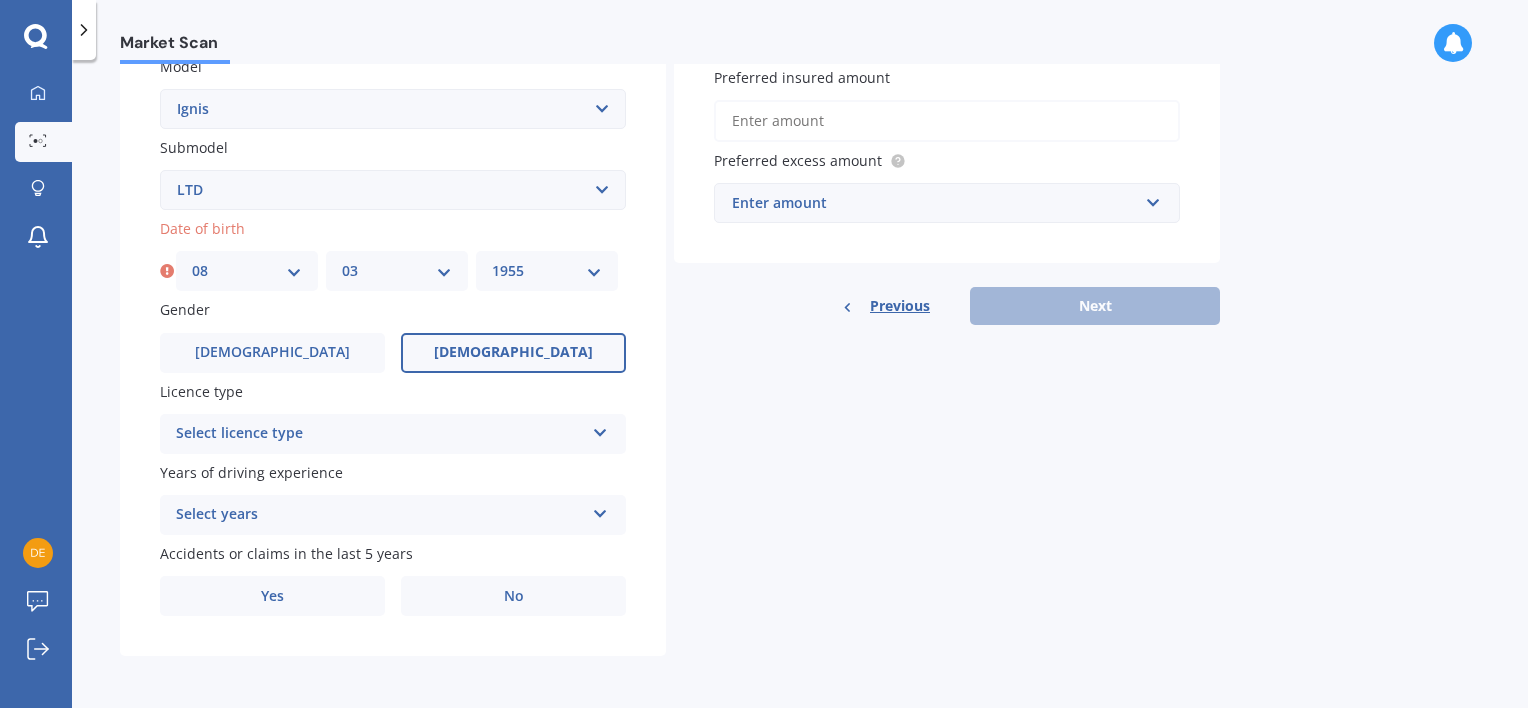 click on "YYYY 2025 2024 2023 2022 2021 2020 2019 2018 2017 2016 2015 2014 2013 2012 2011 2010 2009 2008 2007 2006 2005 2004 2003 2002 2001 2000 1999 1998 1997 1996 1995 1994 1993 1992 1991 1990 1989 1988 1987 1986 1985 1984 1983 1982 1981 1980 1979 1978 1977 1976 1975 1974 1973 1972 1971 1970 1969 1968 1967 1966 1965 1964 1963 1962 1961 1960 1959 1958 1957 1956 1955 1954 1953 1952 1951 1950 1949 1948 1947 1946 1945 1944 1943 1942 1941 1940 1939 1938 1937 1936 1935 1934 1933 1932 1931 1930 1929 1928 1927 1926" at bounding box center [547, 271] 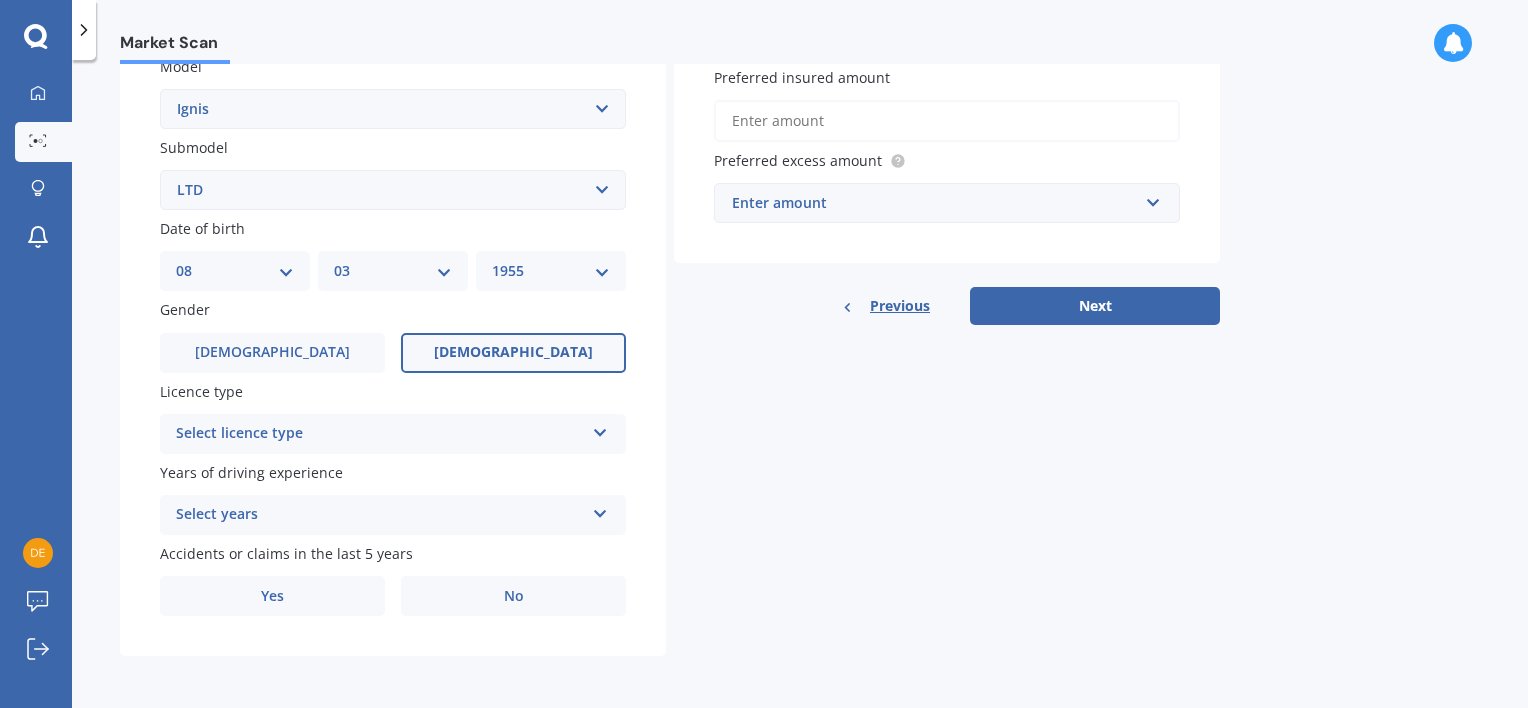 click on "[DEMOGRAPHIC_DATA]" at bounding box center (513, 352) 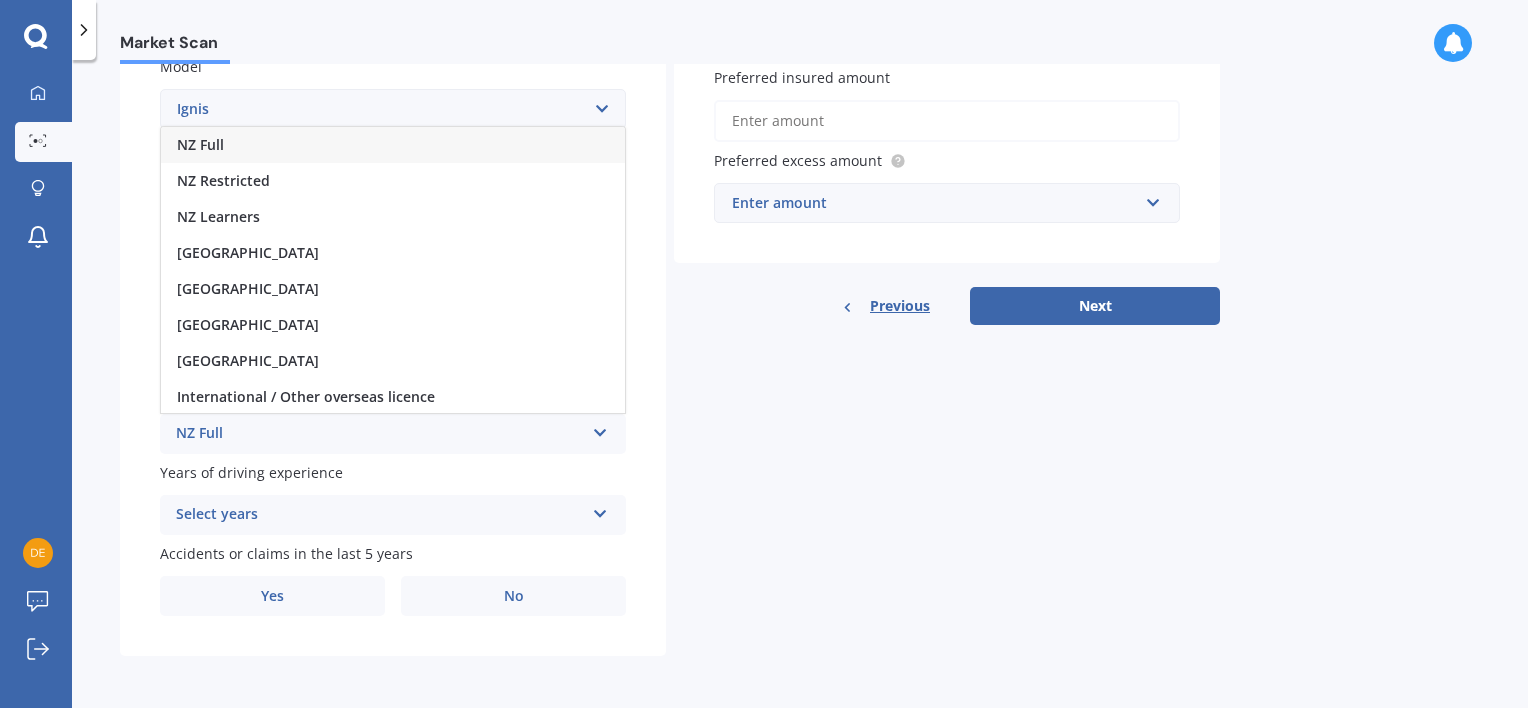 click on "NZ Full" at bounding box center [393, 145] 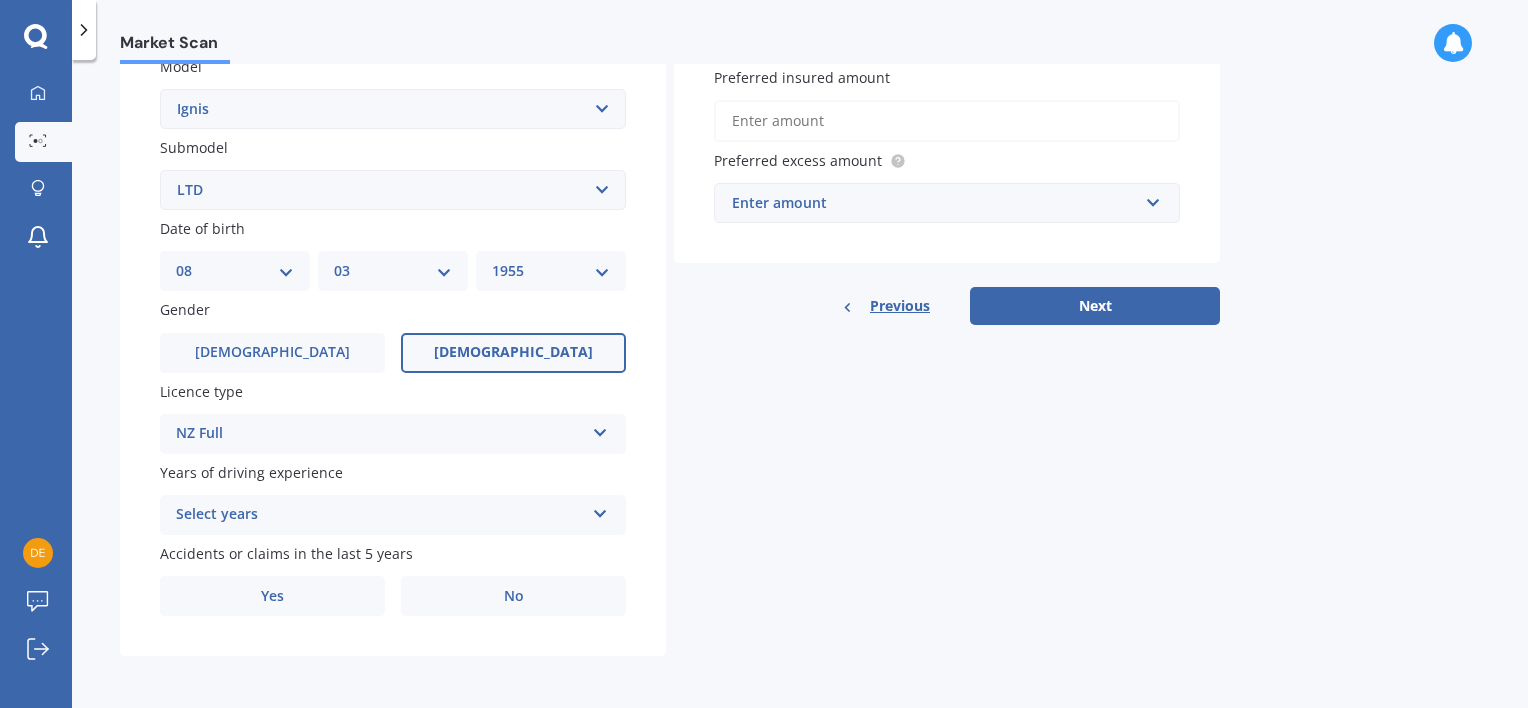 click at bounding box center [600, 510] 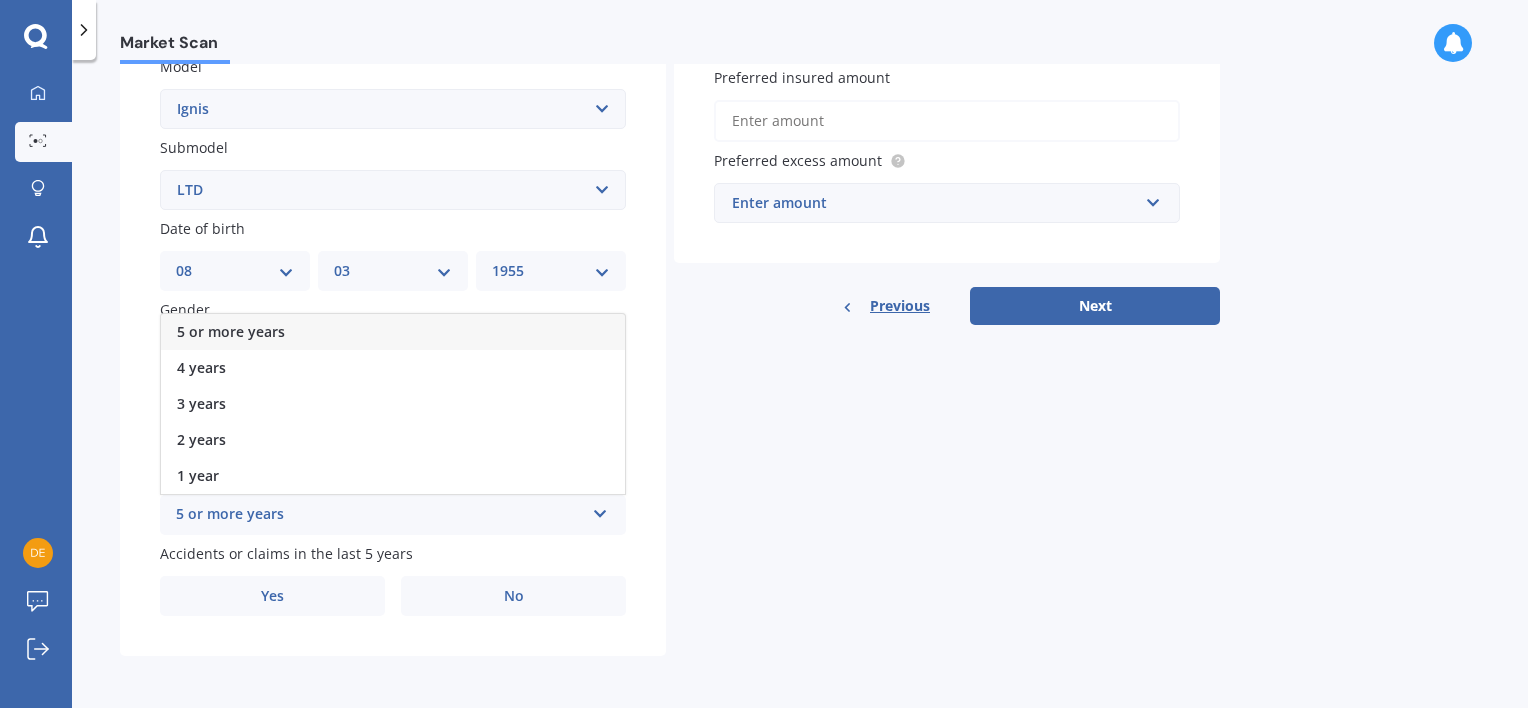 click on "5 or more years" at bounding box center [393, 332] 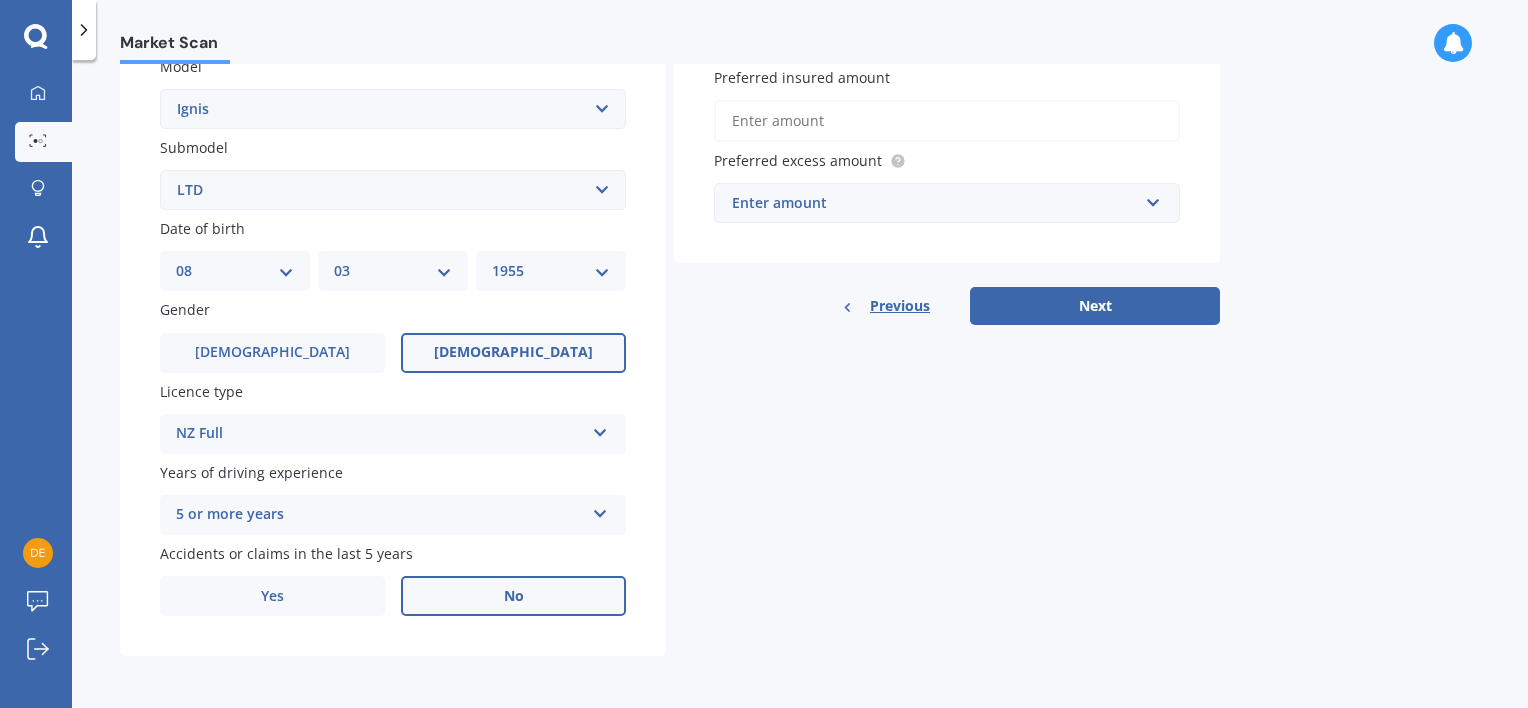 click on "No" at bounding box center (514, 596) 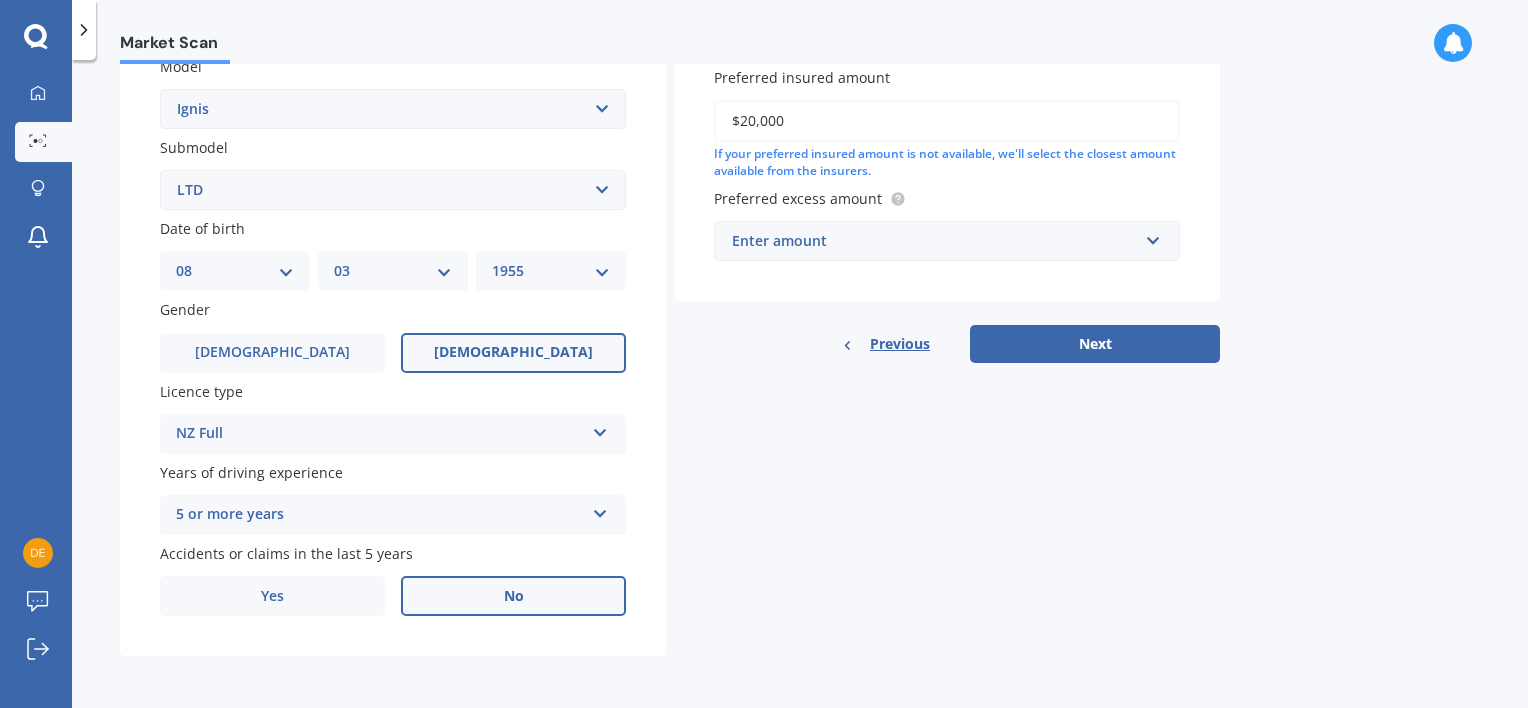 type on "$20,000" 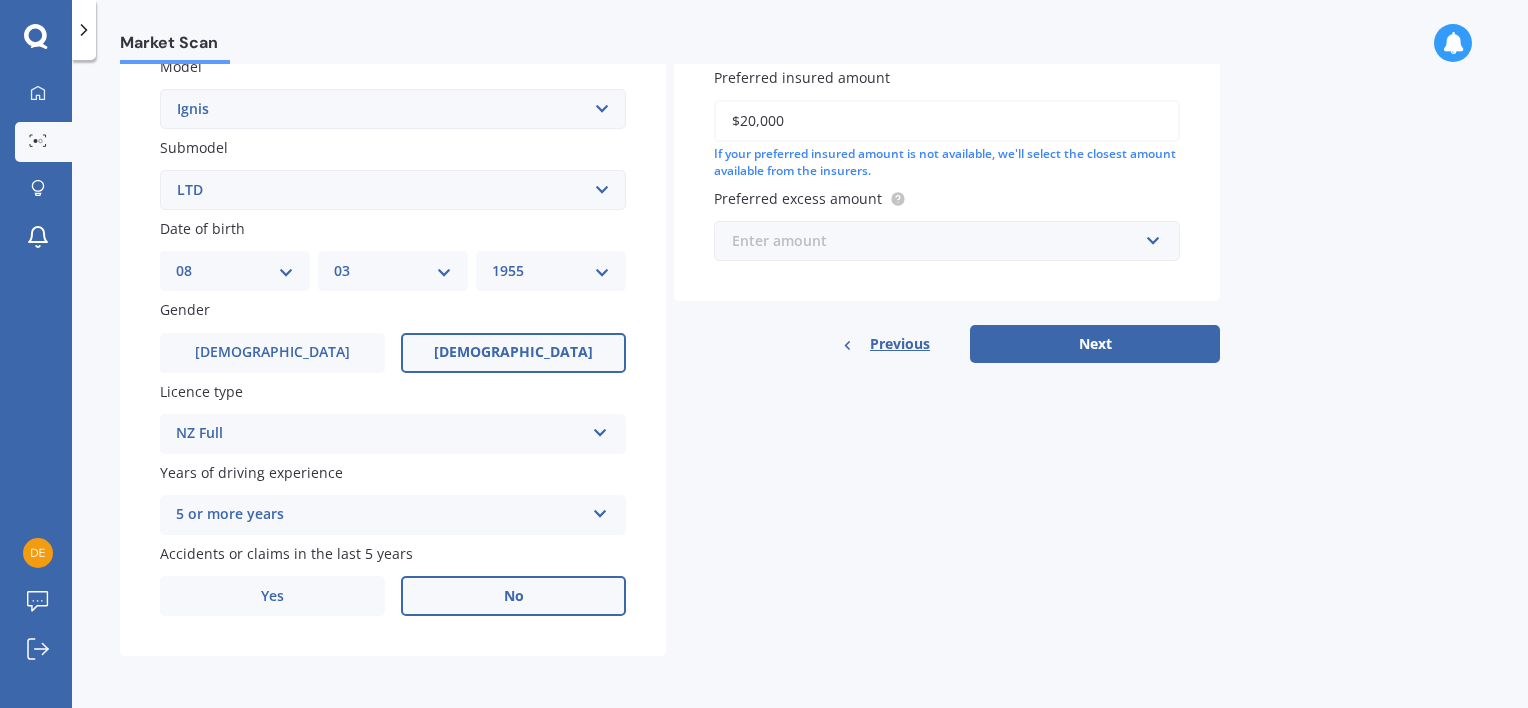 click at bounding box center [940, 241] 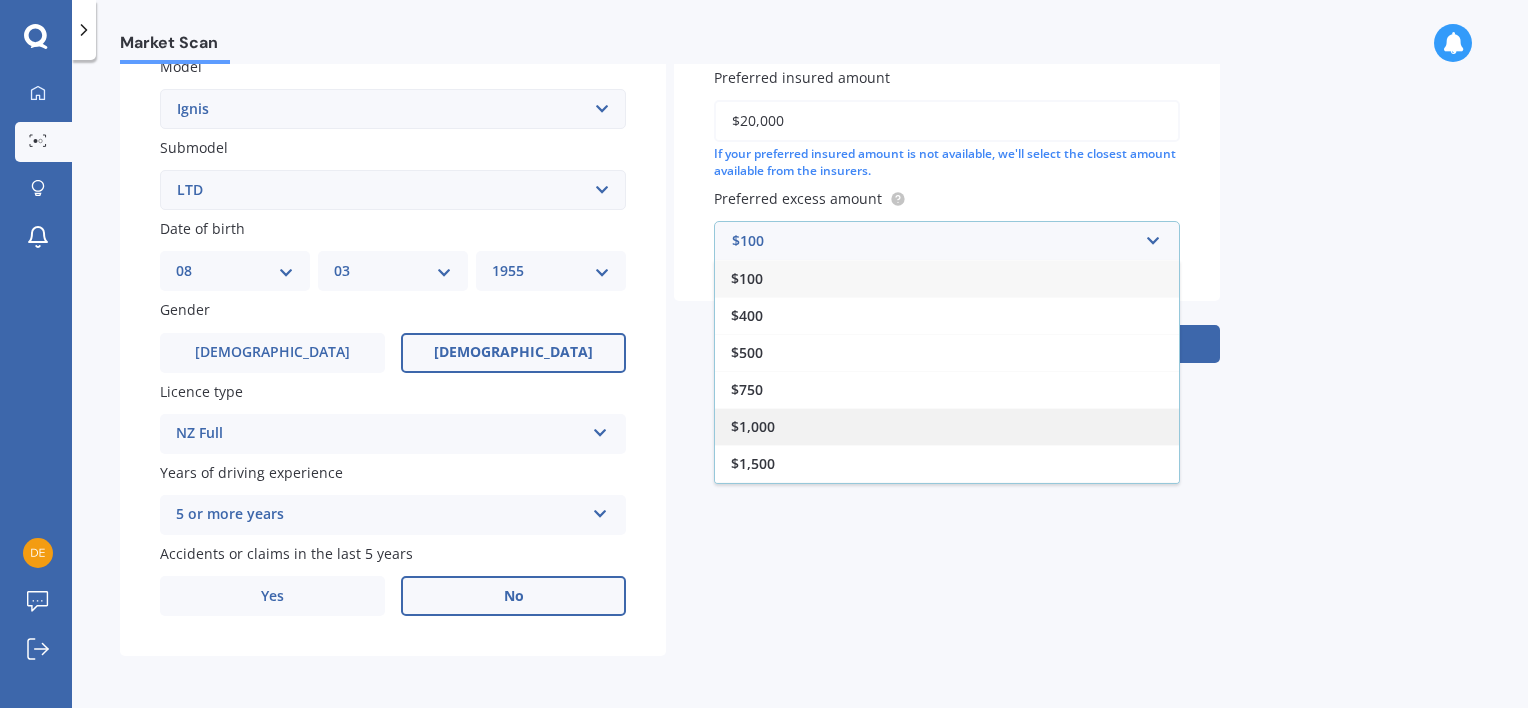 click on "$1,000" at bounding box center (947, 426) 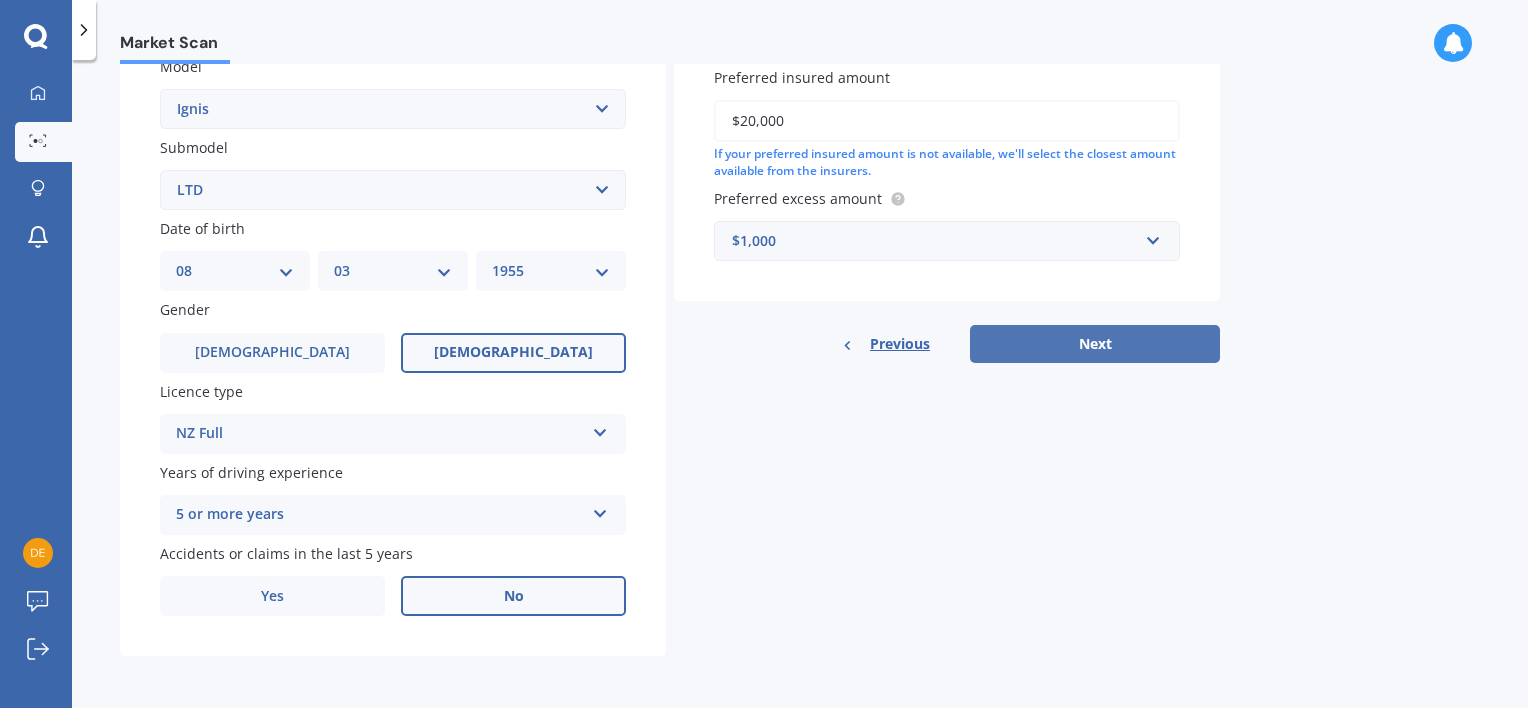 click on "Next" at bounding box center [1095, 344] 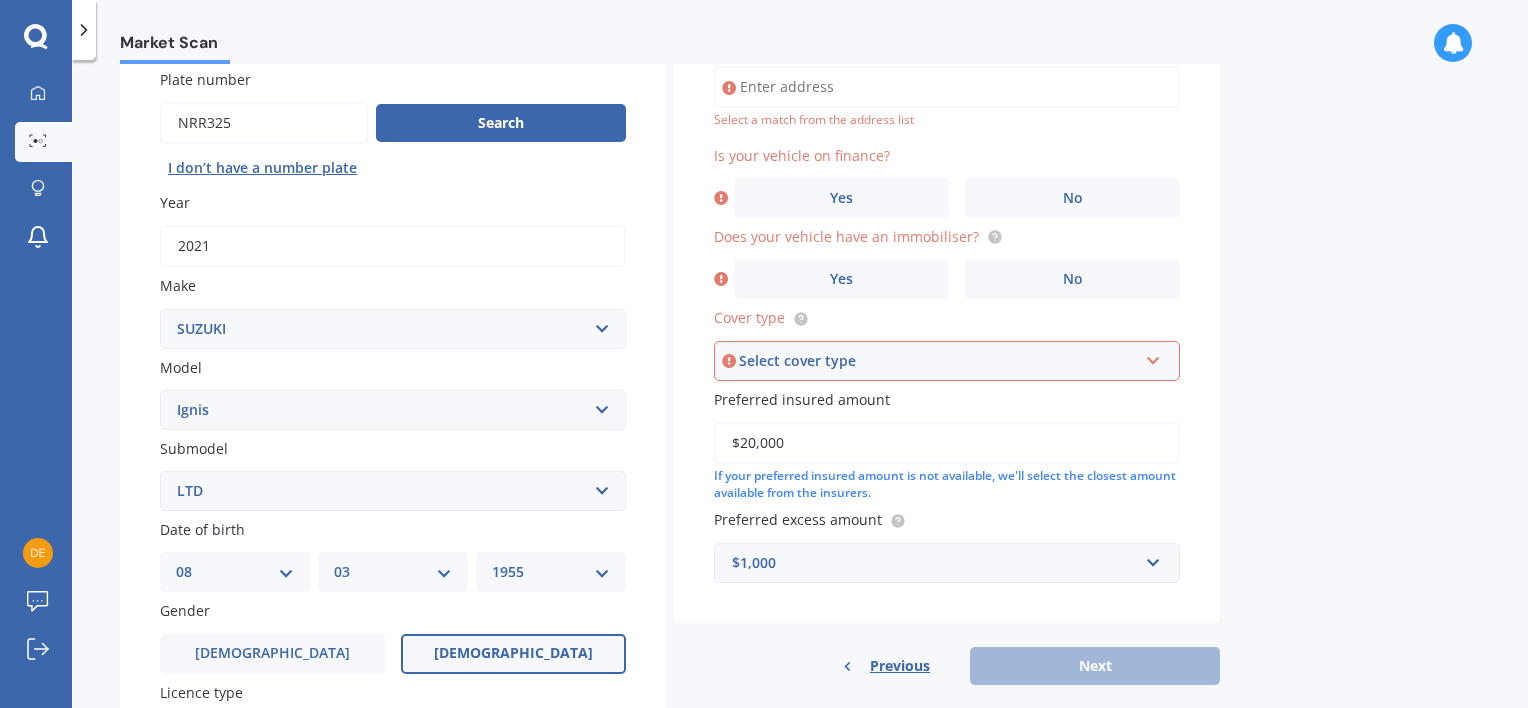 scroll, scrollTop: 136, scrollLeft: 0, axis: vertical 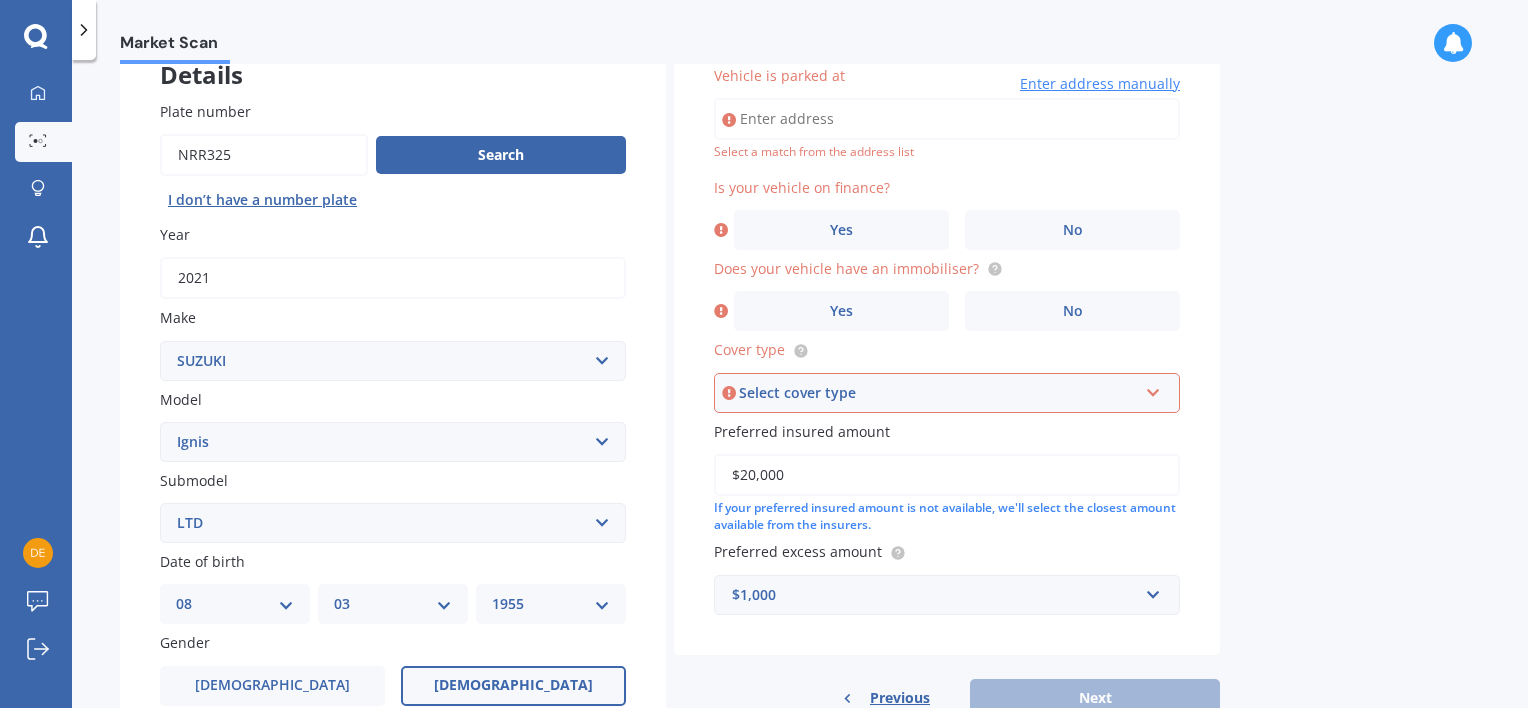click on "Vehicle is parked at" at bounding box center [947, 119] 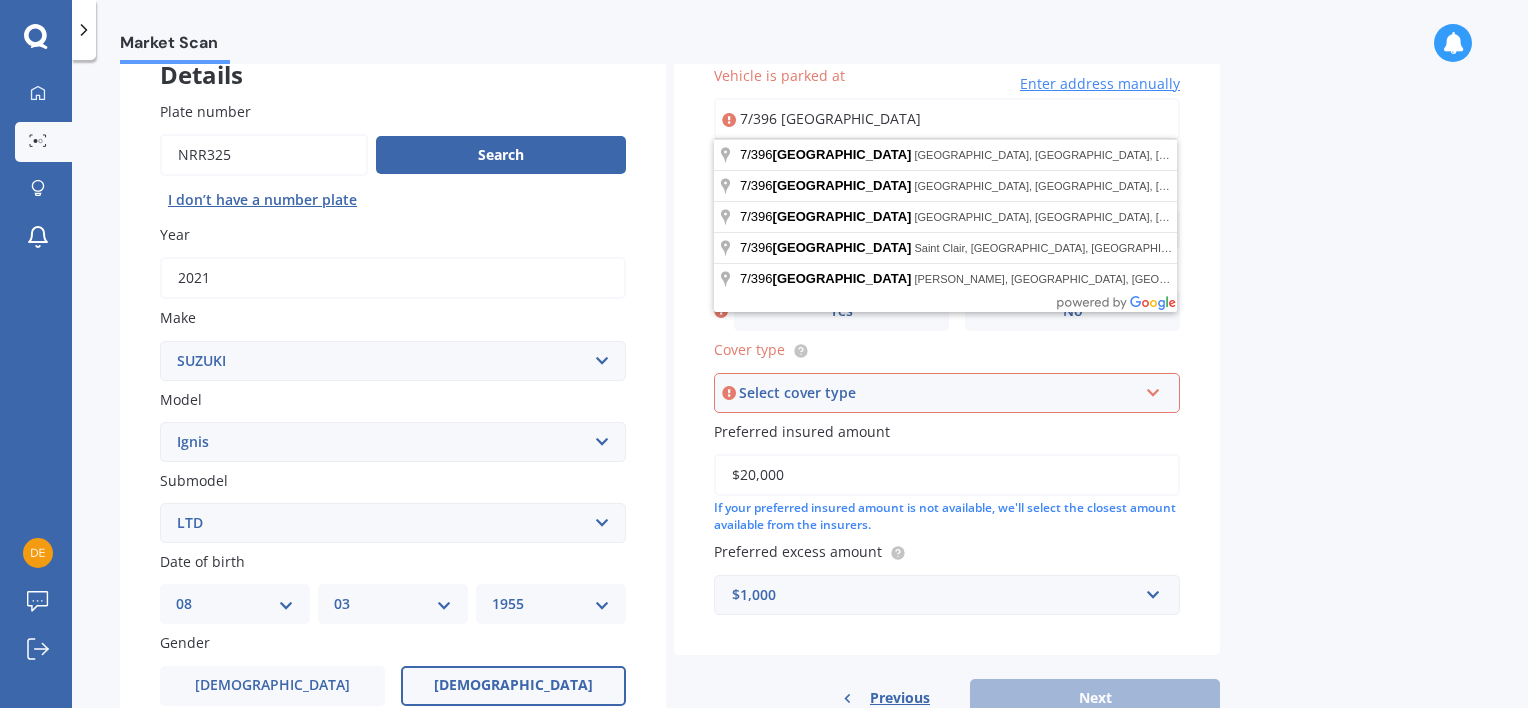 click on "7/396 [GEOGRAPHIC_DATA]" at bounding box center (947, 119) 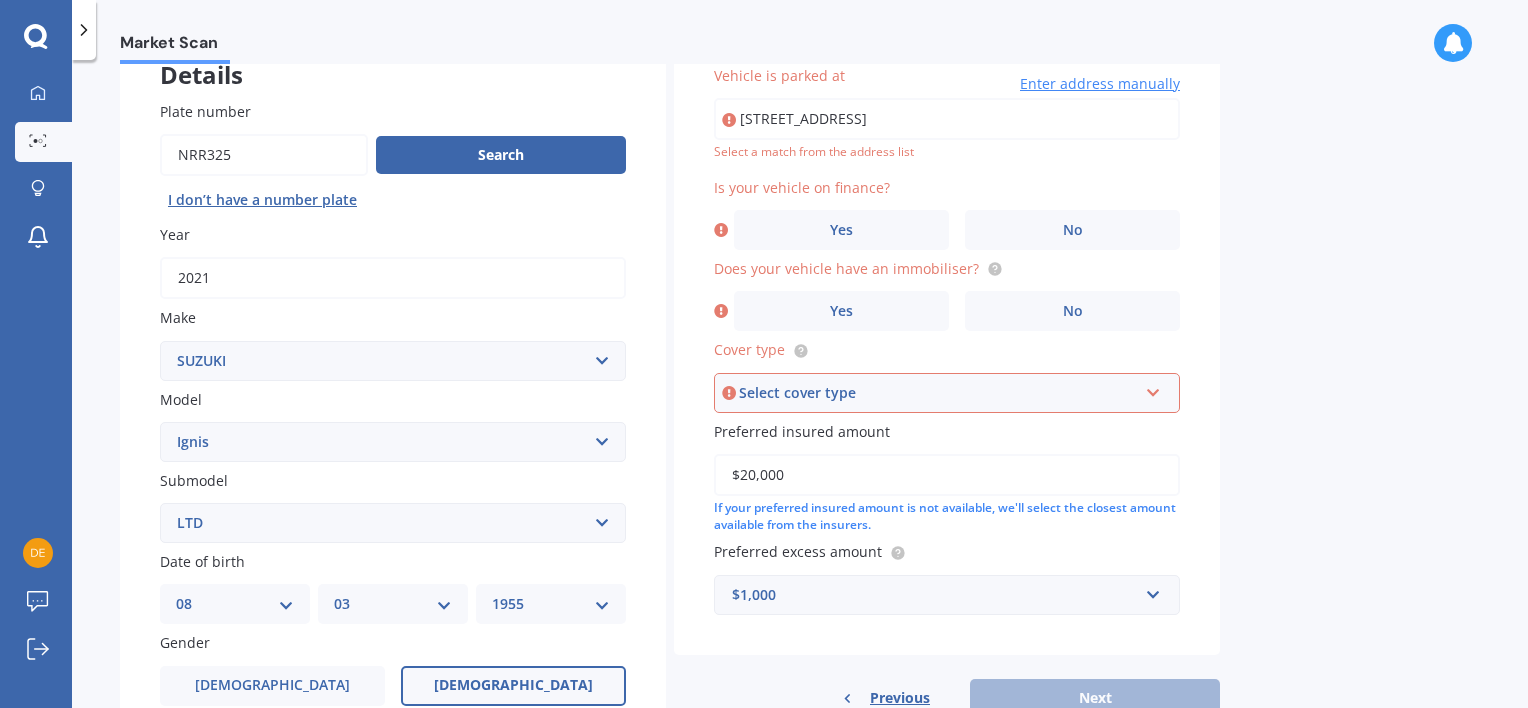 type on "[STREET_ADDRESS]" 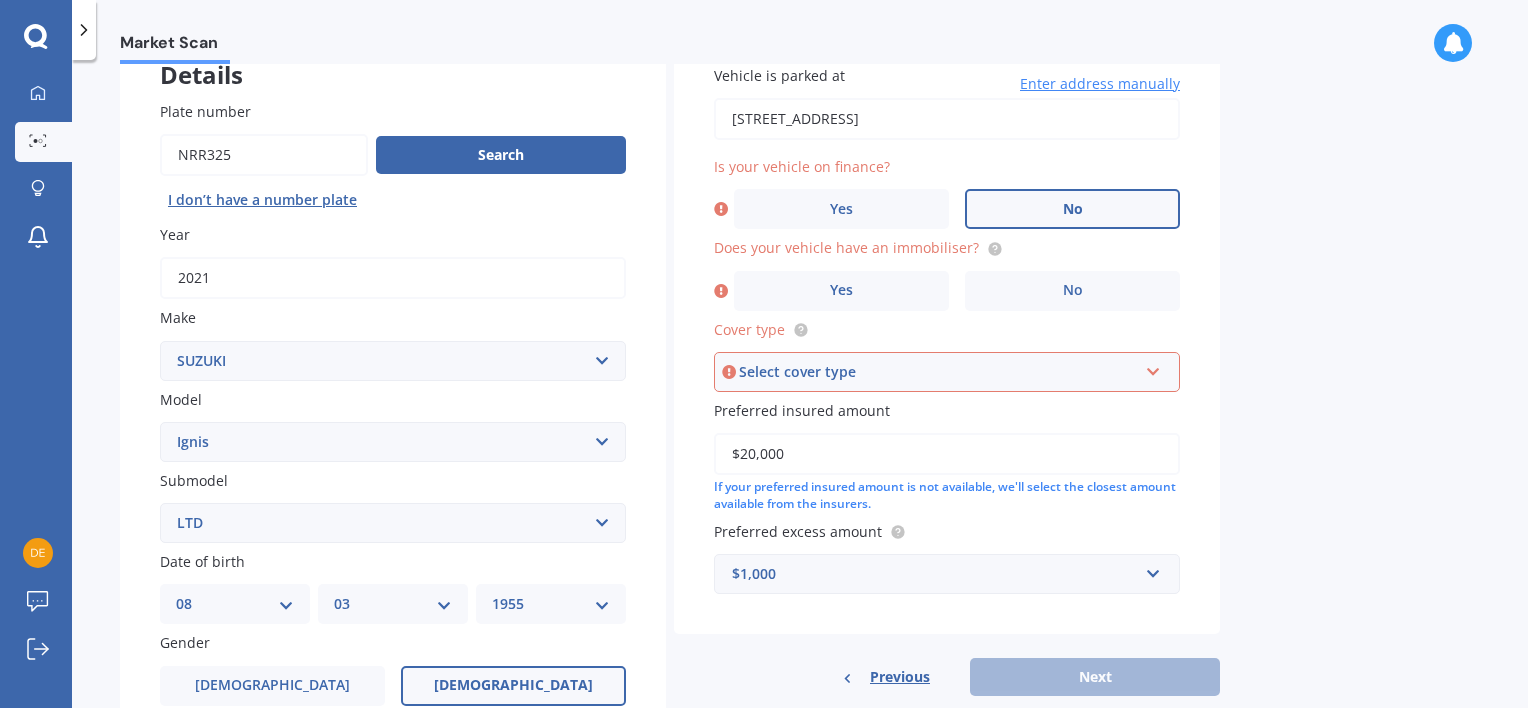 click on "No" at bounding box center (1072, 209) 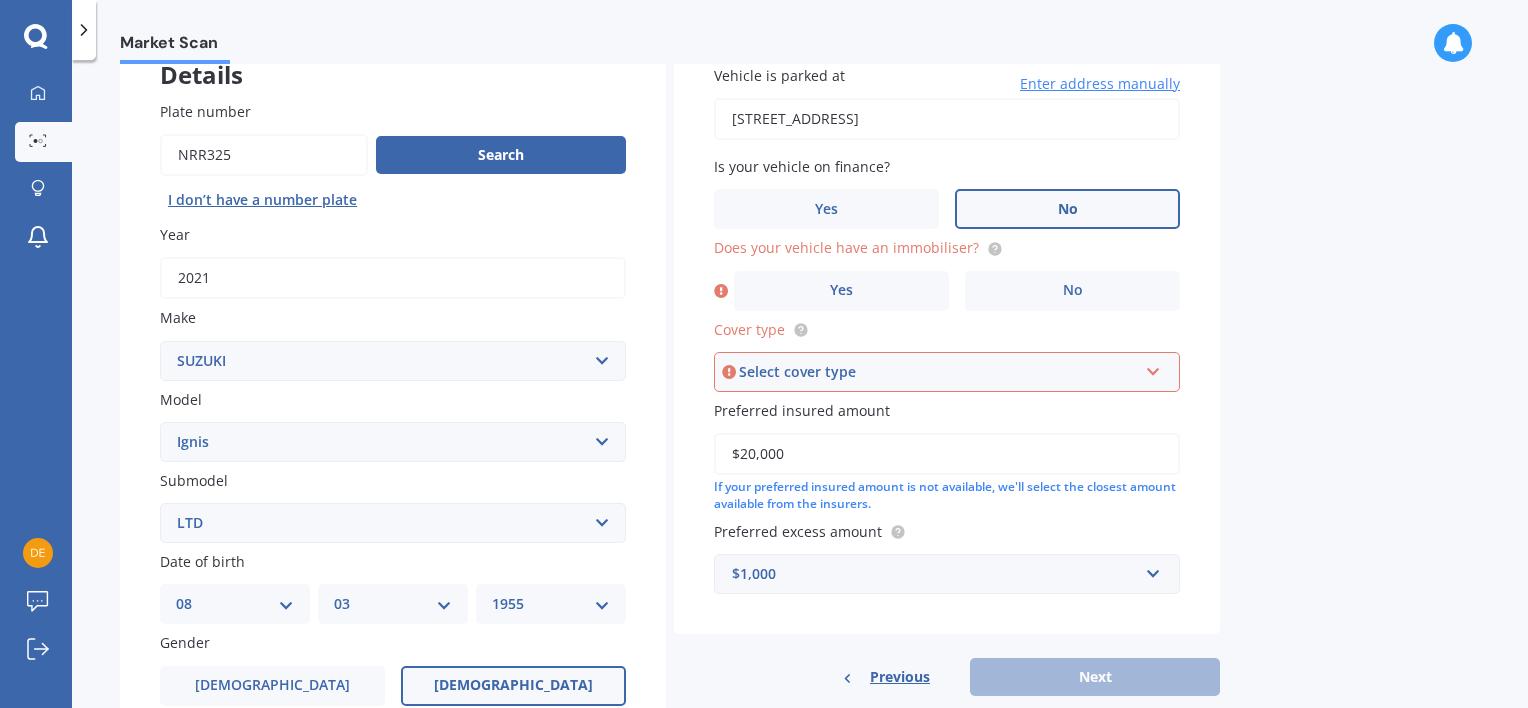 click on "No" at bounding box center (1068, 209) 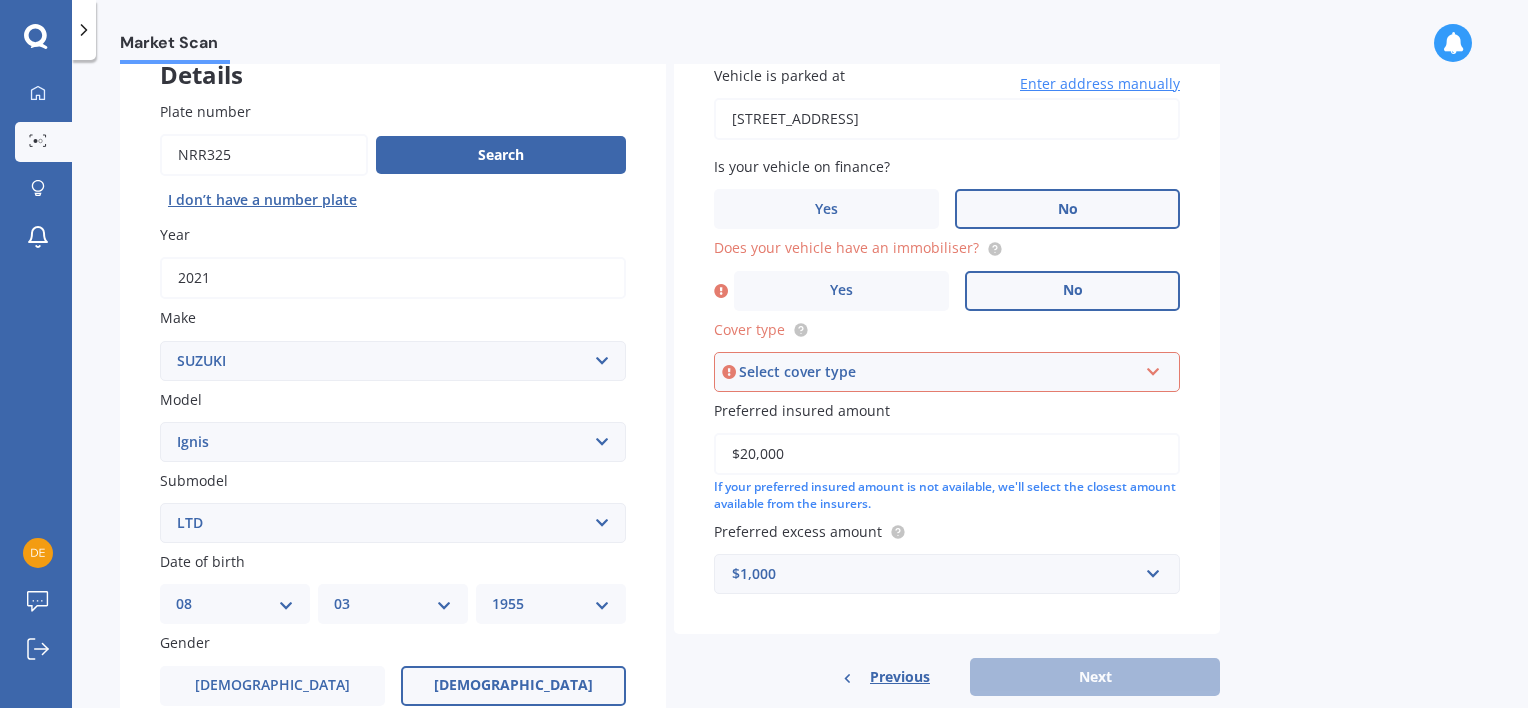 click on "No" at bounding box center (1072, 291) 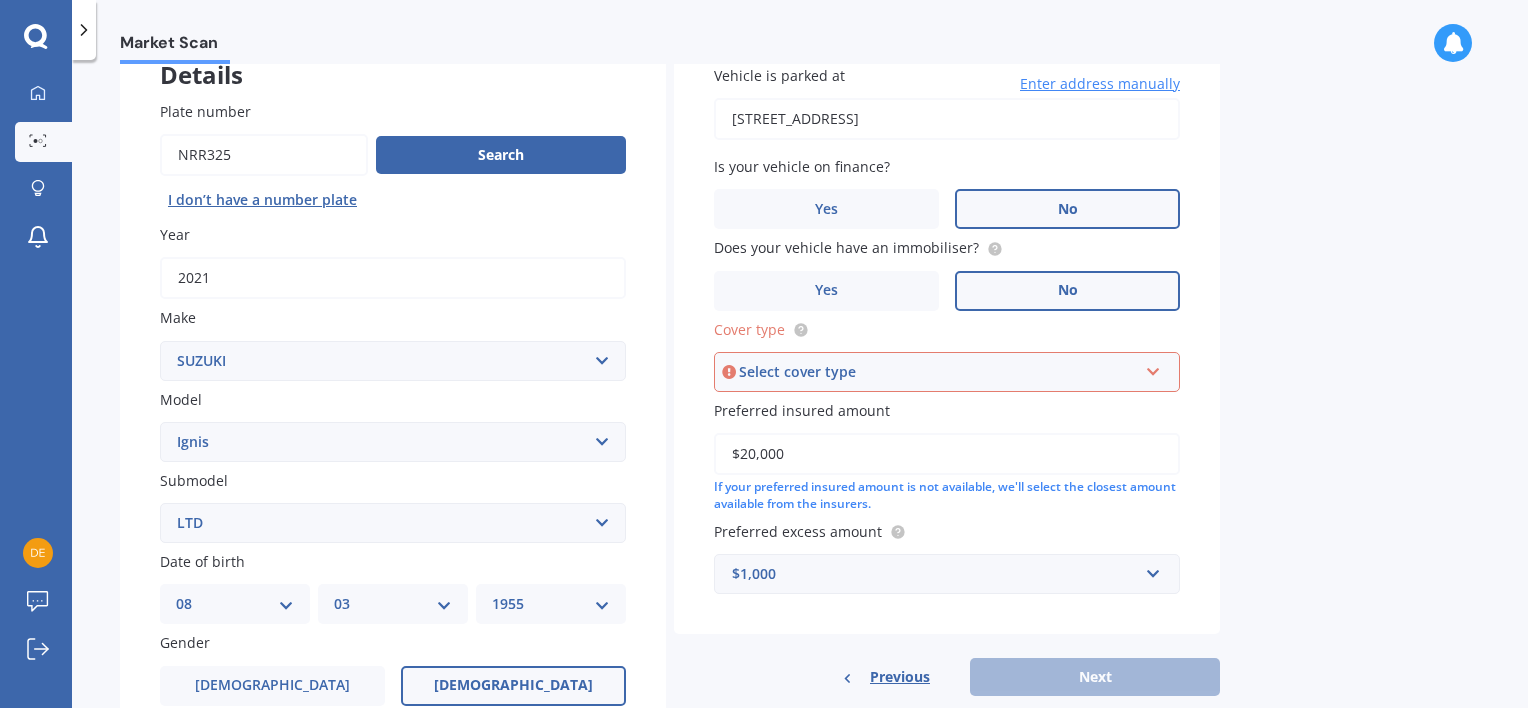 click at bounding box center [1153, 368] 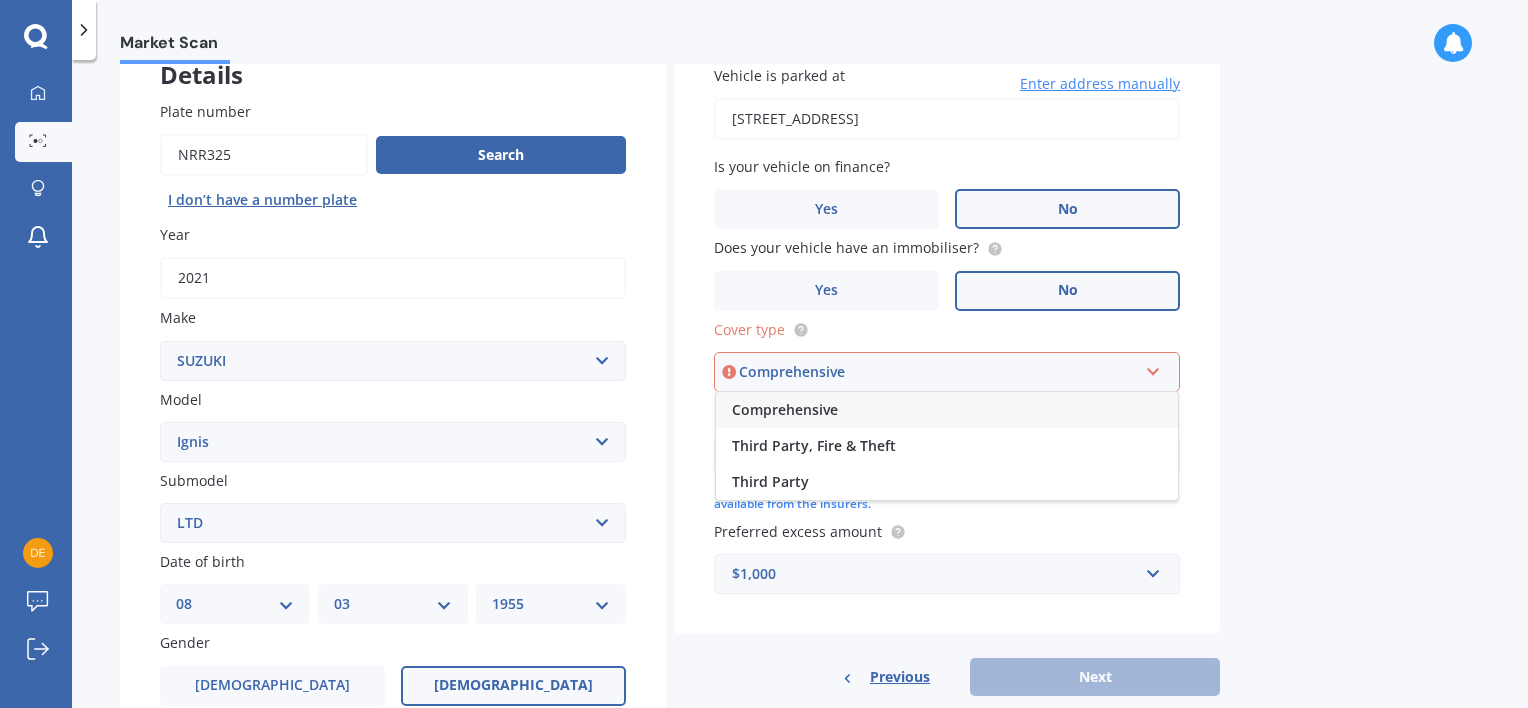 click on "Comprehensive" at bounding box center (947, 410) 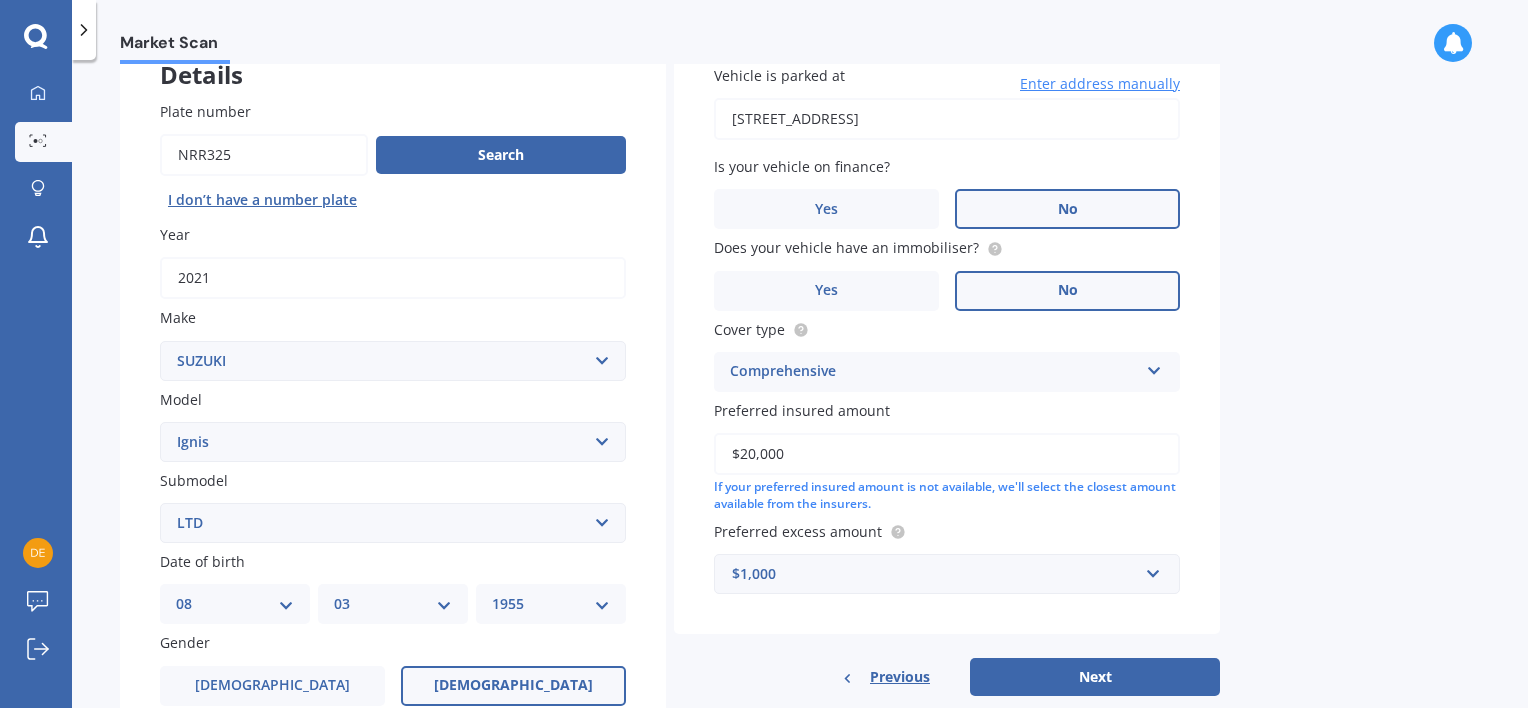 drag, startPoint x: 1096, startPoint y: 673, endPoint x: 1113, endPoint y: 656, distance: 24.04163 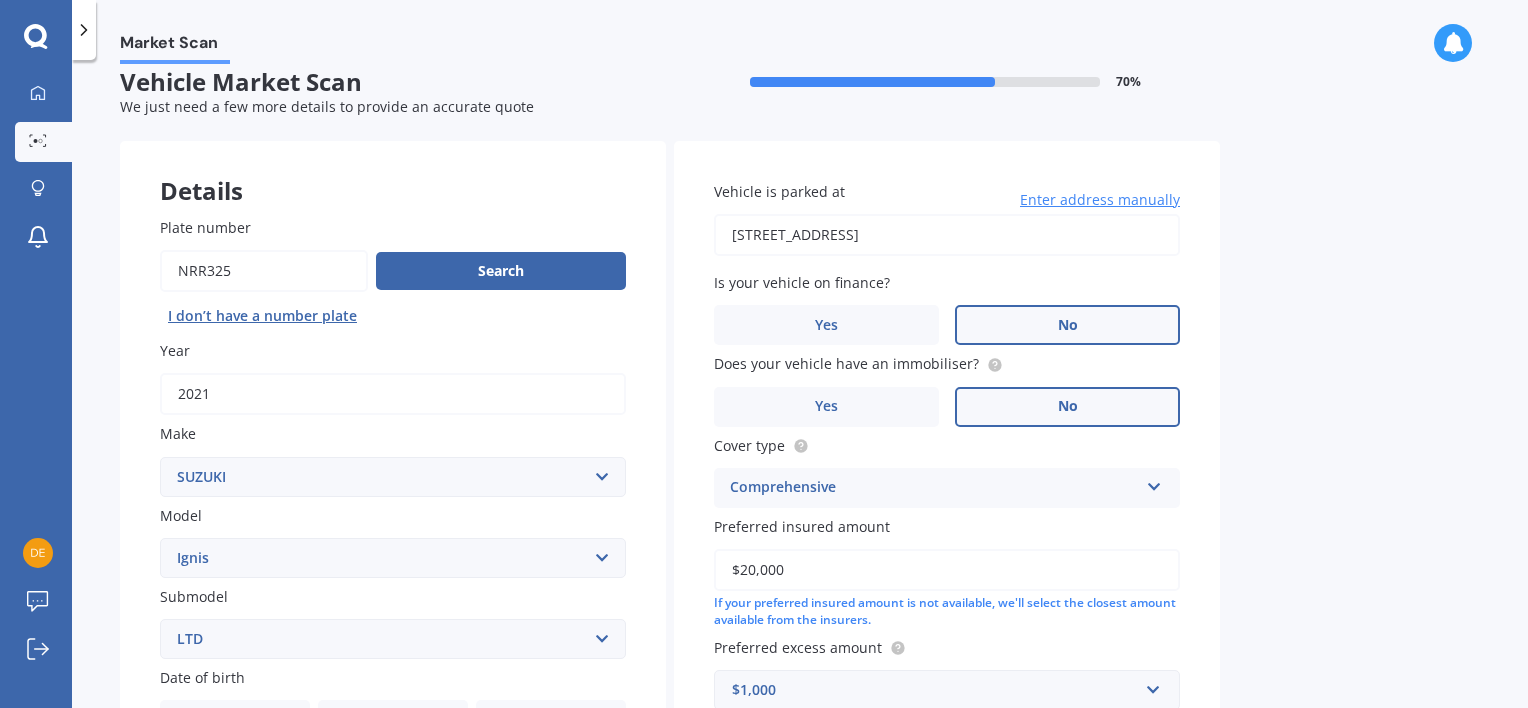 select on "08" 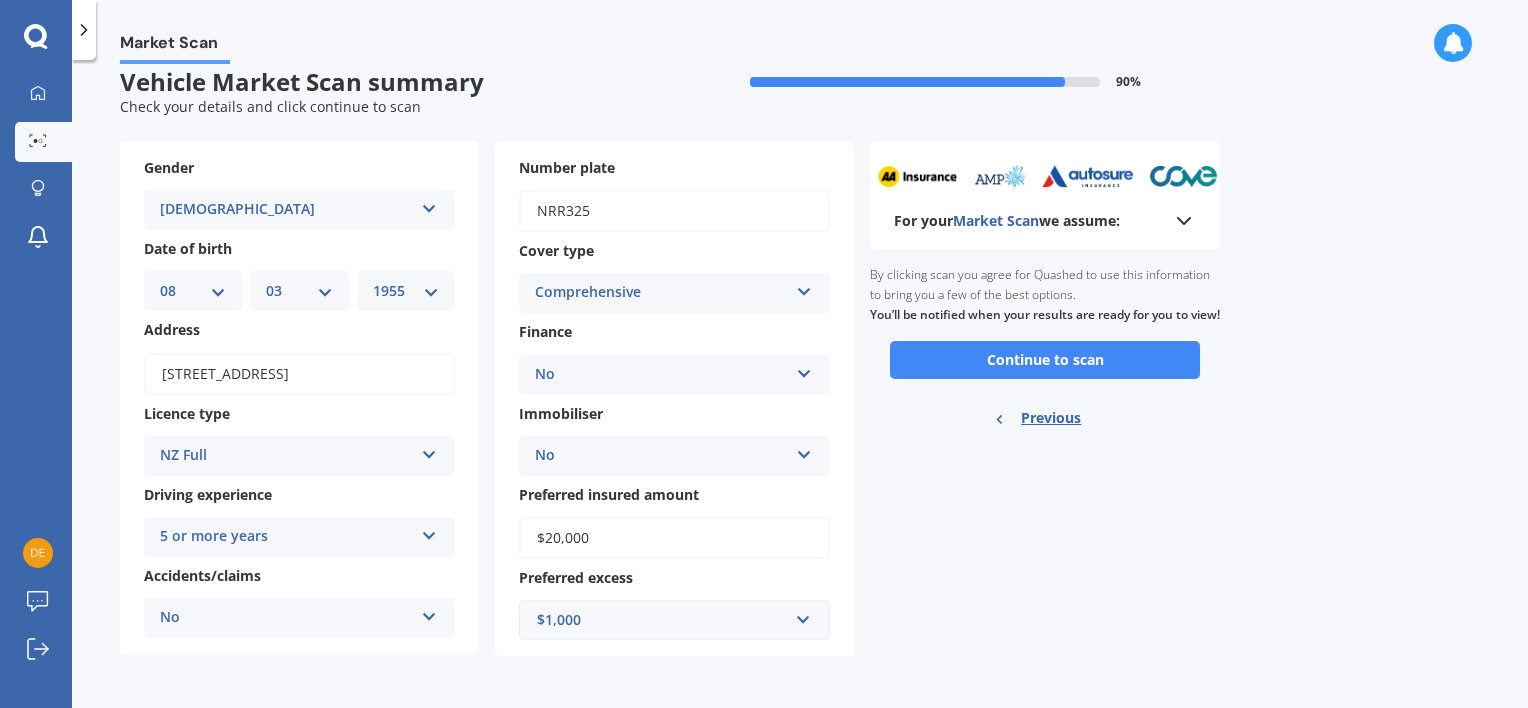 scroll, scrollTop: 0, scrollLeft: 0, axis: both 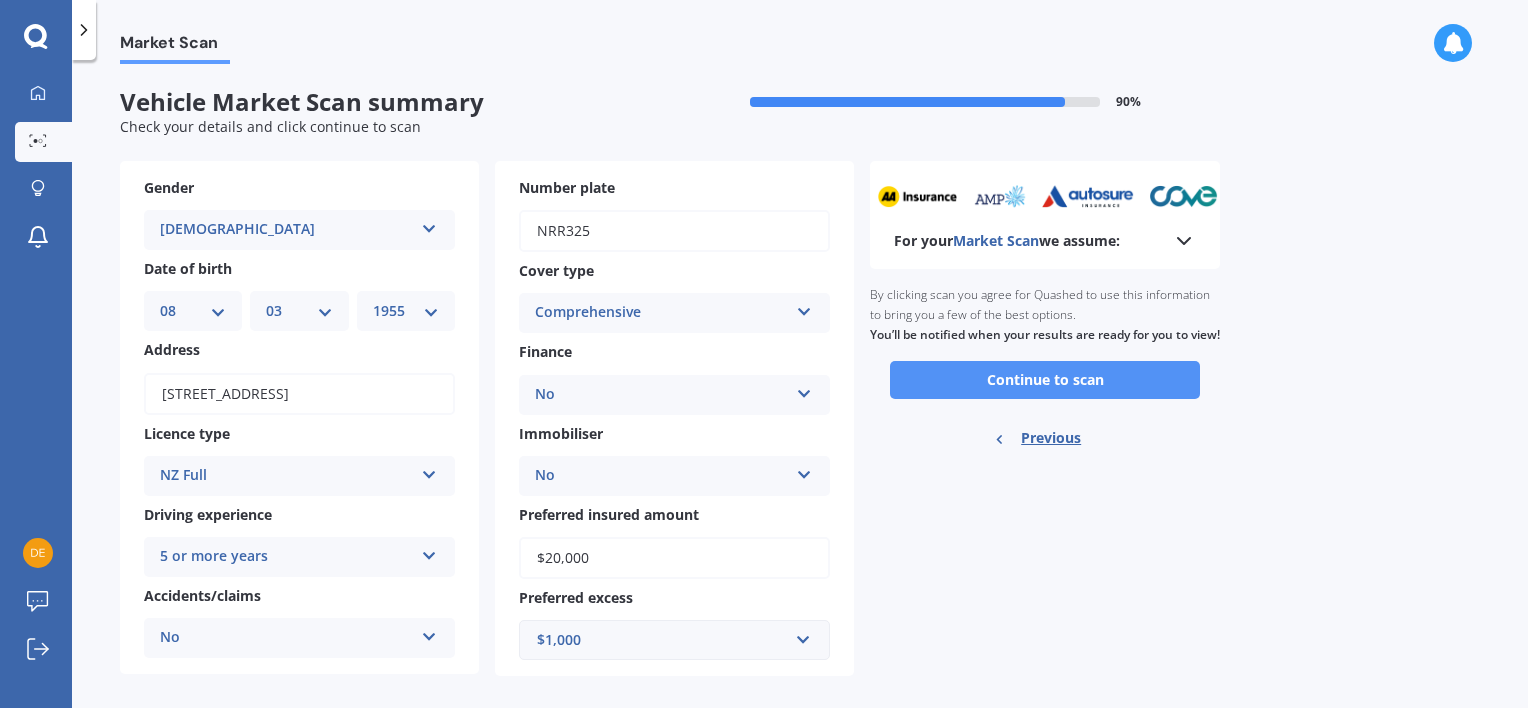 click on "Continue to scan" at bounding box center [1045, 380] 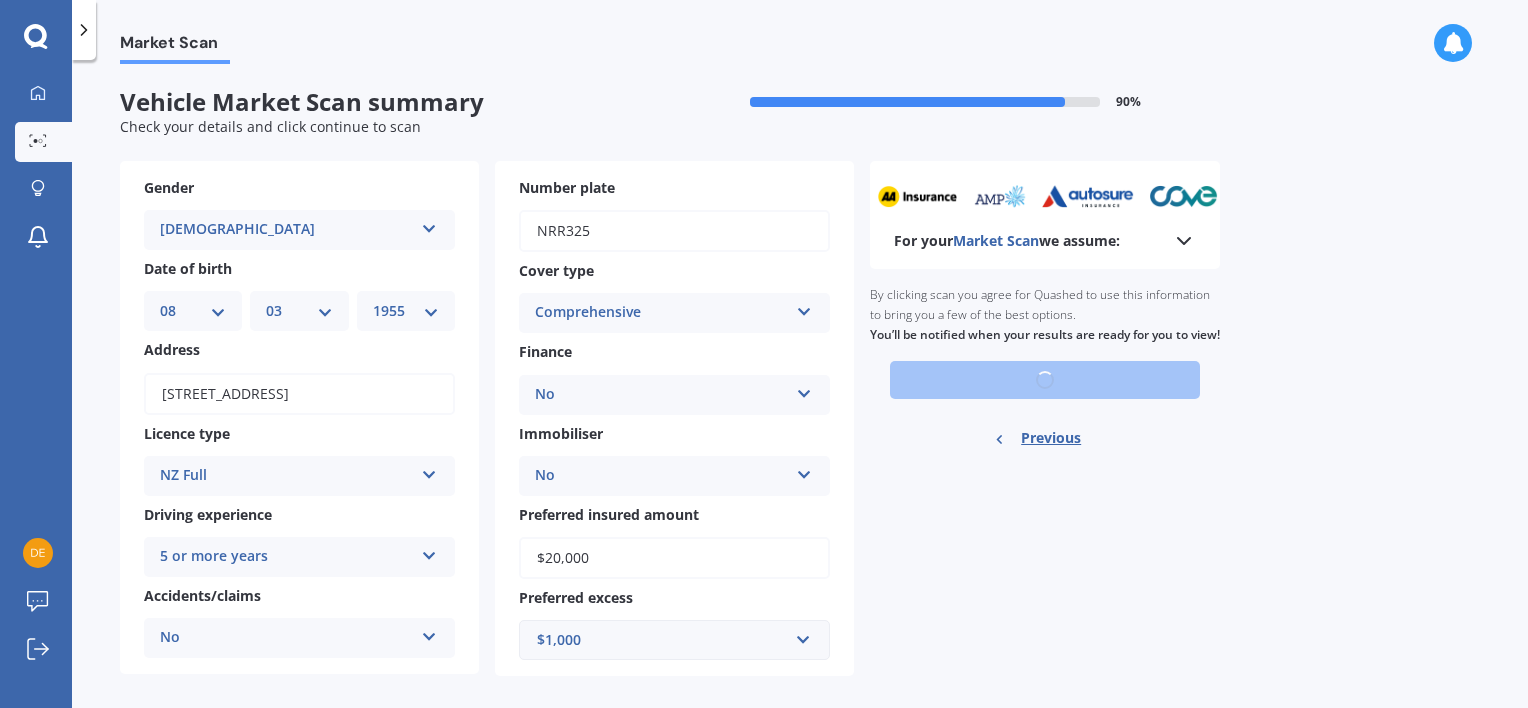 click on "Ready to go By clicking scan you agree for Quashed to use this information to bring you a few of the best options. You’ll be notified when your results are ready for you to view! Continue to scan Previous" at bounding box center (1045, 369) 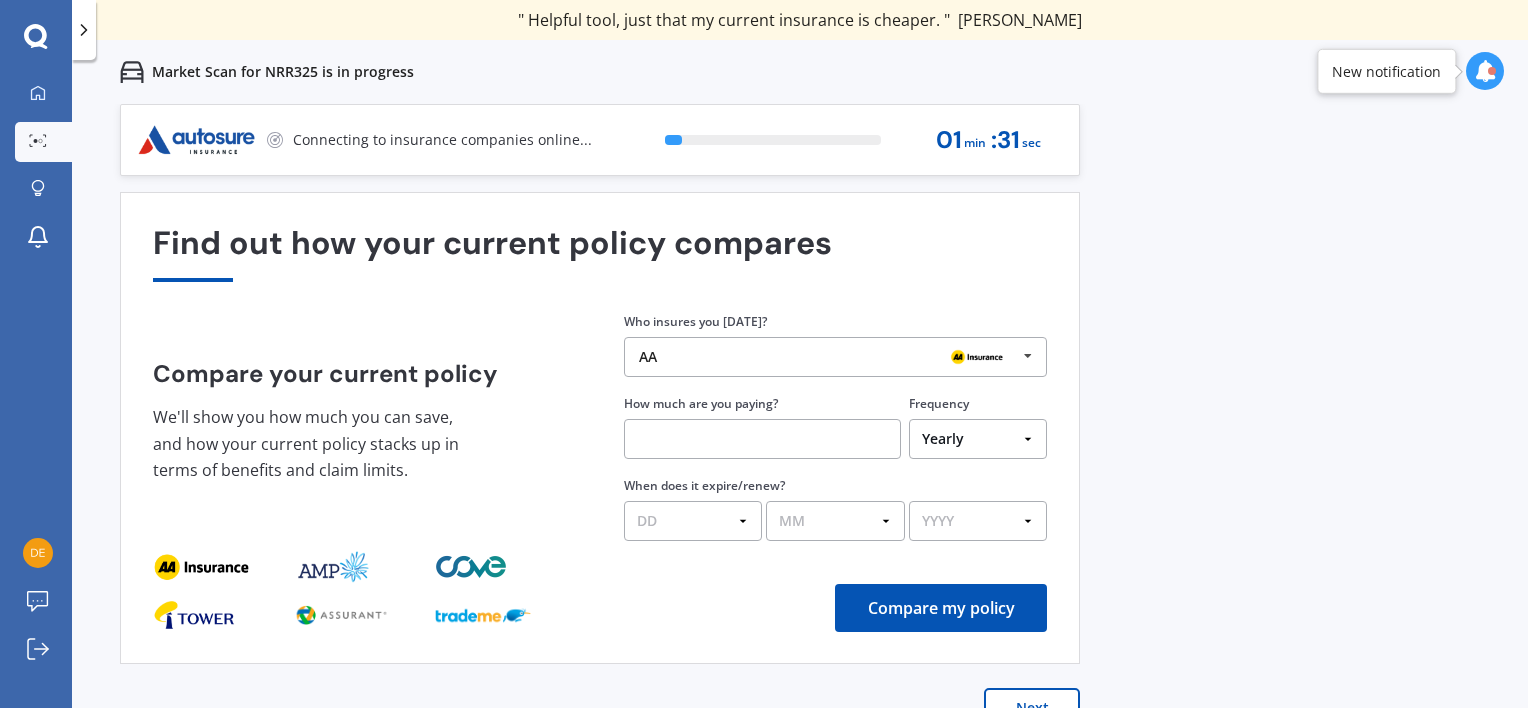 click at bounding box center (1028, 356) 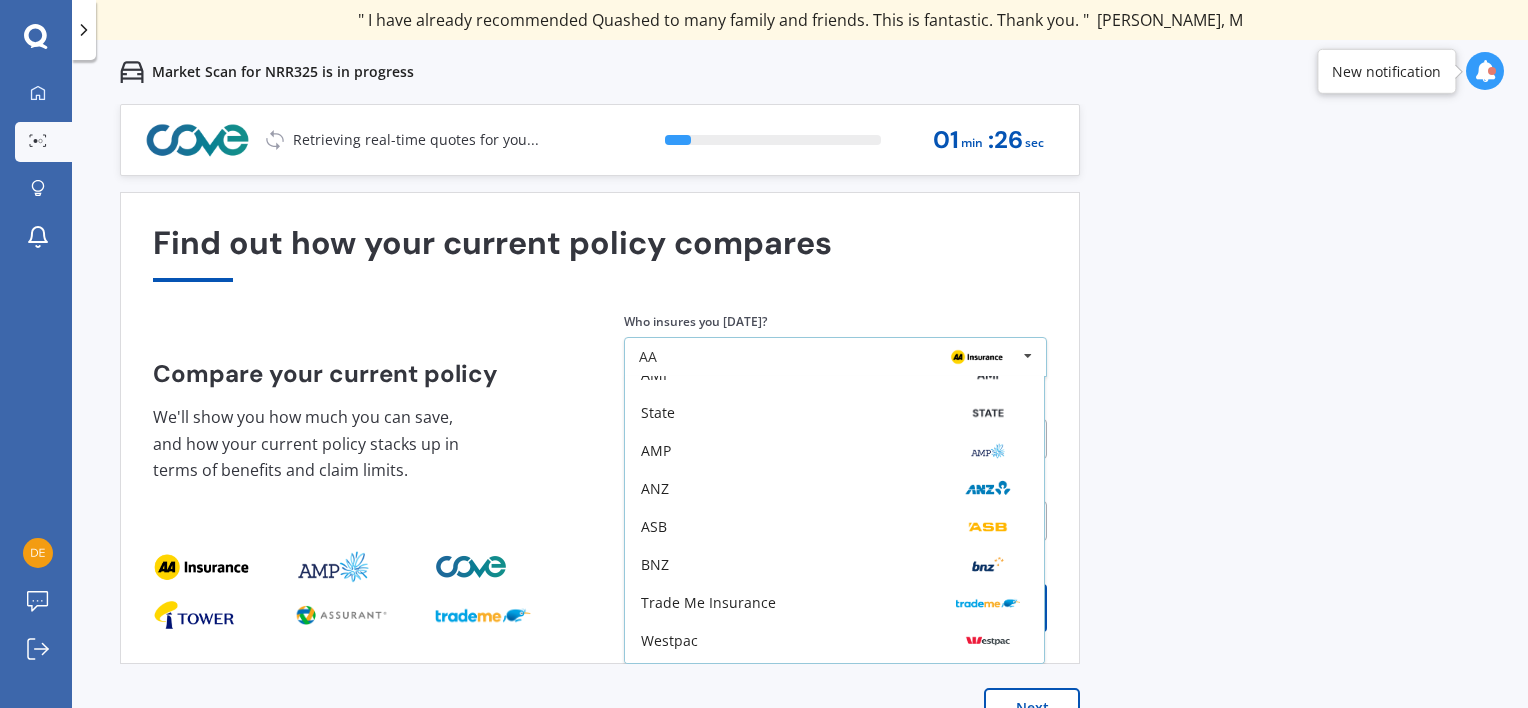 scroll, scrollTop: 131, scrollLeft: 0, axis: vertical 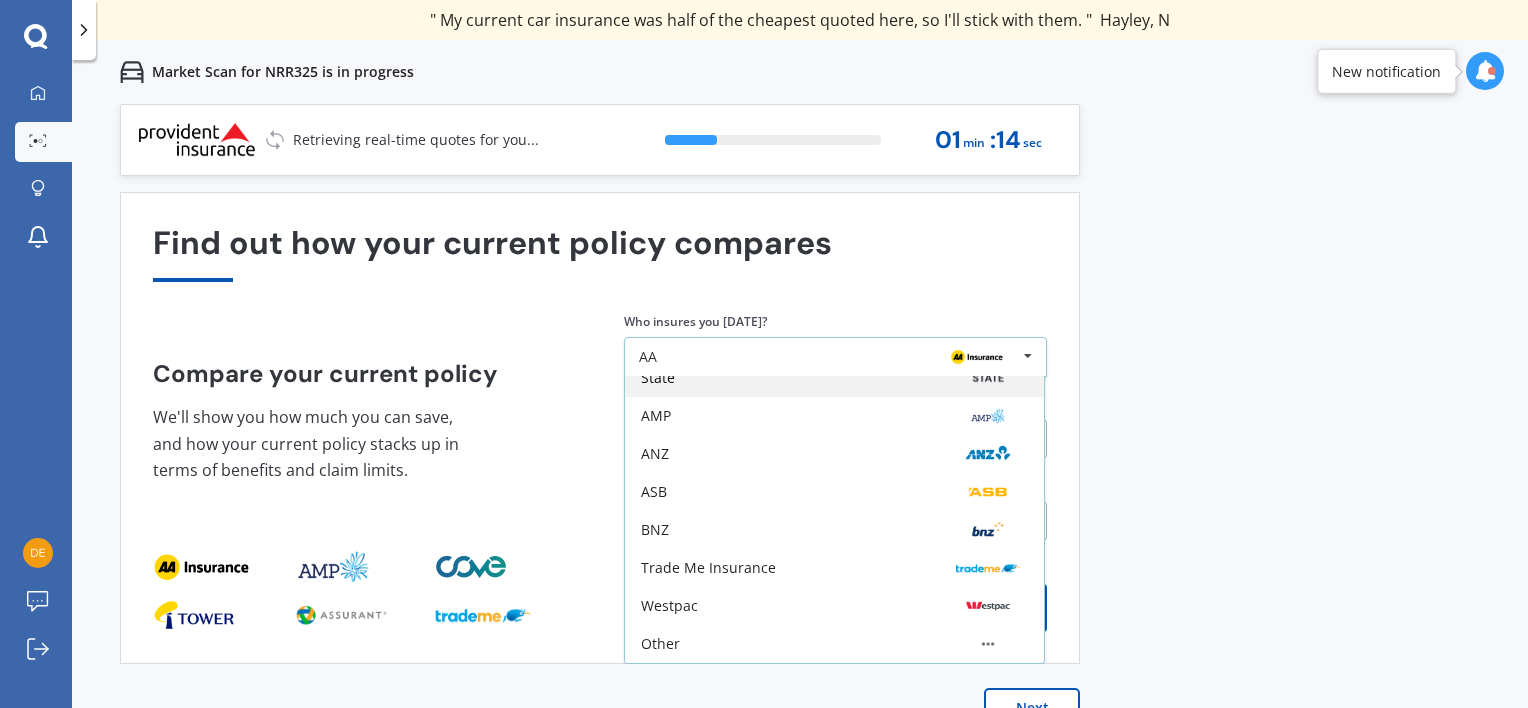 click at bounding box center (987, 378) 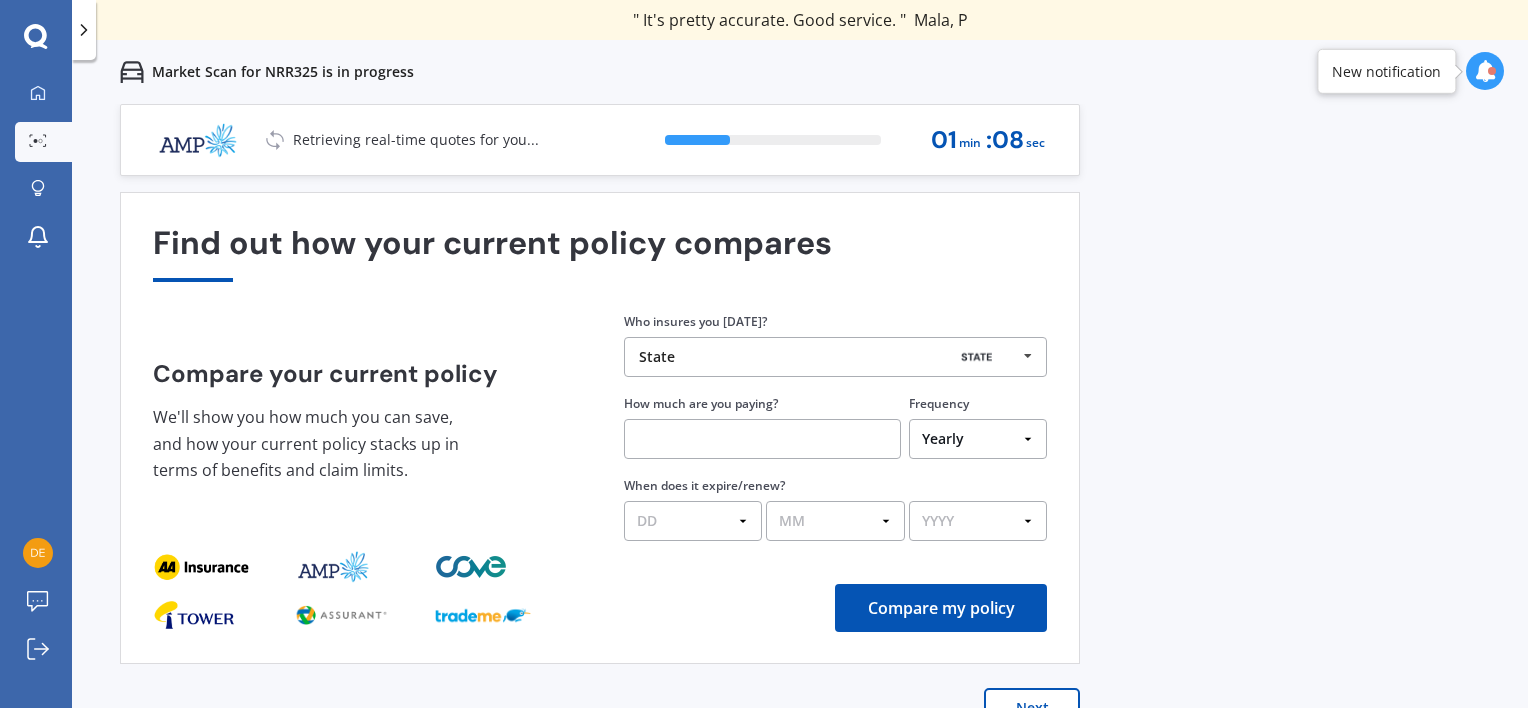 click at bounding box center (762, 439) 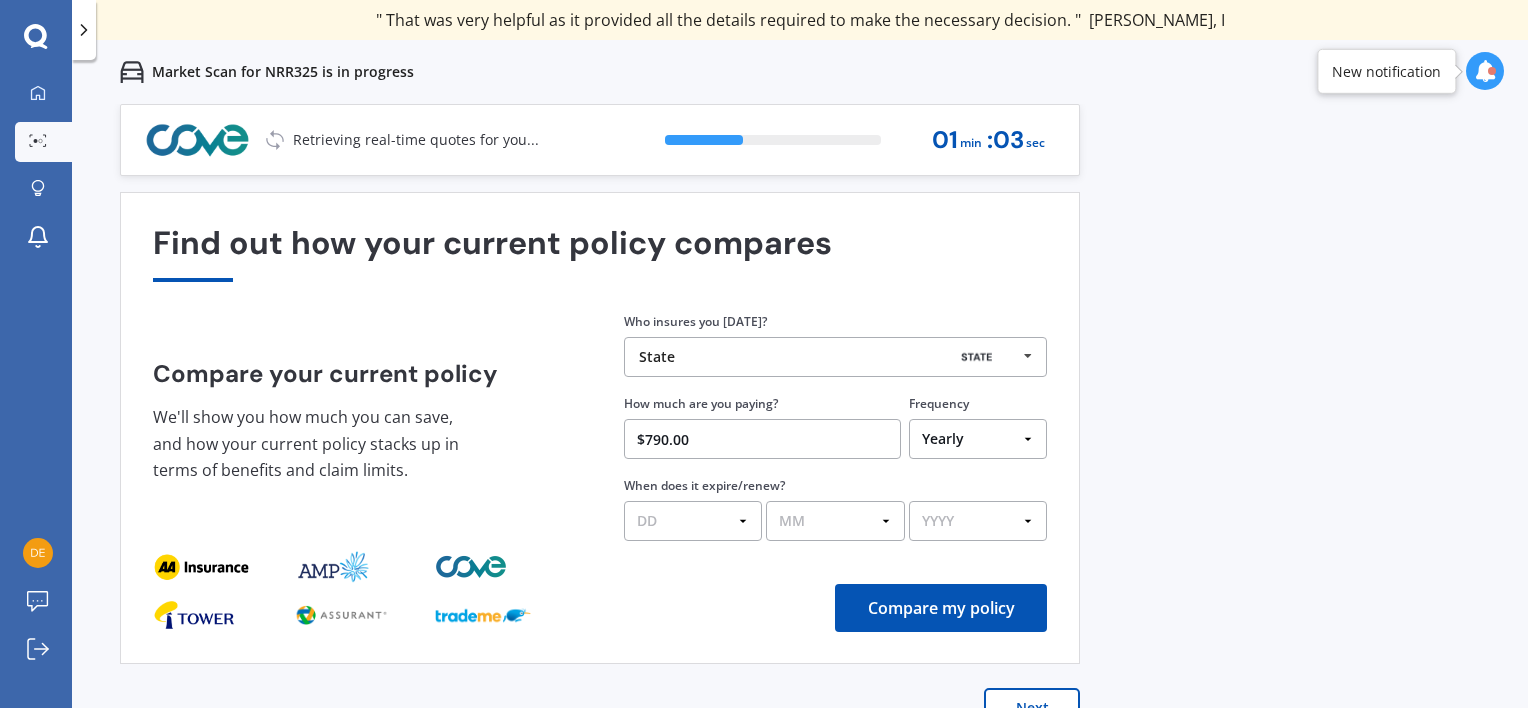 type on "$790.00" 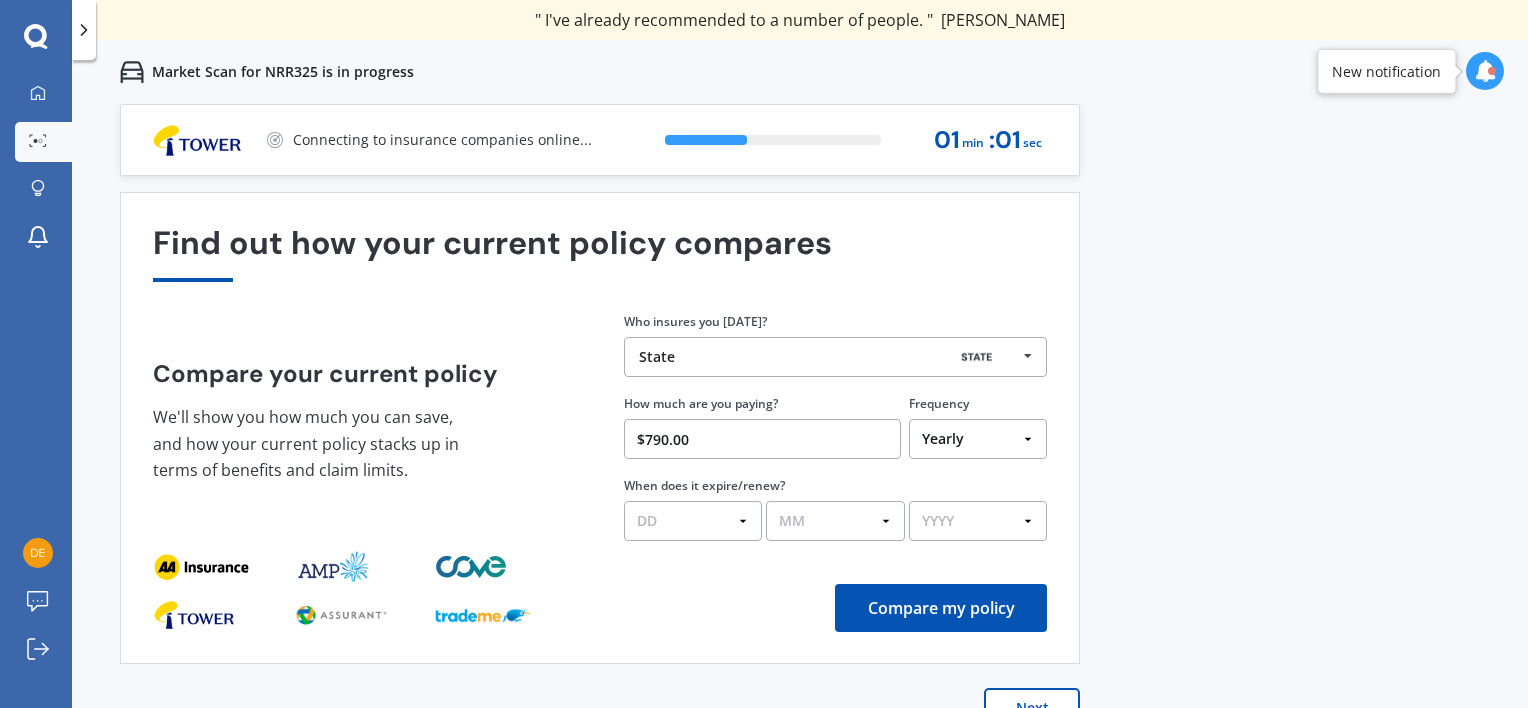 select on "16" 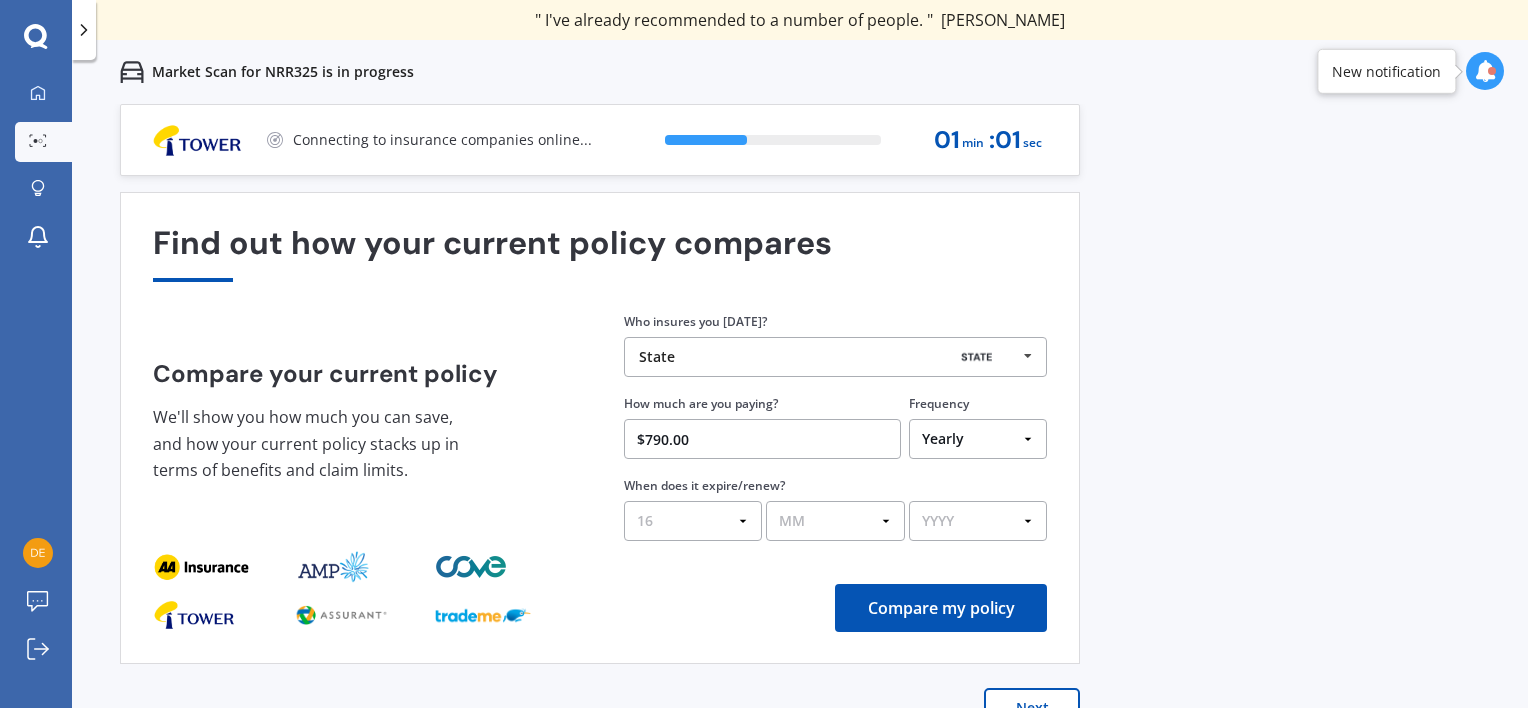 click on "DD 01 02 03 04 05 06 07 08 09 10 11 12 13 14 15 16 17 18 19 20 21 22 23 24 25 26 27 28 29 30 31" at bounding box center (693, 521) 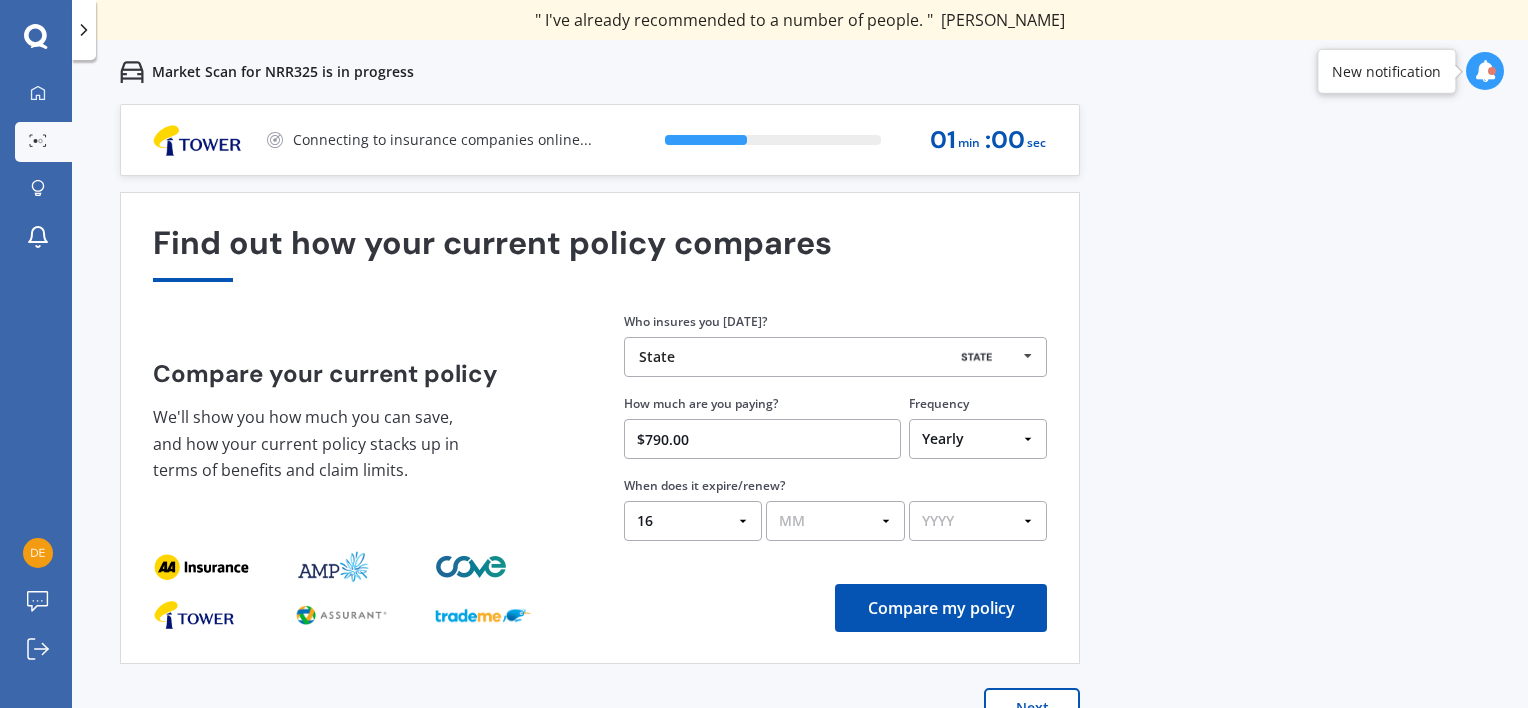 click on "MM 01 02 03 04 05 06 07 08 09 10 11 12" at bounding box center [835, 521] 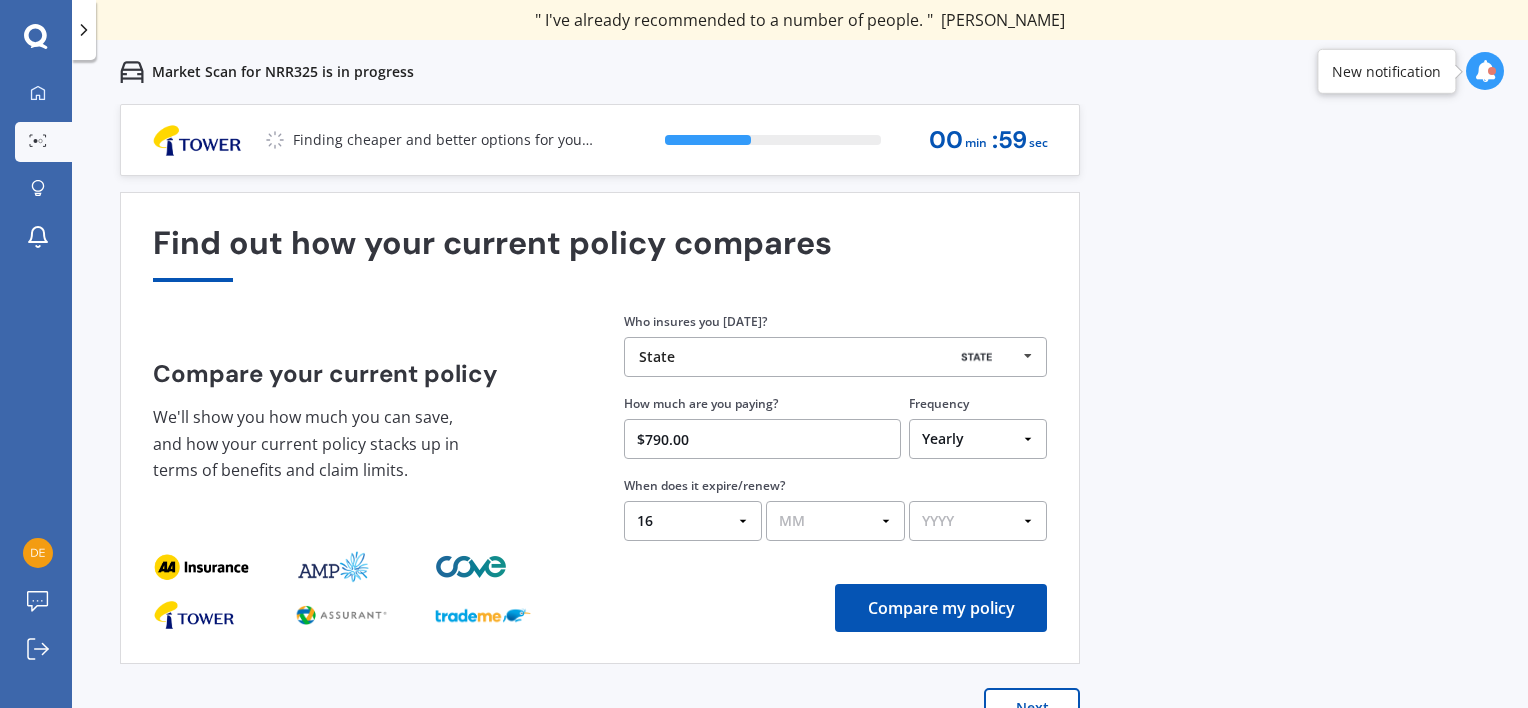 select on "08" 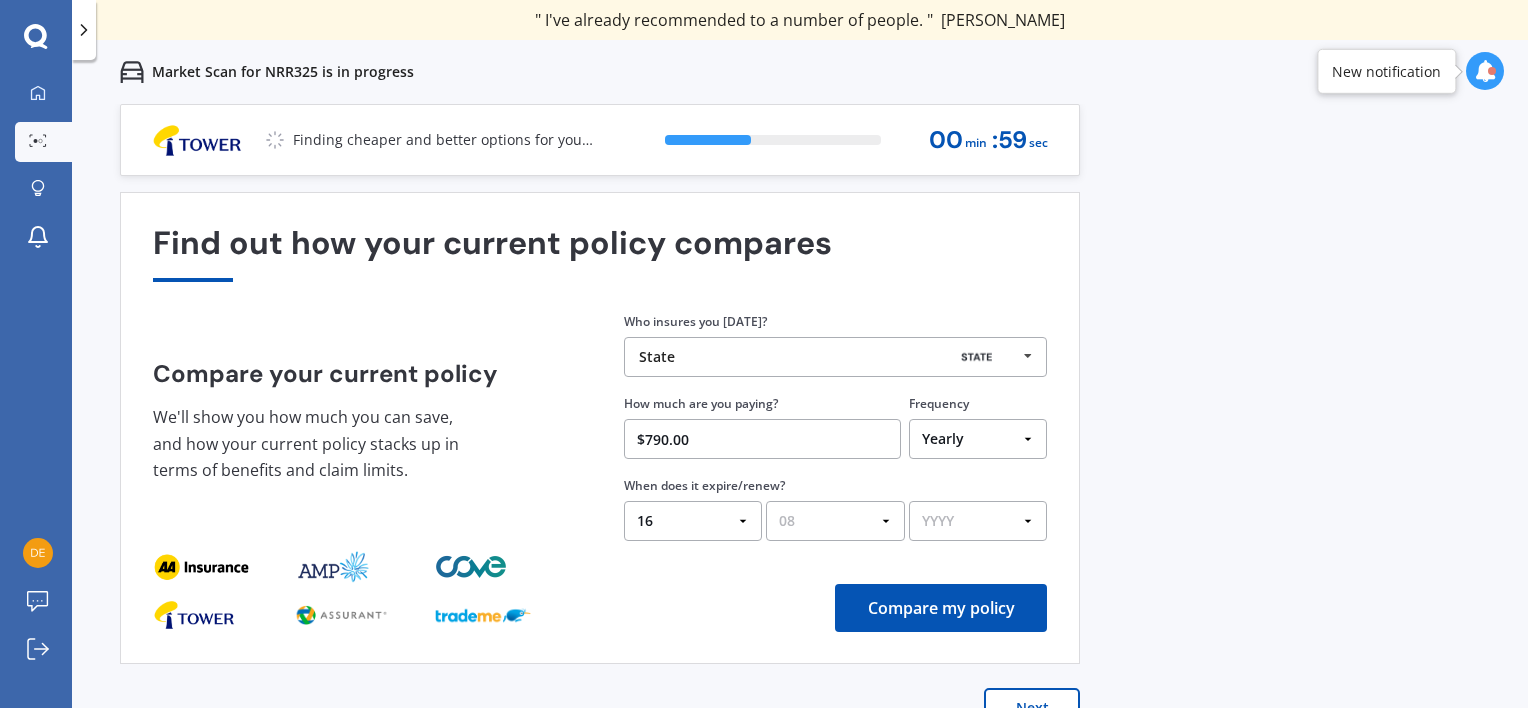 click on "MM 01 02 03 04 05 06 07 08 09 10 11 12" at bounding box center (835, 521) 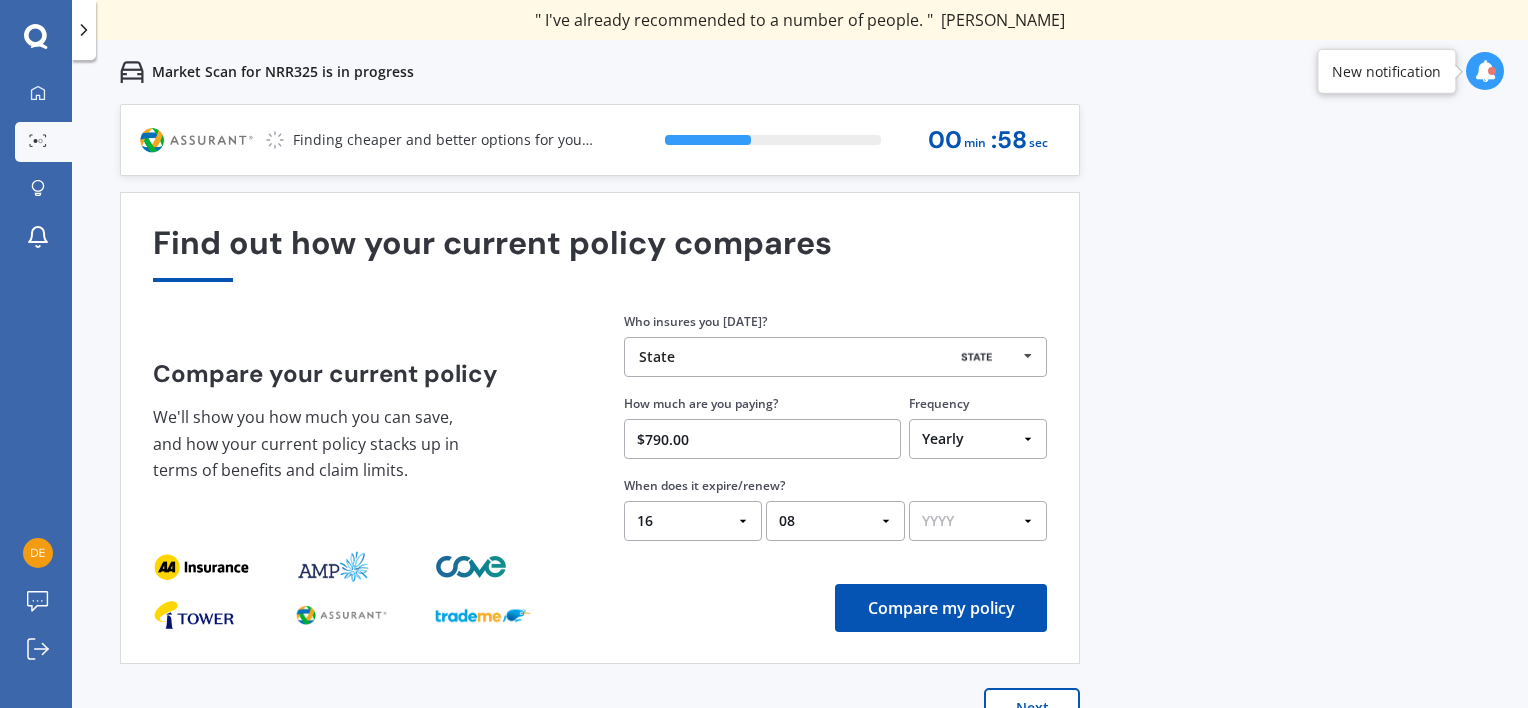 click on "YYYY 2026 2025 2024" at bounding box center [978, 521] 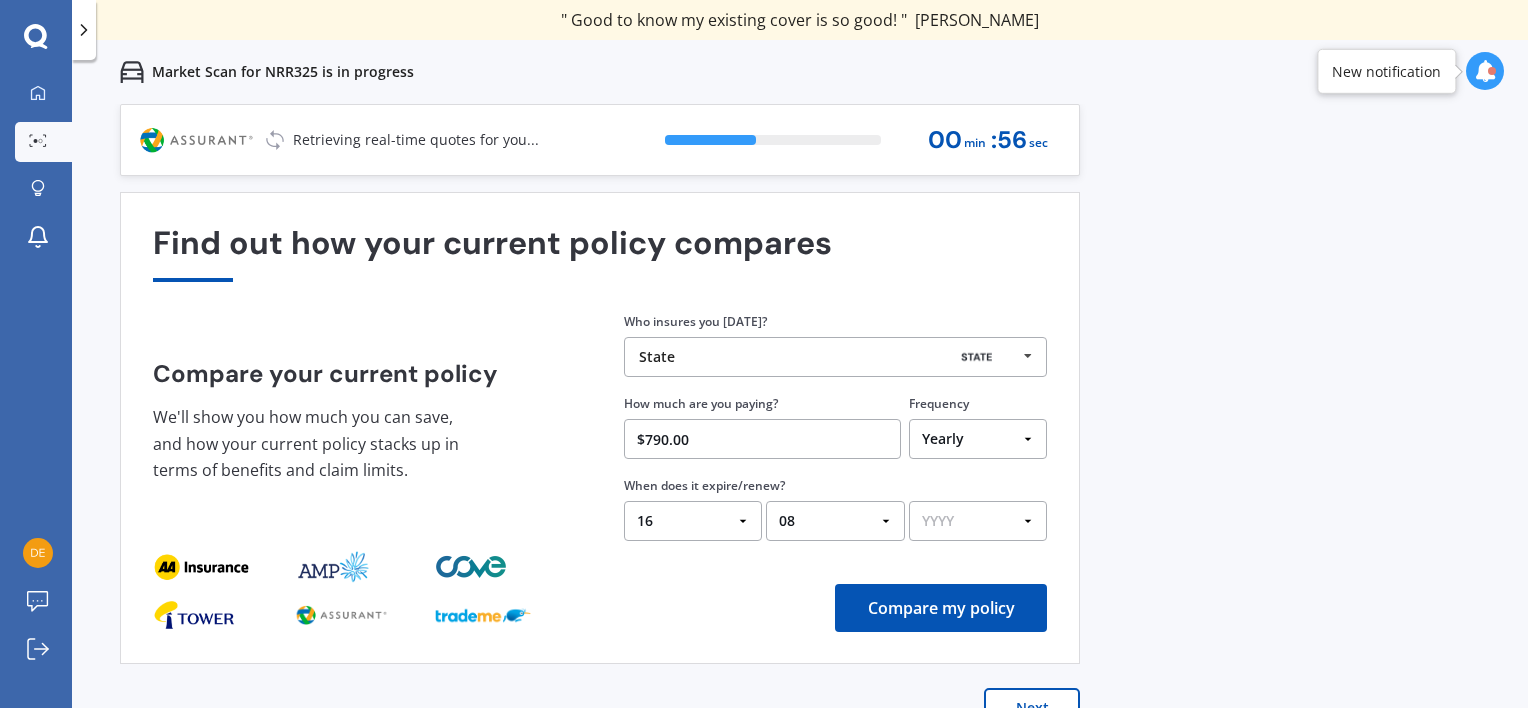 select on "2025" 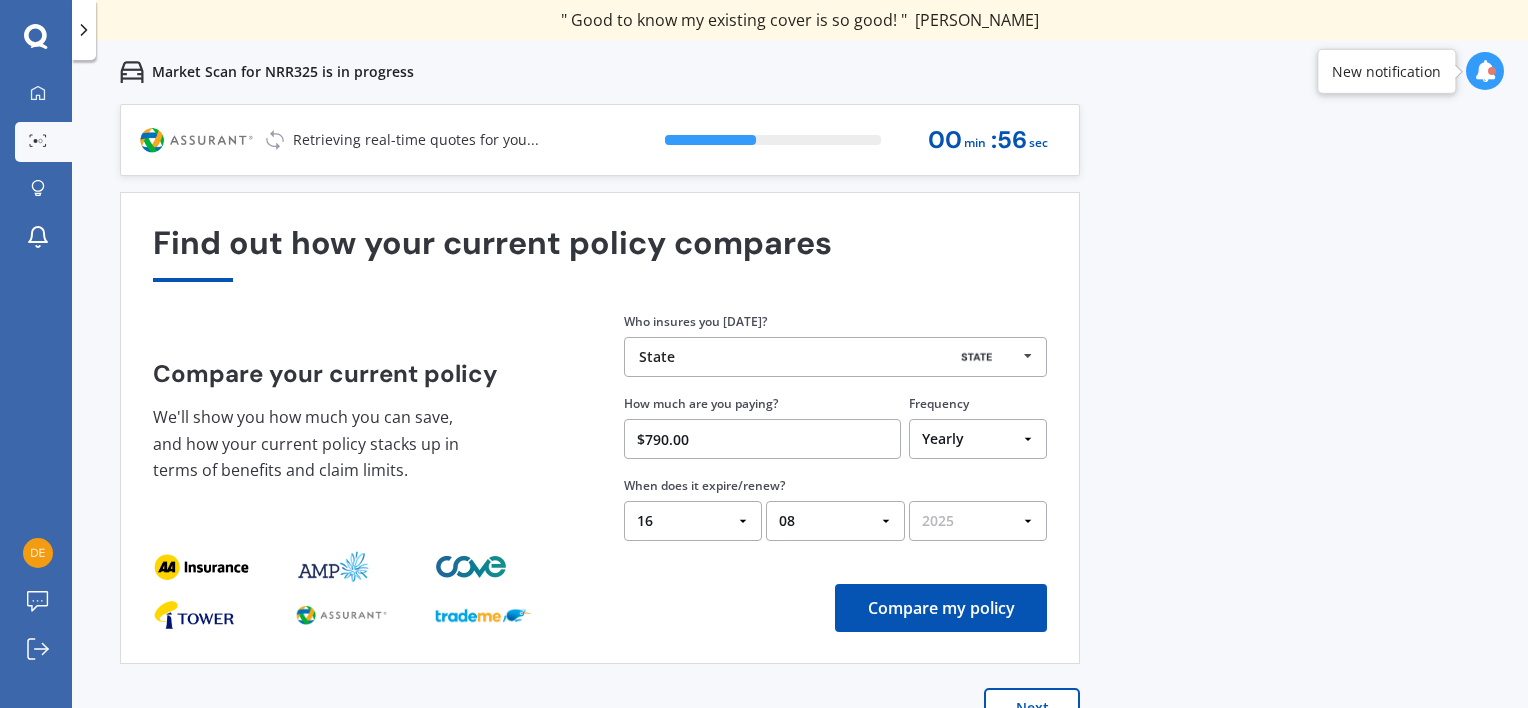 click on "YYYY 2026 2025 2024" at bounding box center (978, 521) 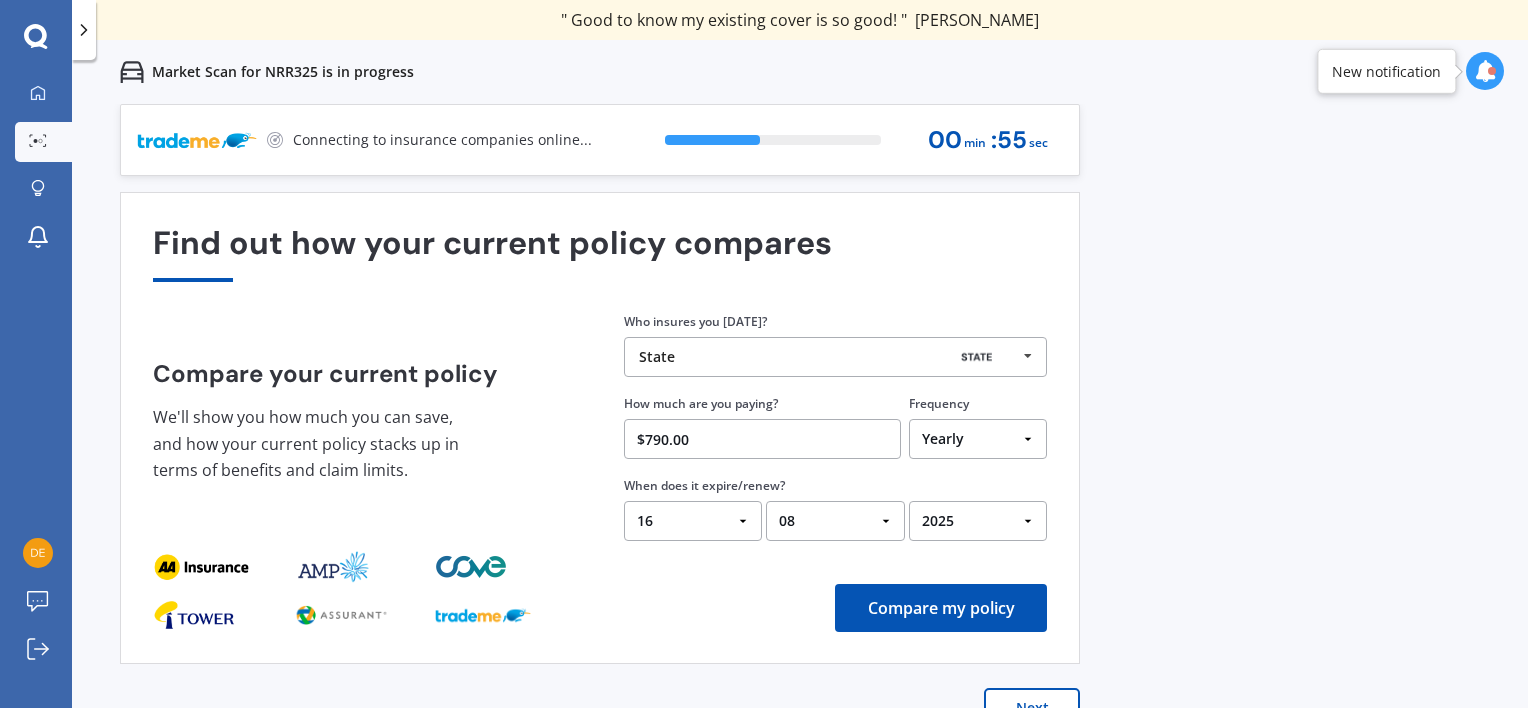 click on "Compare my policy" at bounding box center [941, 608] 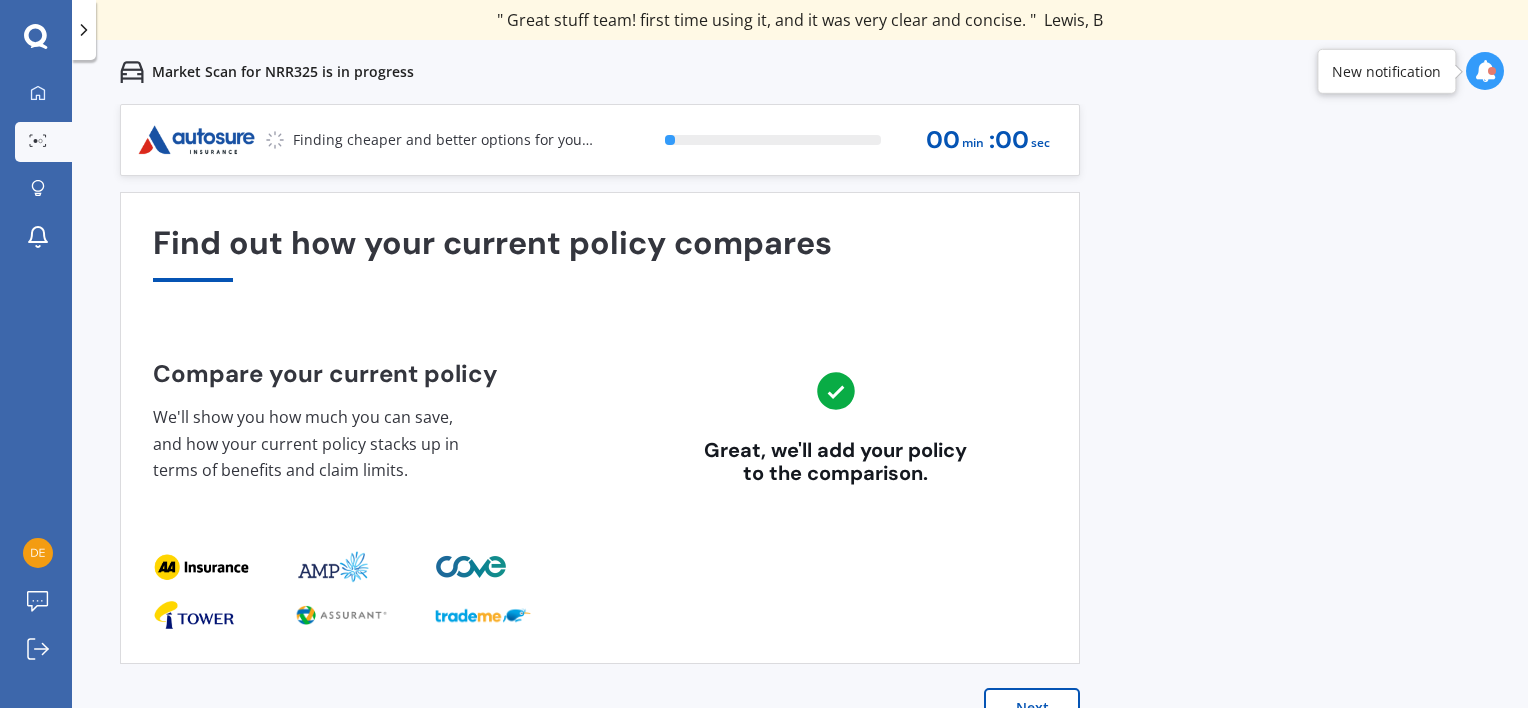 click on "Next" at bounding box center [1032, 708] 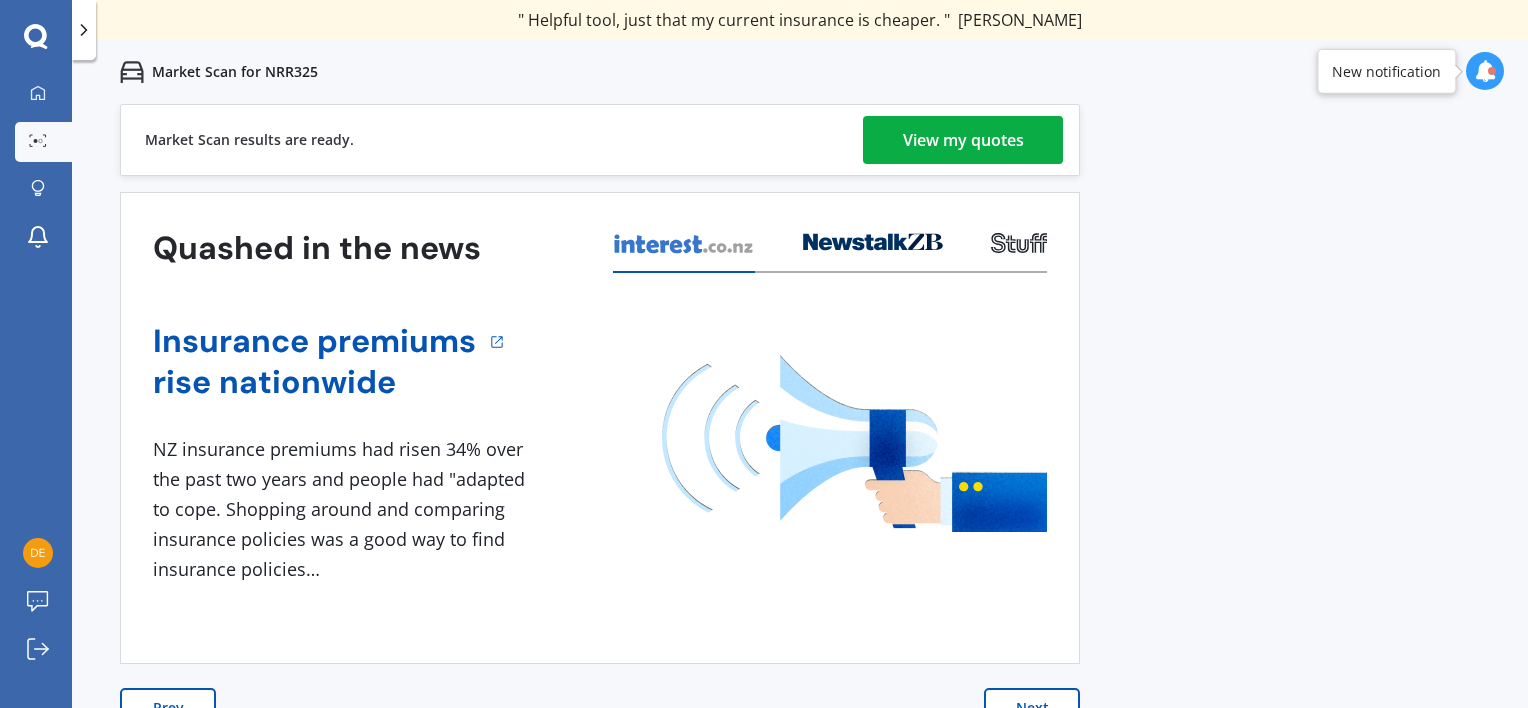 click on "View my quotes" at bounding box center [963, 140] 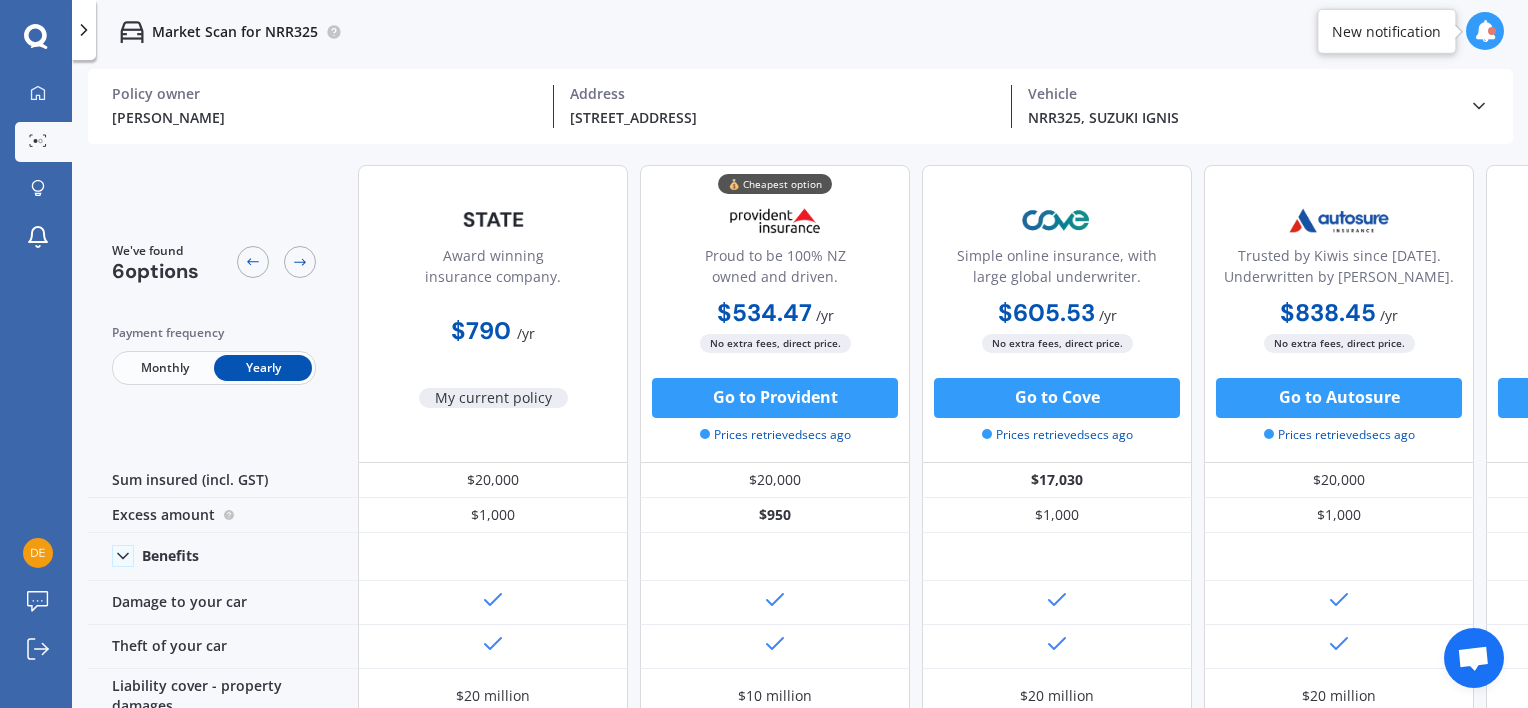 scroll, scrollTop: 0, scrollLeft: 520, axis: horizontal 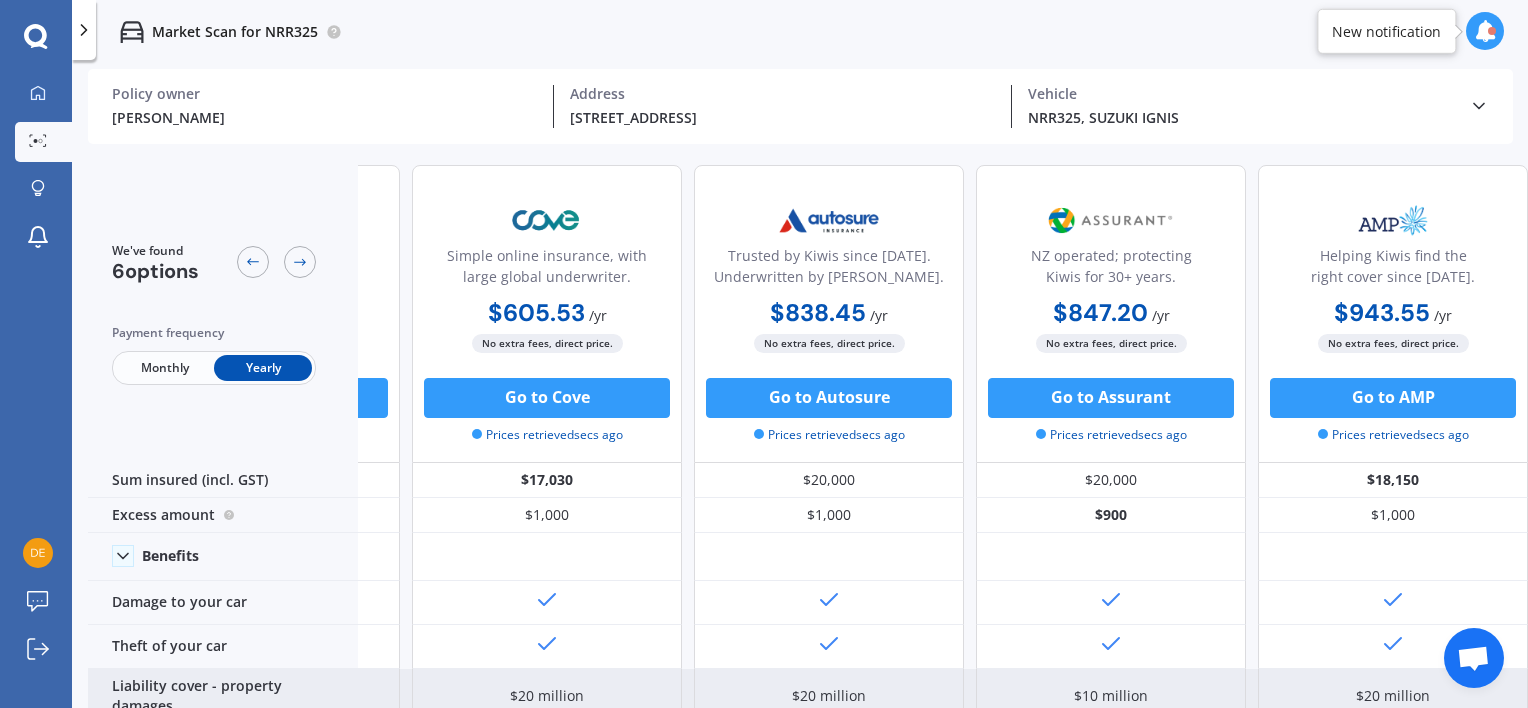 click on "Liability cover - property damages" at bounding box center [223, 696] 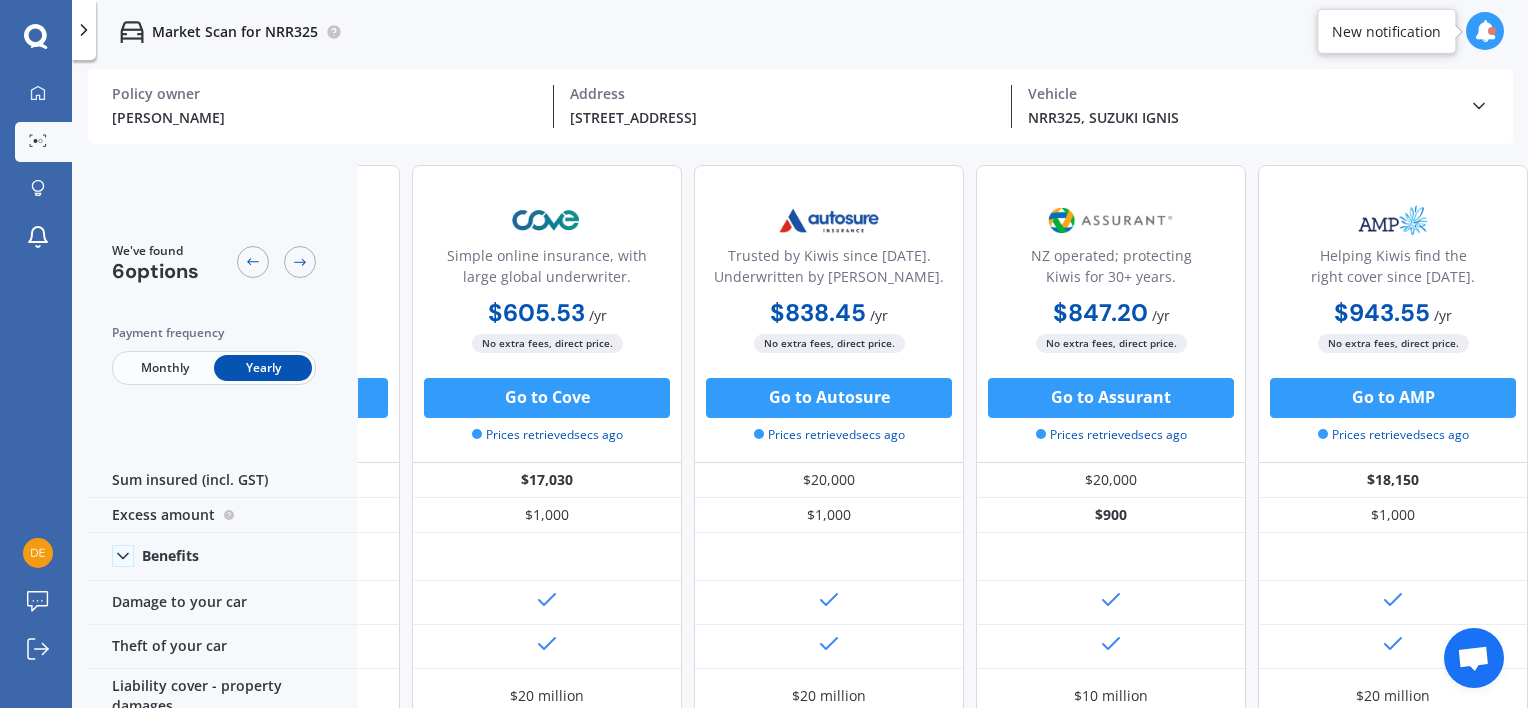 scroll, scrollTop: 0, scrollLeft: 0, axis: both 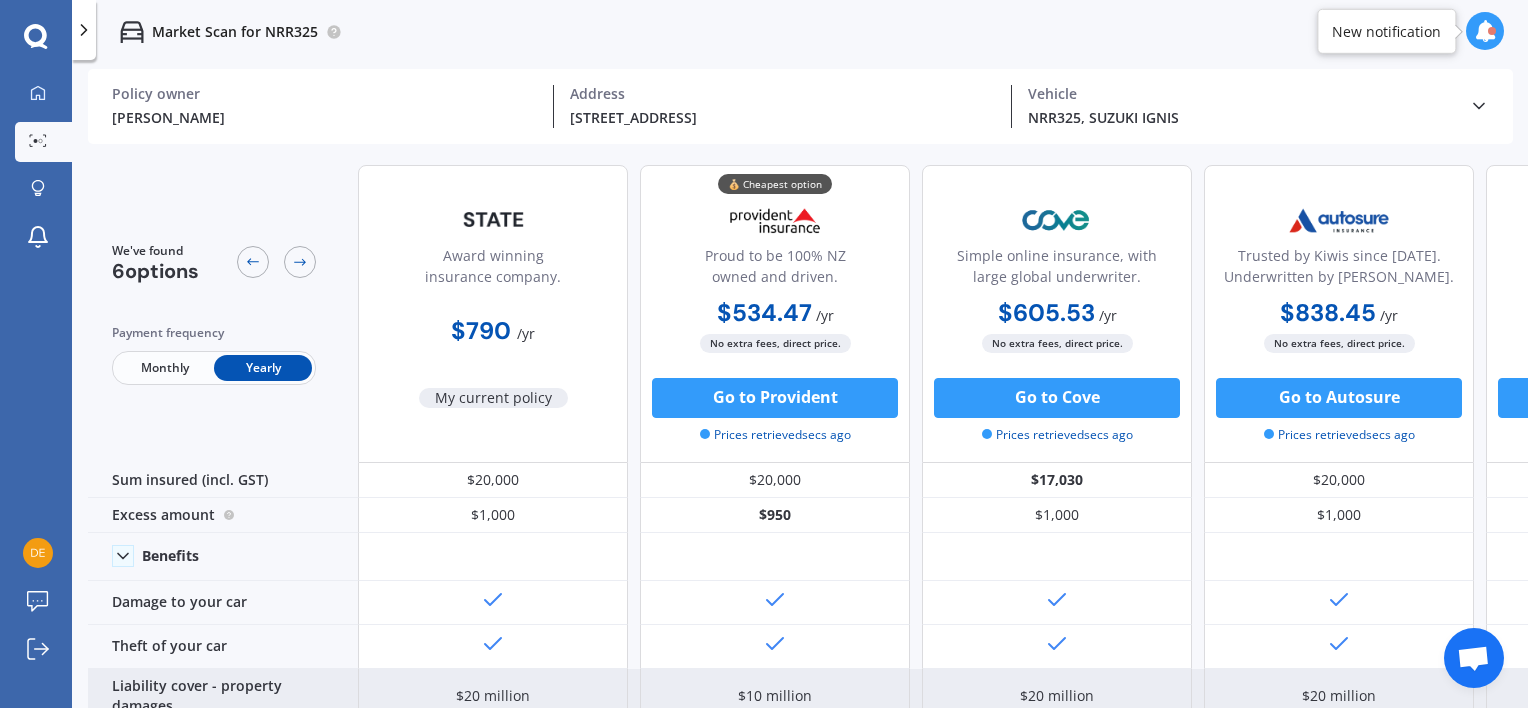 click on "$10 million" at bounding box center (1621, 696) 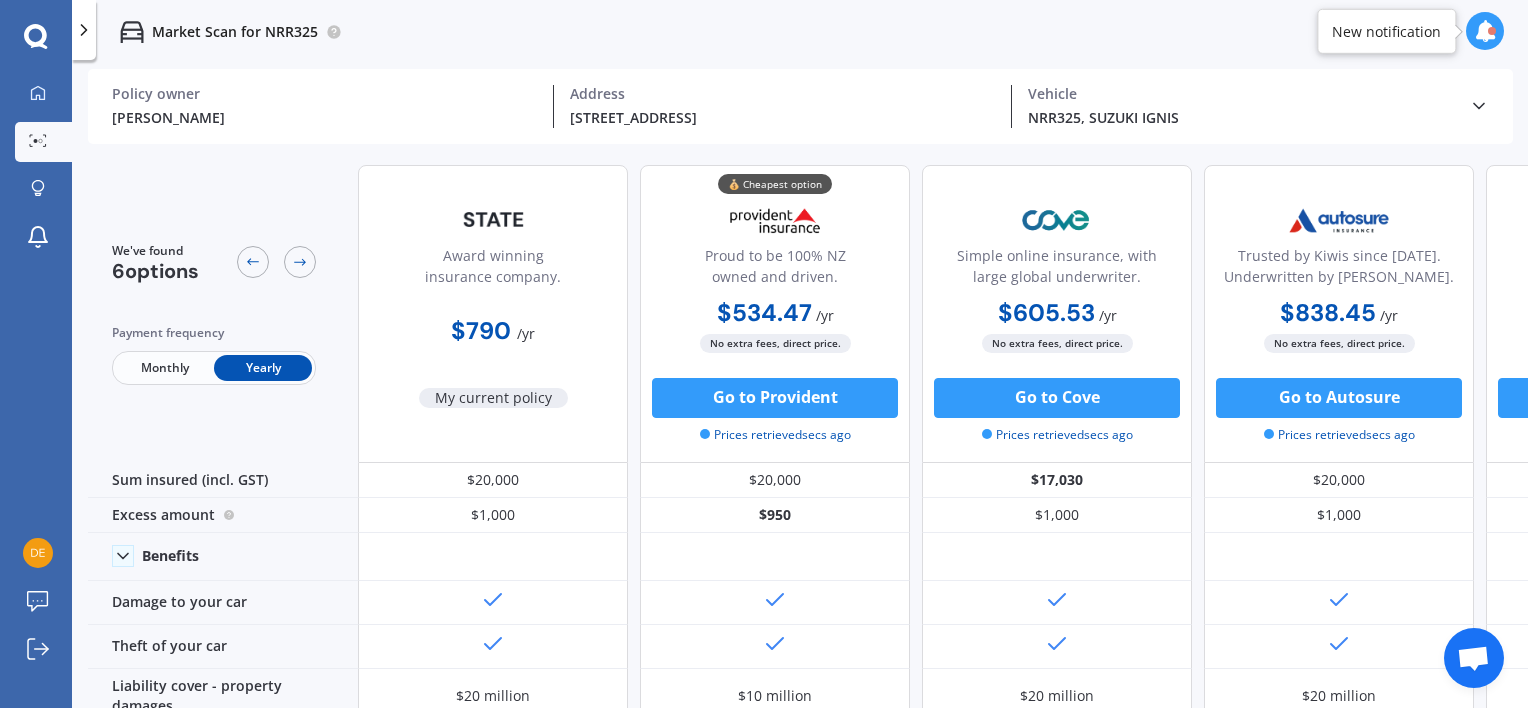 click on "We've found 6  options Payment frequency Monthly Yearly Award winning insurance company. $790   /  yr My current policy 💰 Cheapest option Proud to be 100% NZ owned and driven. $534.47   /  yr $534.47   /  yr $53.48   /  mo No extra fees, direct price. Go to Provident Prices retrieved  secs ago Simple online insurance, with large global underwriter. $605.53   /  yr $605.53   /  yr $55.96   /  mo No extra fees, direct price. Go to Cove Prices retrieved  secs ago Trusted by [PERSON_NAME] since [DATE]. Underwritten by [PERSON_NAME]. $838.45   /  yr $838.45   /  yr $76.76   /  mo No extra fees, direct price. Go to Autosure Prices retrieved  secs ago NZ operated; protecting Kiwis for 30+ years. $847.20   /  yr $847.20   /  yr $70.60   /  mo No extra fees, direct price. Go to Assurant Prices retrieved  secs ago Helping Kiwis find the right cover since [DATE]. $943.55   /  yr $943.55   /  yr $86.40   /  mo No extra fees, direct price. Go to AMP Prices retrieved  secs ago Sum insured (incl. GST) $20,000 $20,000 $17,030 $20,000 $20,000" at bounding box center (808, 431) 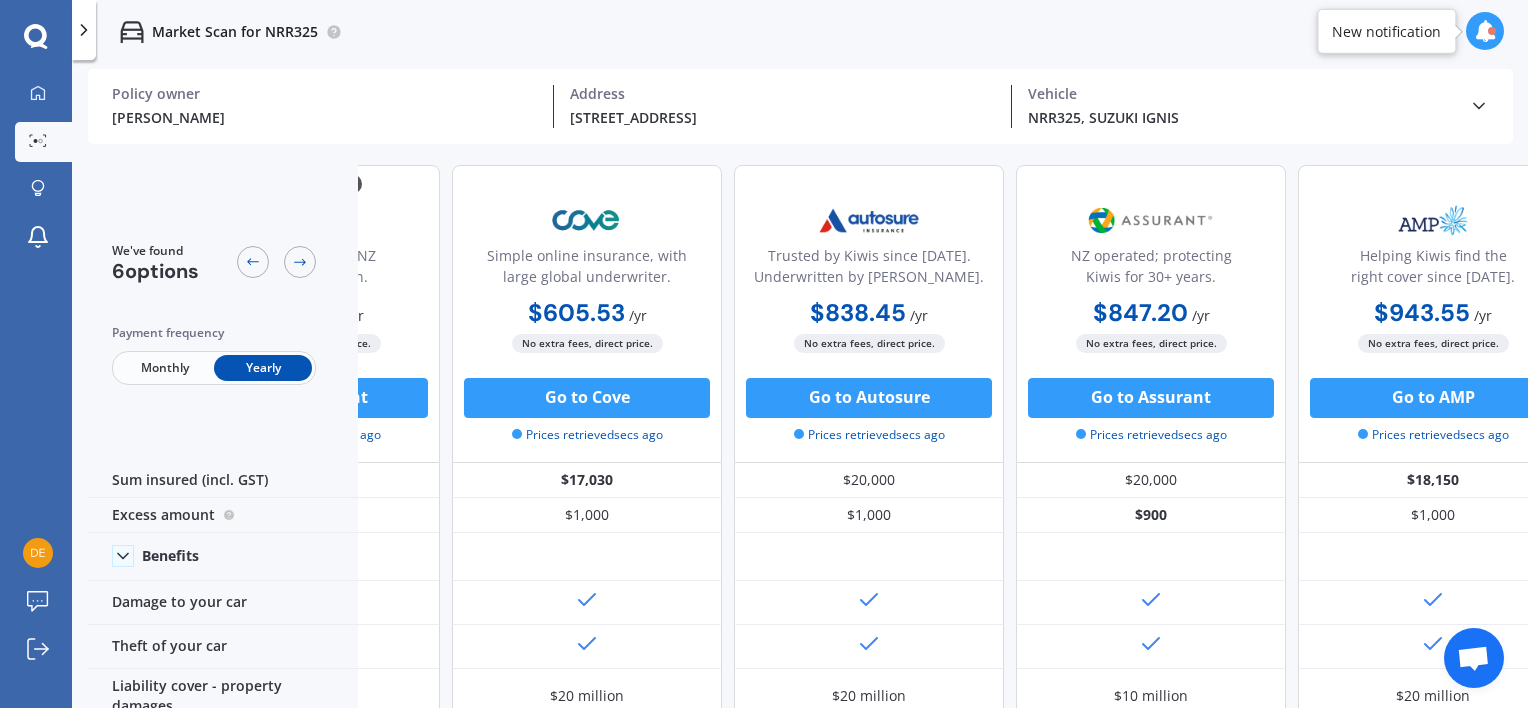 scroll, scrollTop: 0, scrollLeft: 520, axis: horizontal 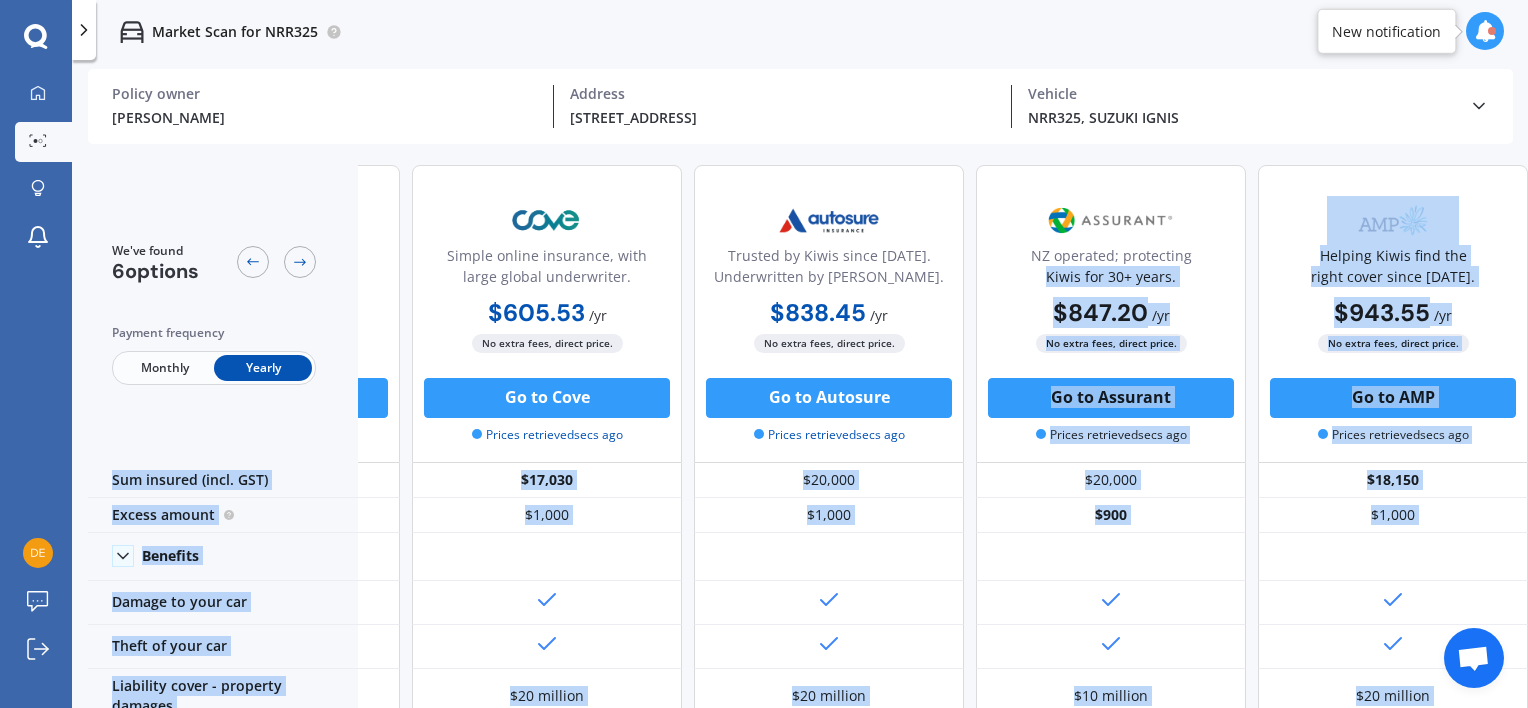 drag, startPoint x: 1506, startPoint y: 265, endPoint x: 1523, endPoint y: 324, distance: 61.400326 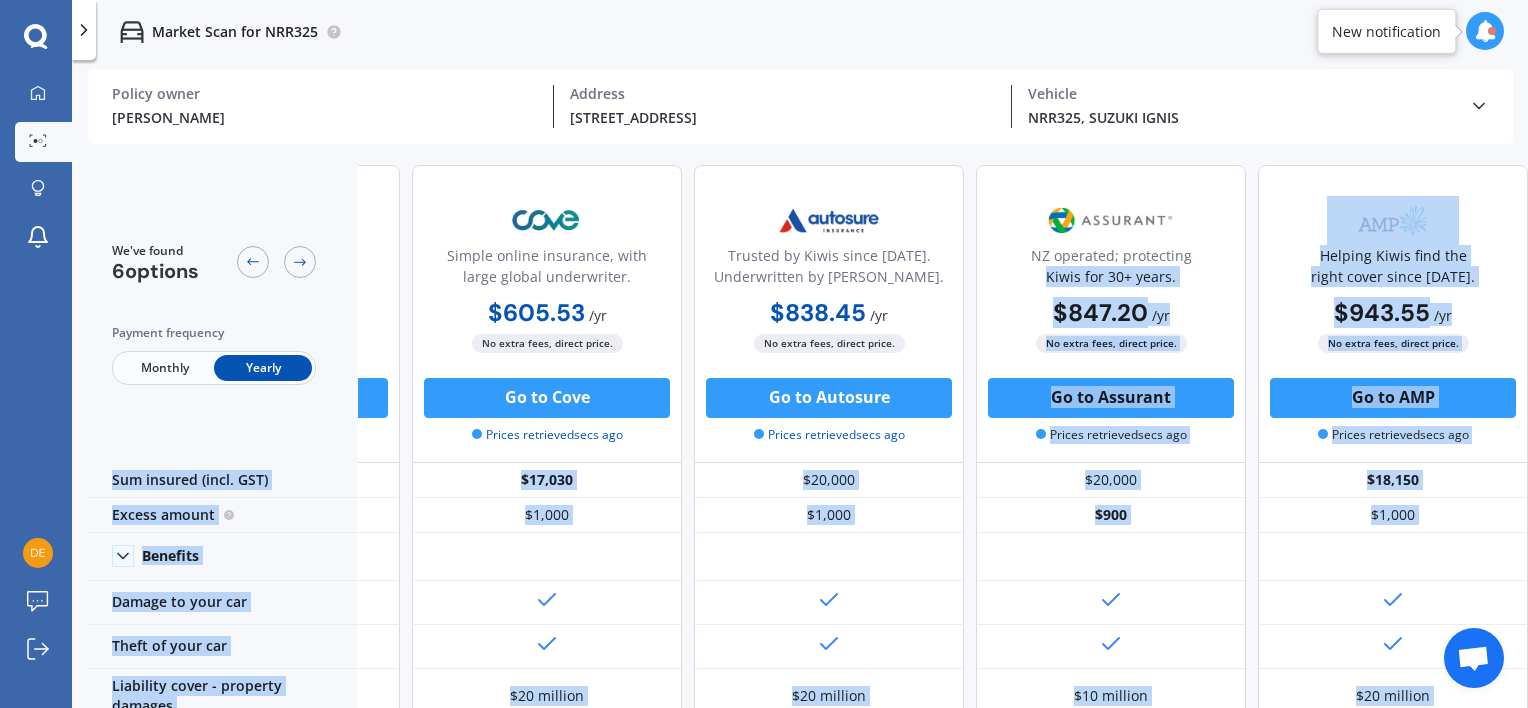 click on "We've found 6  options Payment frequency Monthly Yearly Award winning insurance company. $790   /  yr My current policy 💰 Cheapest option Proud to be 100% NZ owned and driven. $534.47   /  yr $534.47   /  yr $53.48   /  mo No extra fees, direct price. Go to Provident Prices retrieved  secs ago Simple online insurance, with large global underwriter. $605.53   /  yr $605.53   /  yr $55.96   /  mo No extra fees, direct price. Go to Cove Prices retrieved  secs ago Trusted by [PERSON_NAME] since [DATE]. Underwritten by [PERSON_NAME]. $838.45   /  yr $838.45   /  yr $76.76   /  mo No extra fees, direct price. Go to Autosure Prices retrieved  secs ago NZ operated; protecting Kiwis for 30+ years. $847.20   /  yr $847.20   /  yr $70.60   /  mo No extra fees, direct price. Go to Assurant Prices retrieved  secs ago Helping Kiwis find the right cover since [DATE]. $943.55   /  yr $943.55   /  yr $86.40   /  mo No extra fees, direct price. Go to AMP Prices retrieved  secs ago Sum insured (incl. GST) $20,000 $20,000 $17,030 $20,000 $20,000" at bounding box center (808, 431) 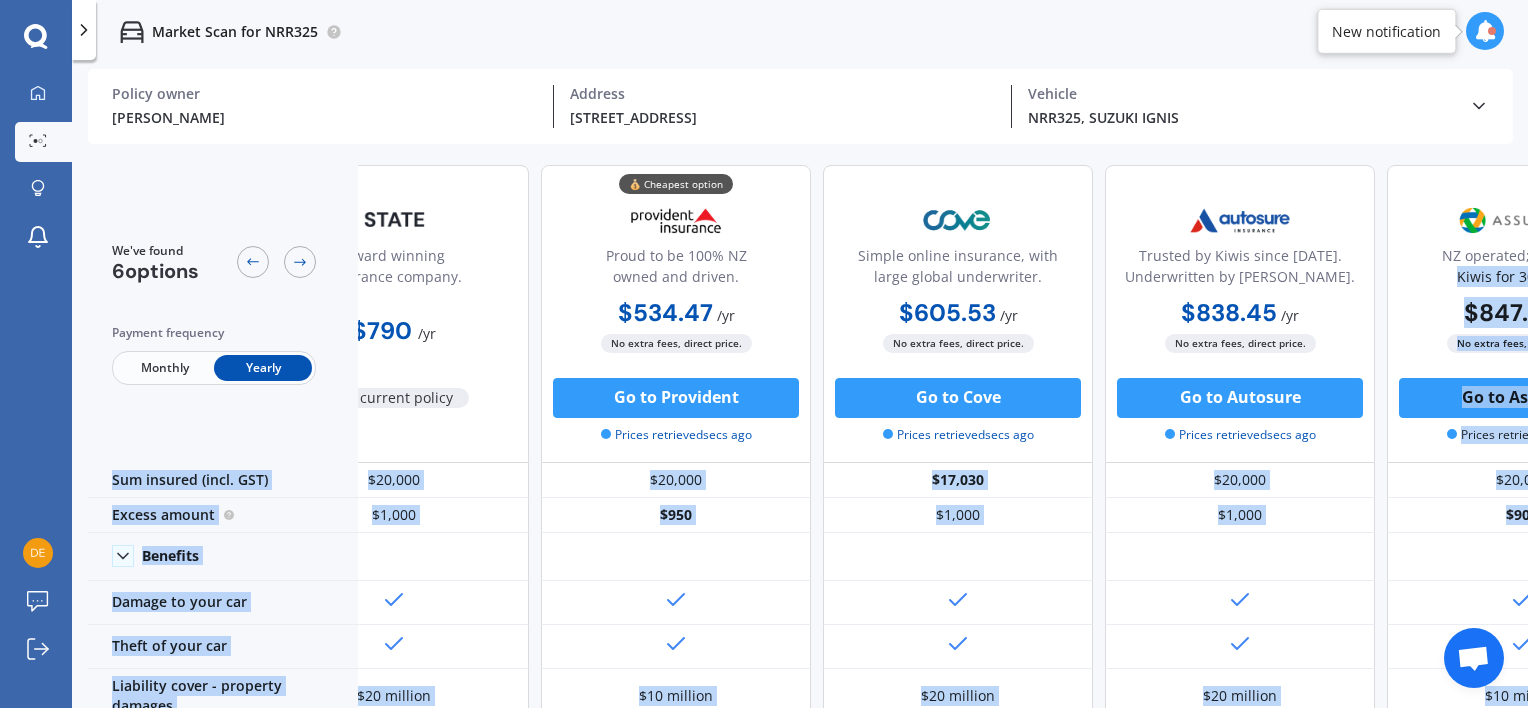scroll, scrollTop: 0, scrollLeft: 0, axis: both 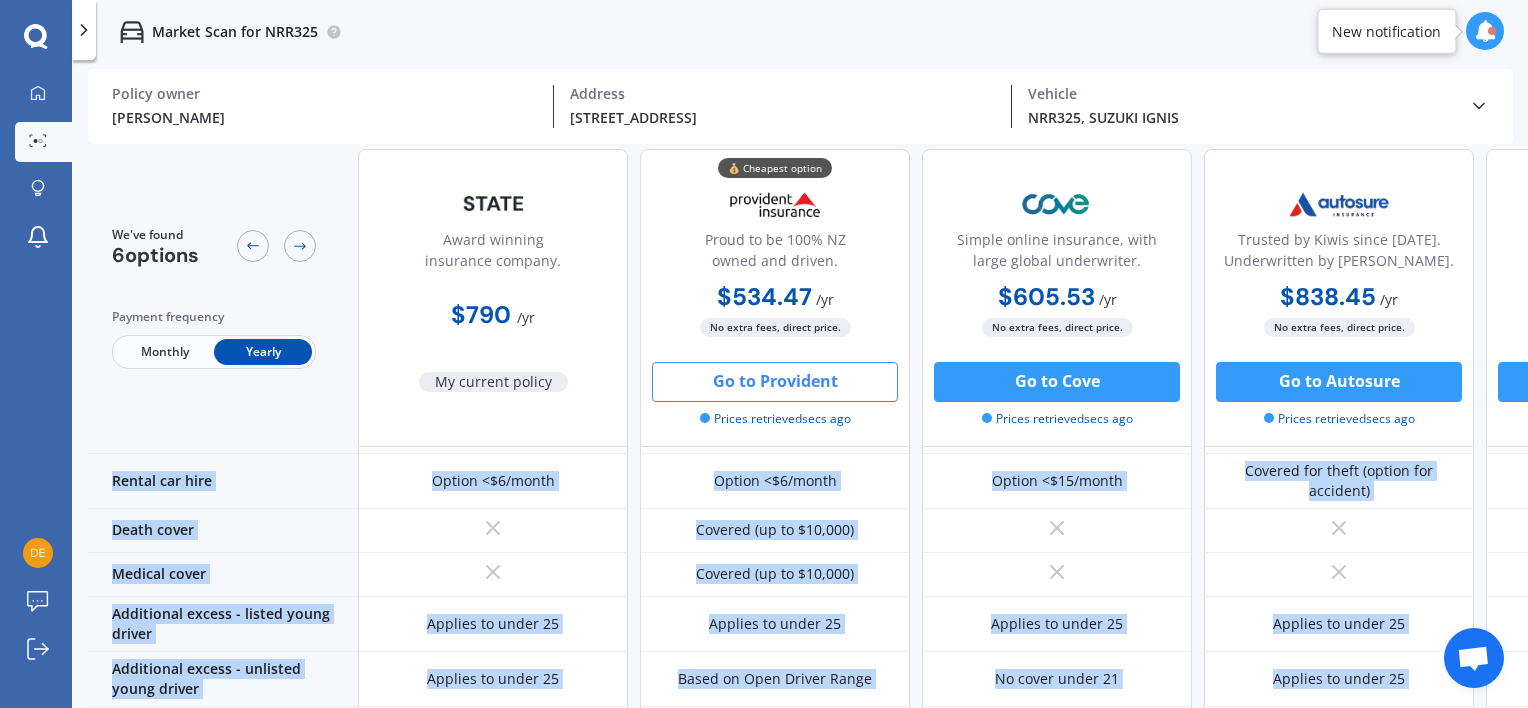 click on "Go to Provident" at bounding box center (775, 382) 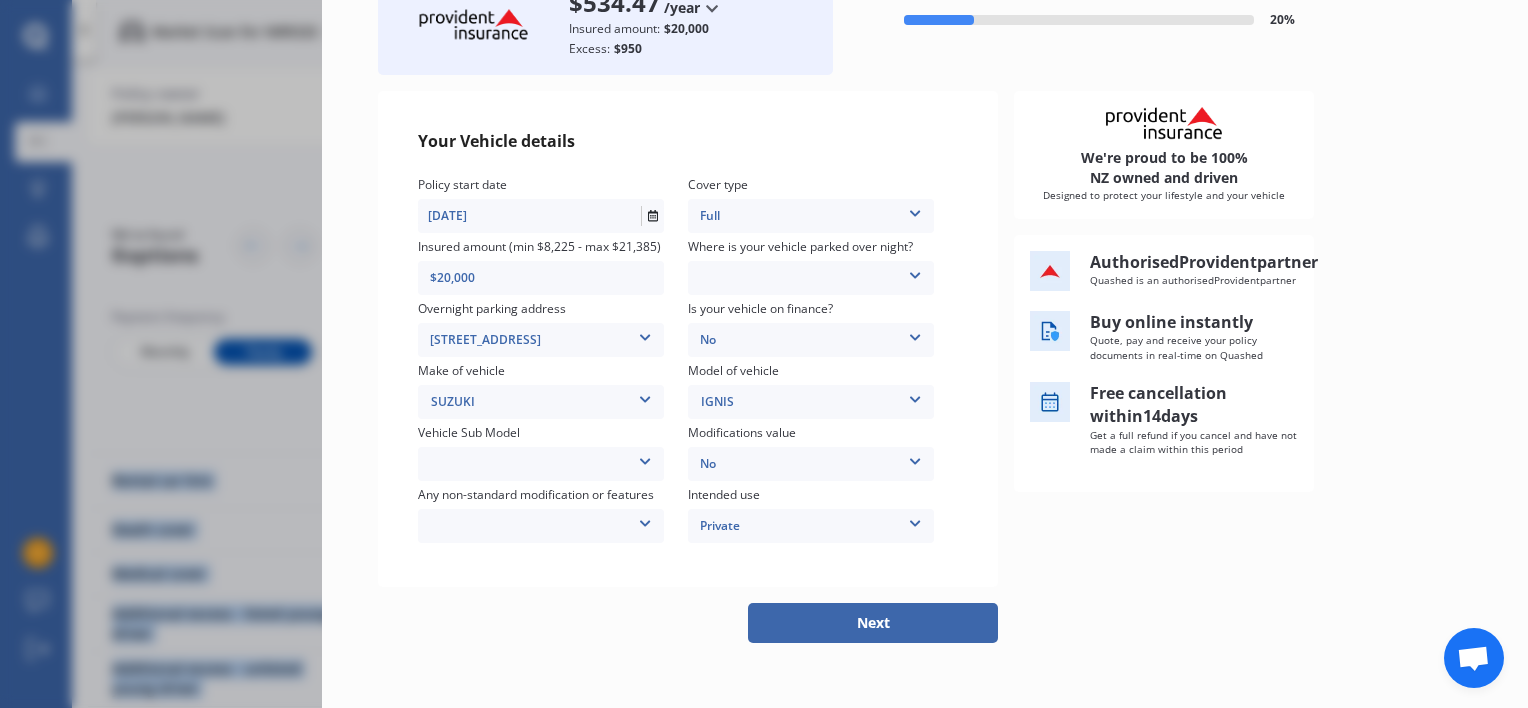 scroll, scrollTop: 160, scrollLeft: 0, axis: vertical 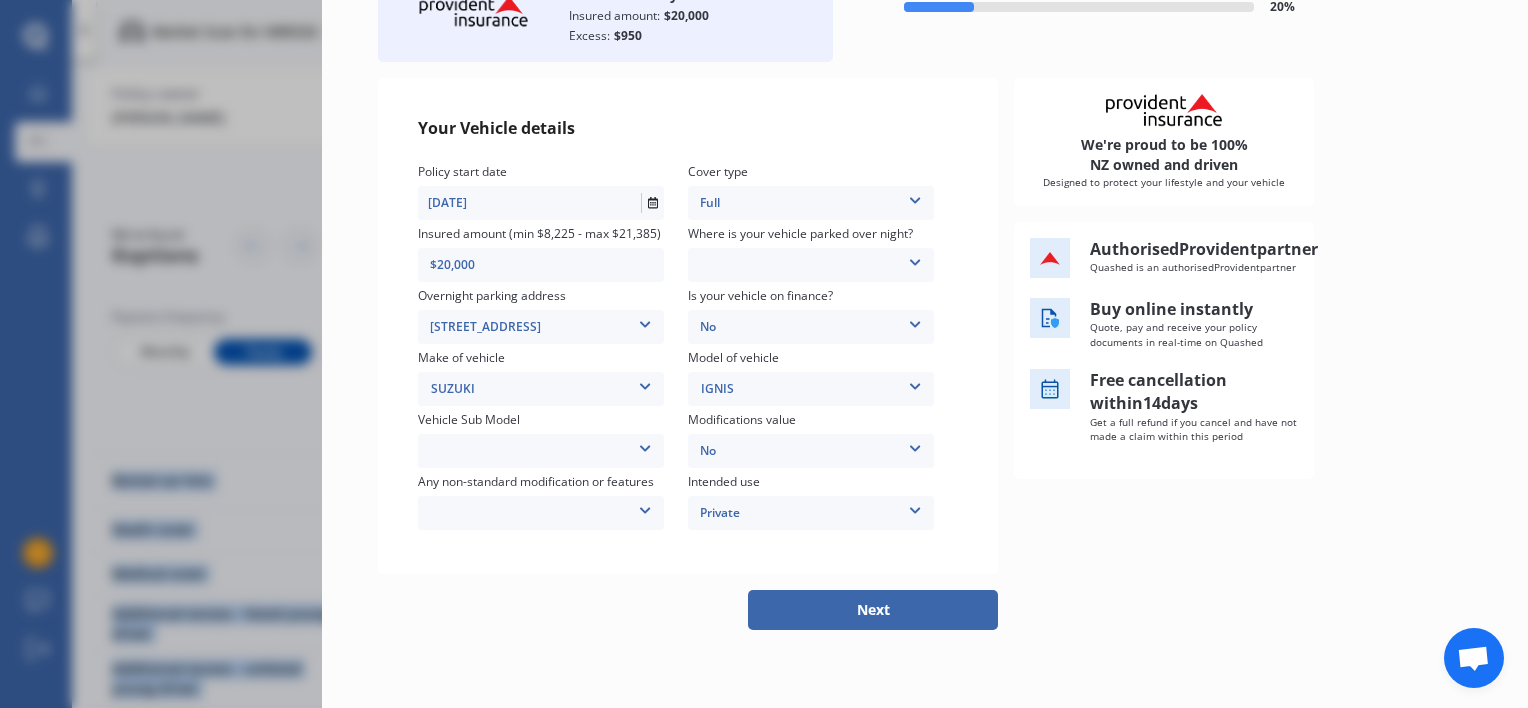 click on "Next" at bounding box center (873, 610) 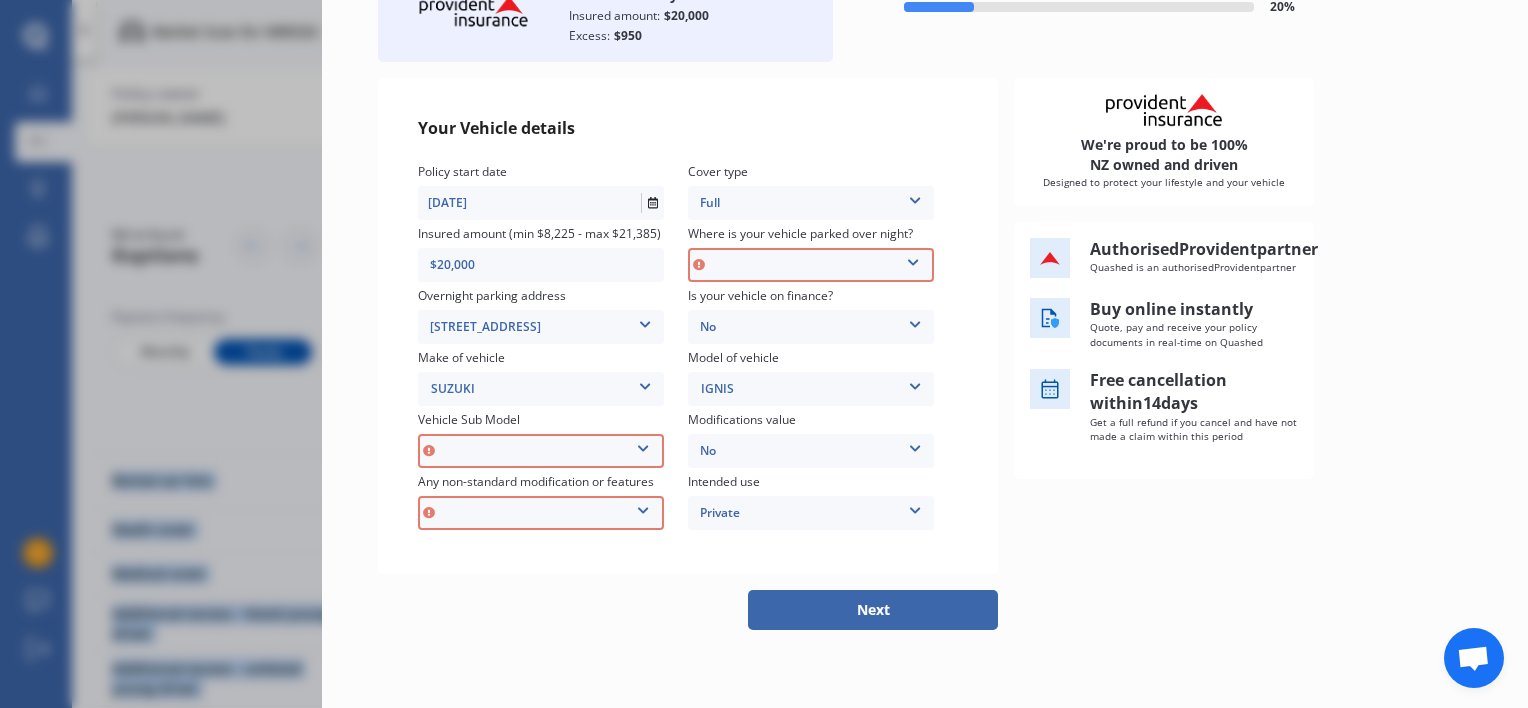 scroll, scrollTop: 60, scrollLeft: 0, axis: vertical 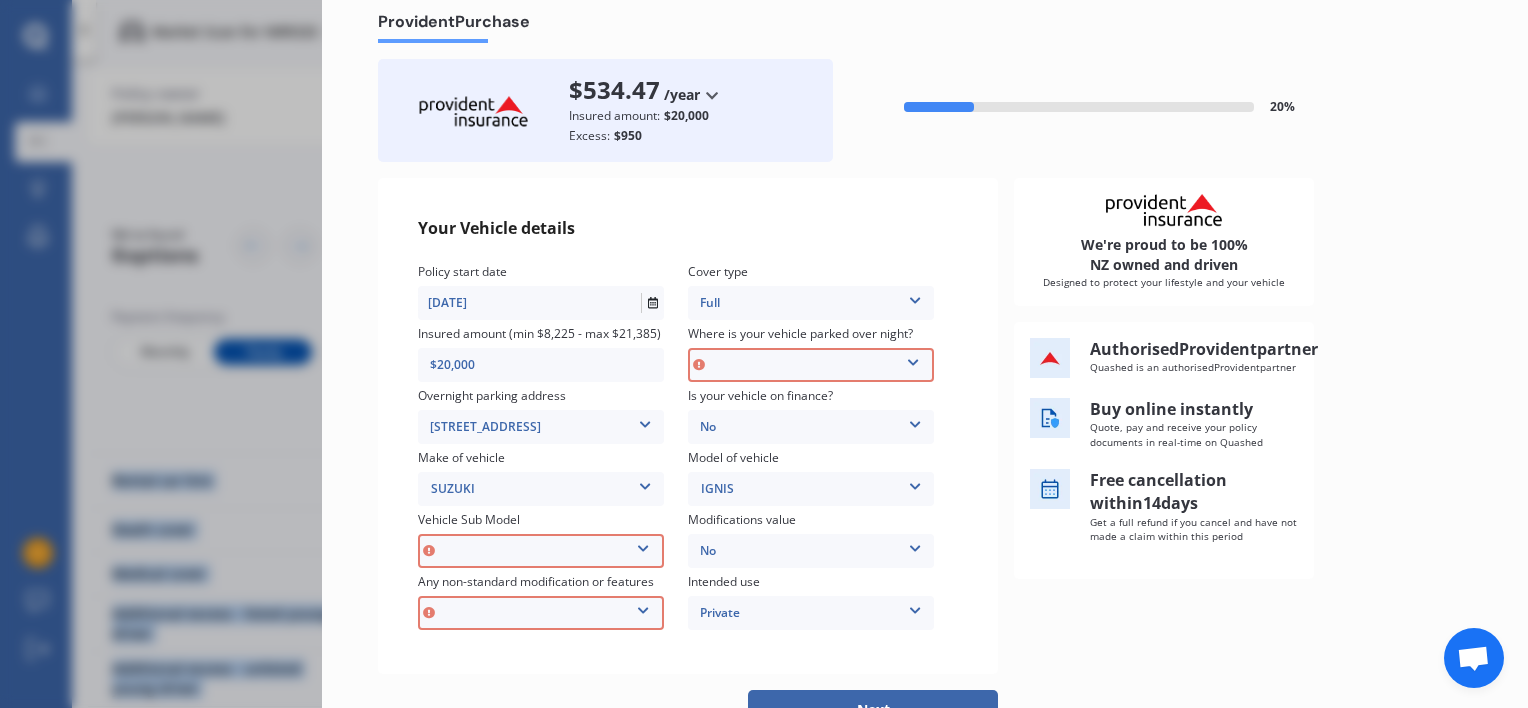click on "Next" at bounding box center [873, 710] 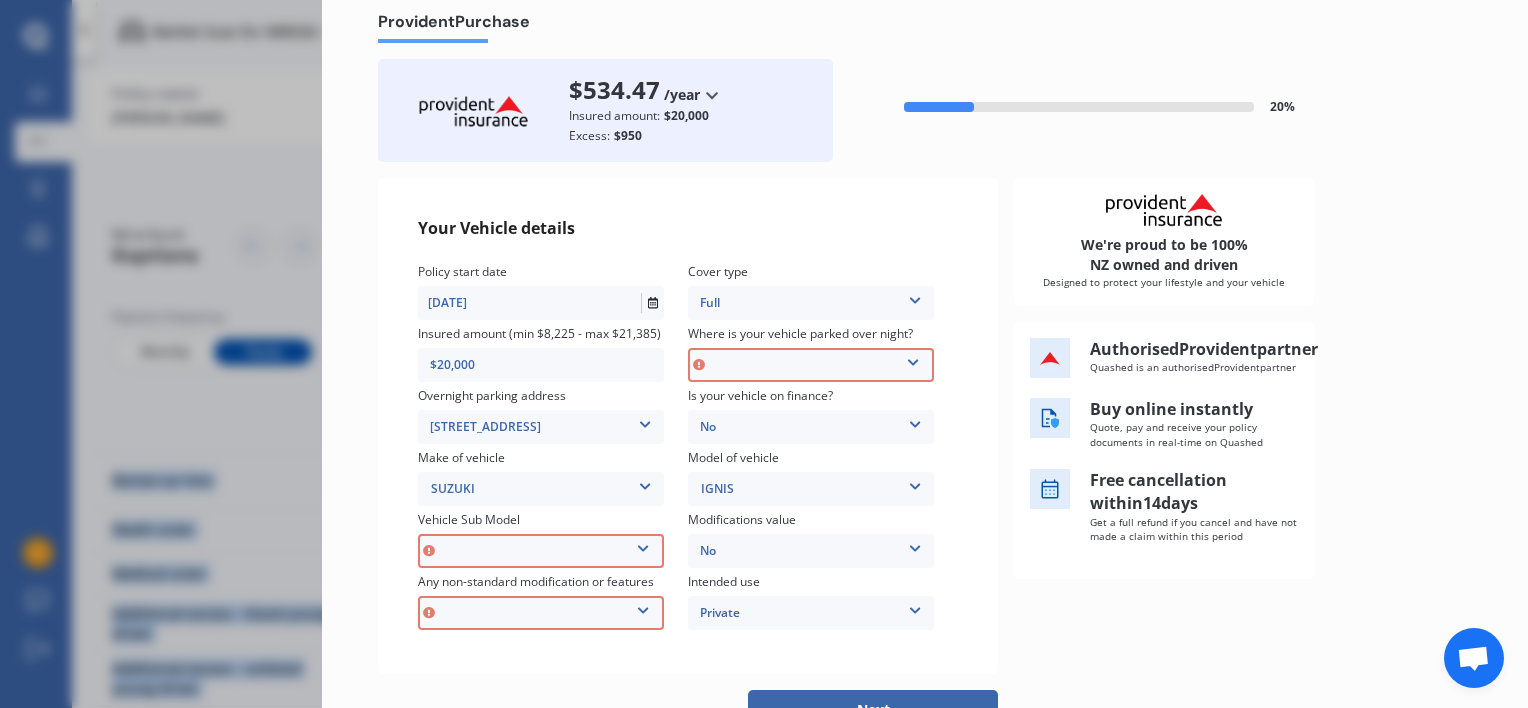 scroll, scrollTop: 162, scrollLeft: 0, axis: vertical 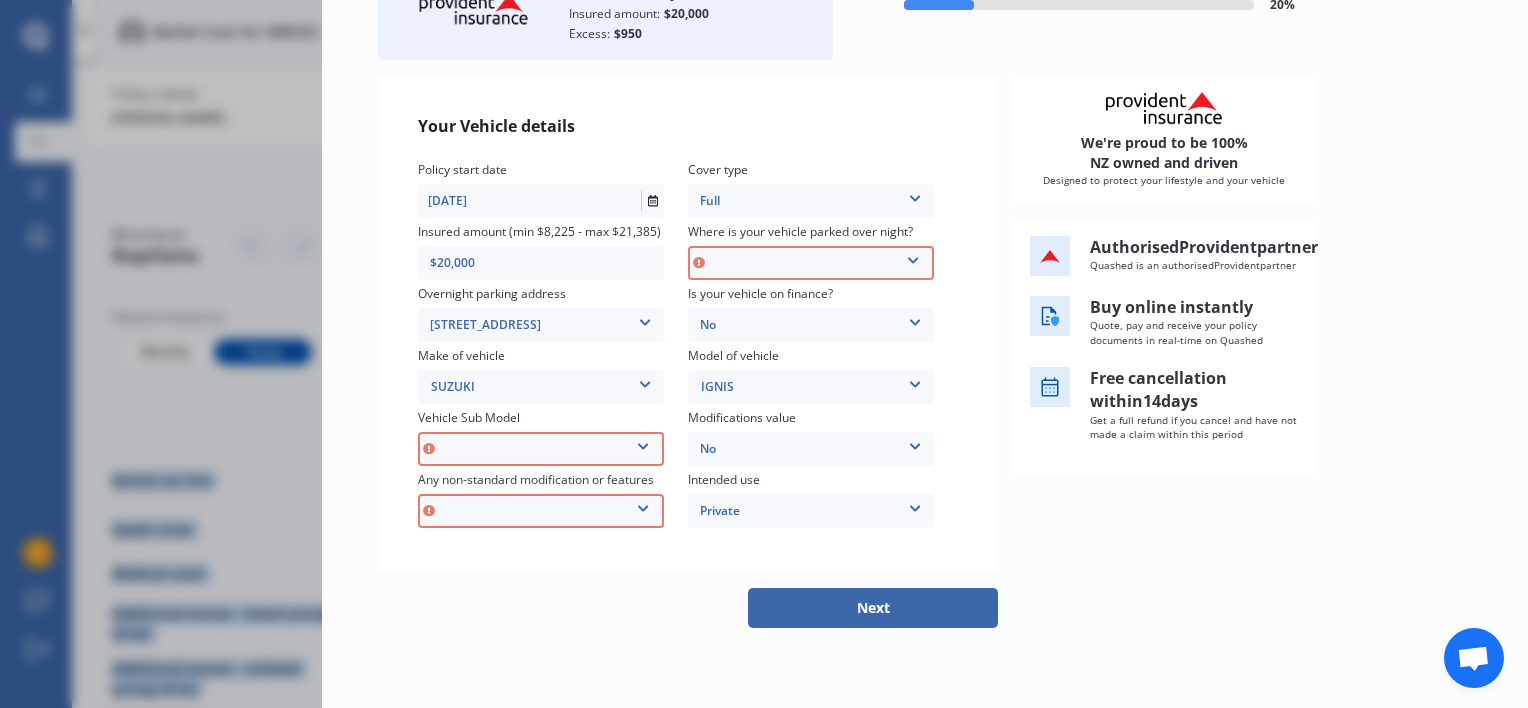 click on "Next" at bounding box center [873, 608] 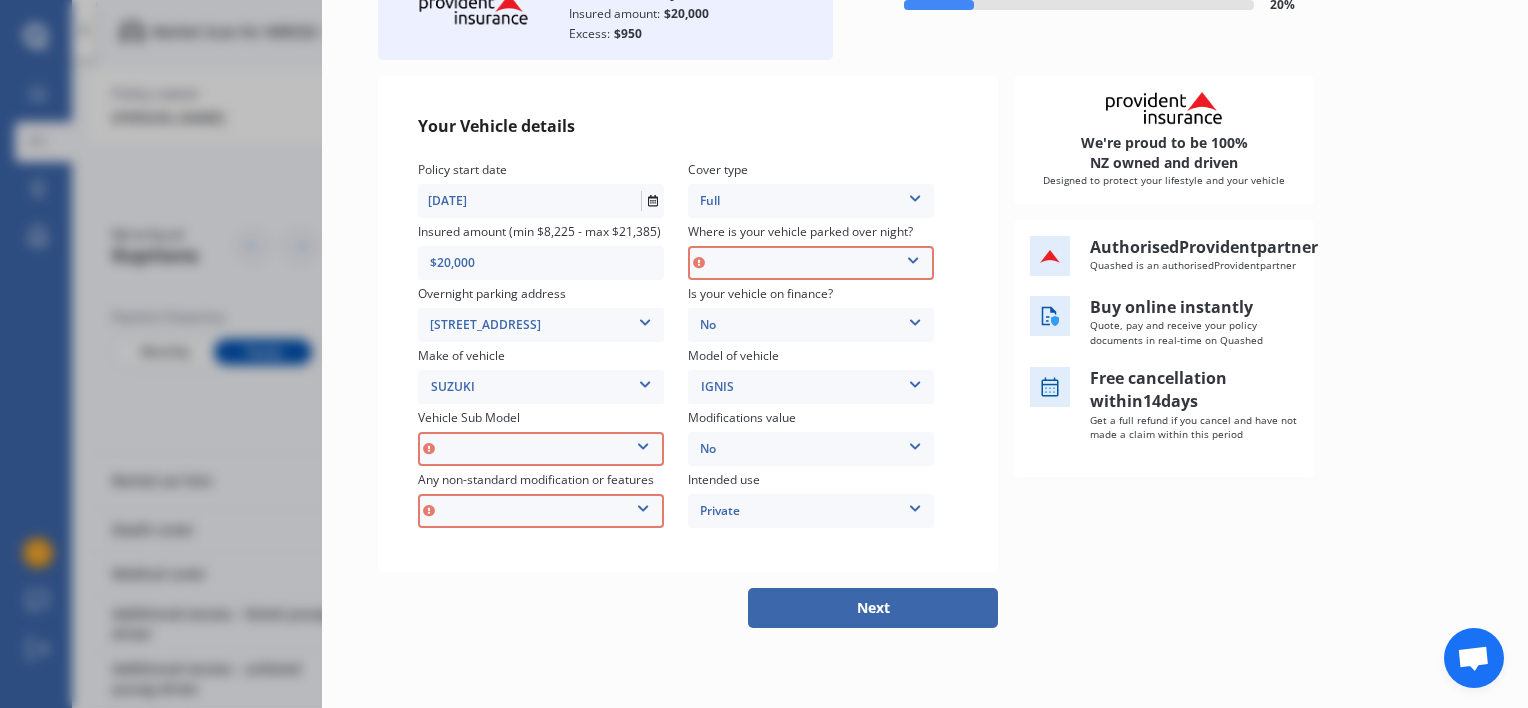 click at bounding box center (643, 443) 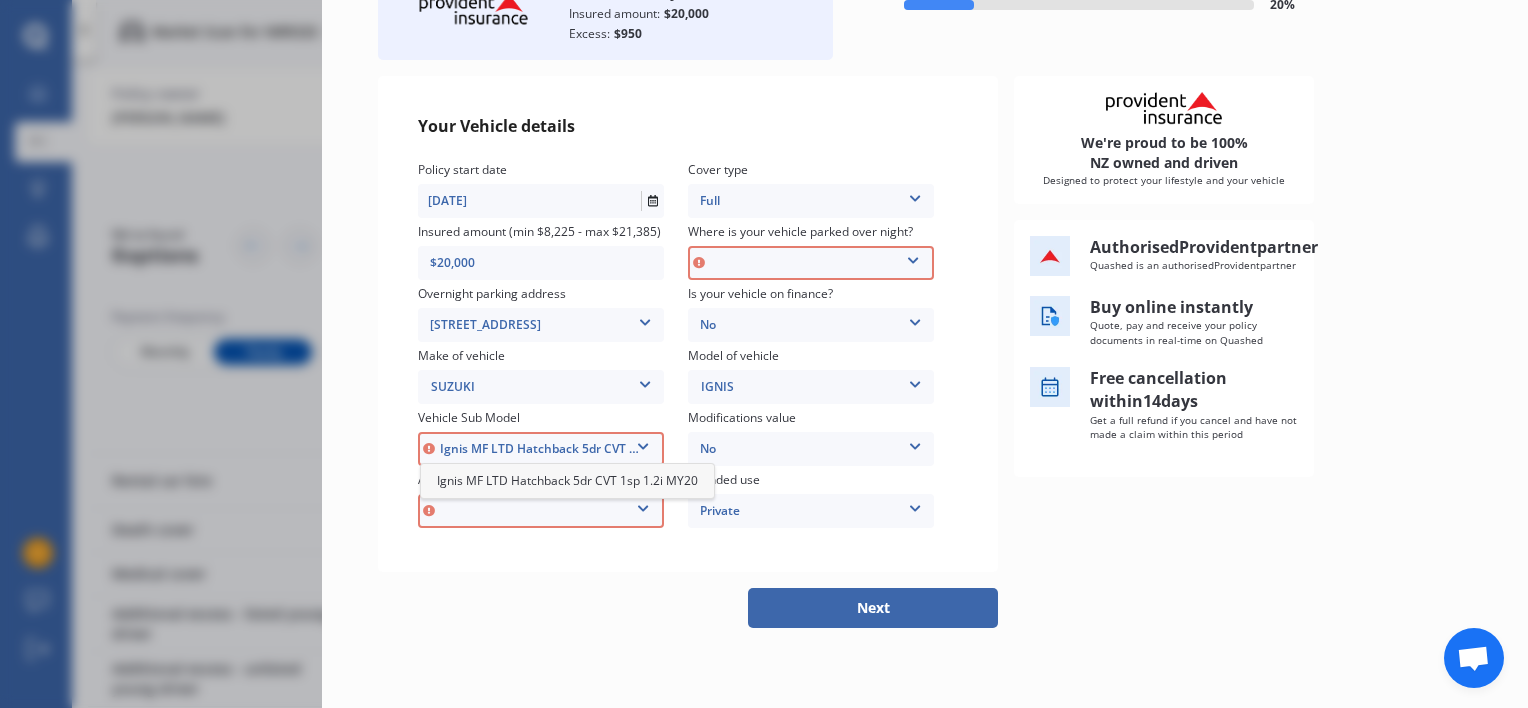 click on "Ignis MF LTD Hatchback 5dr CVT 1sp 1.2i MY20" at bounding box center (567, 480) 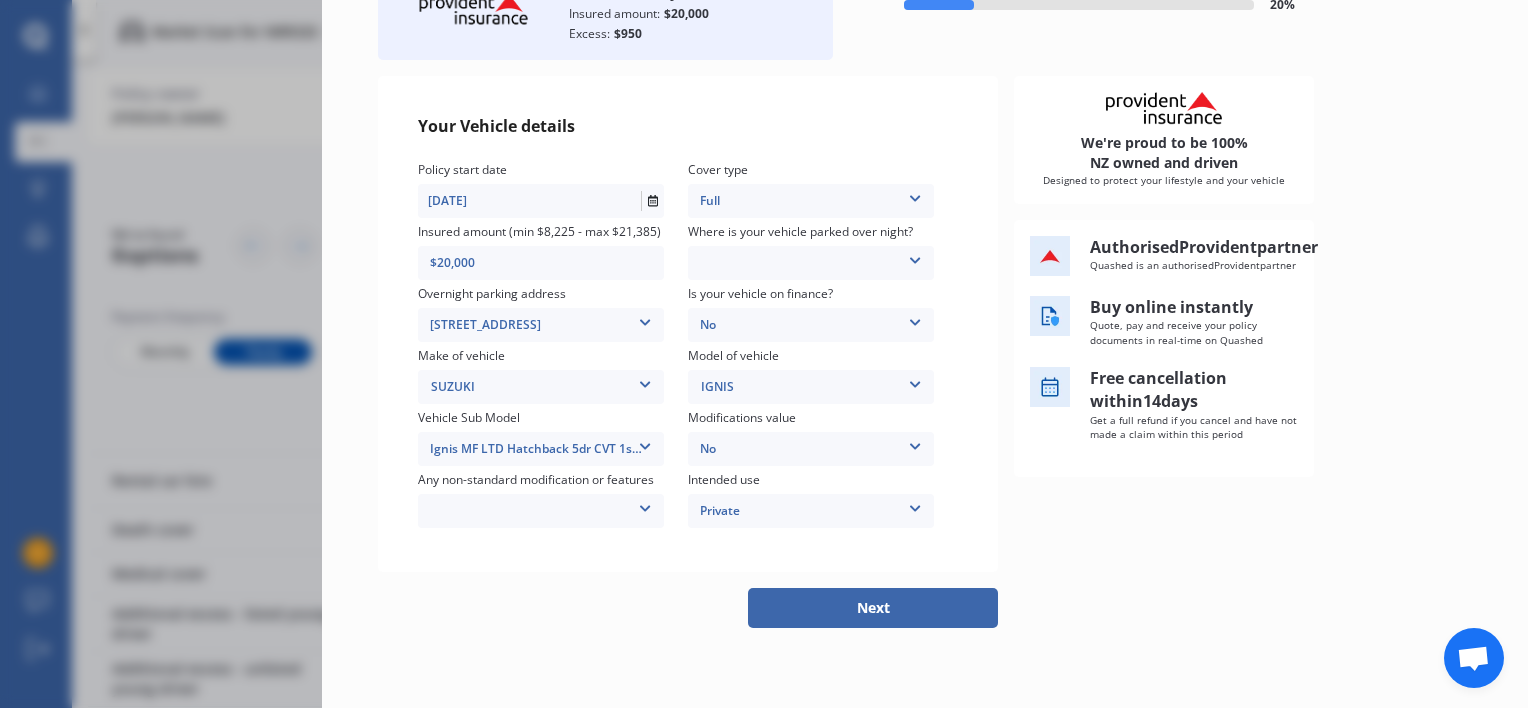 click at bounding box center (645, 505) 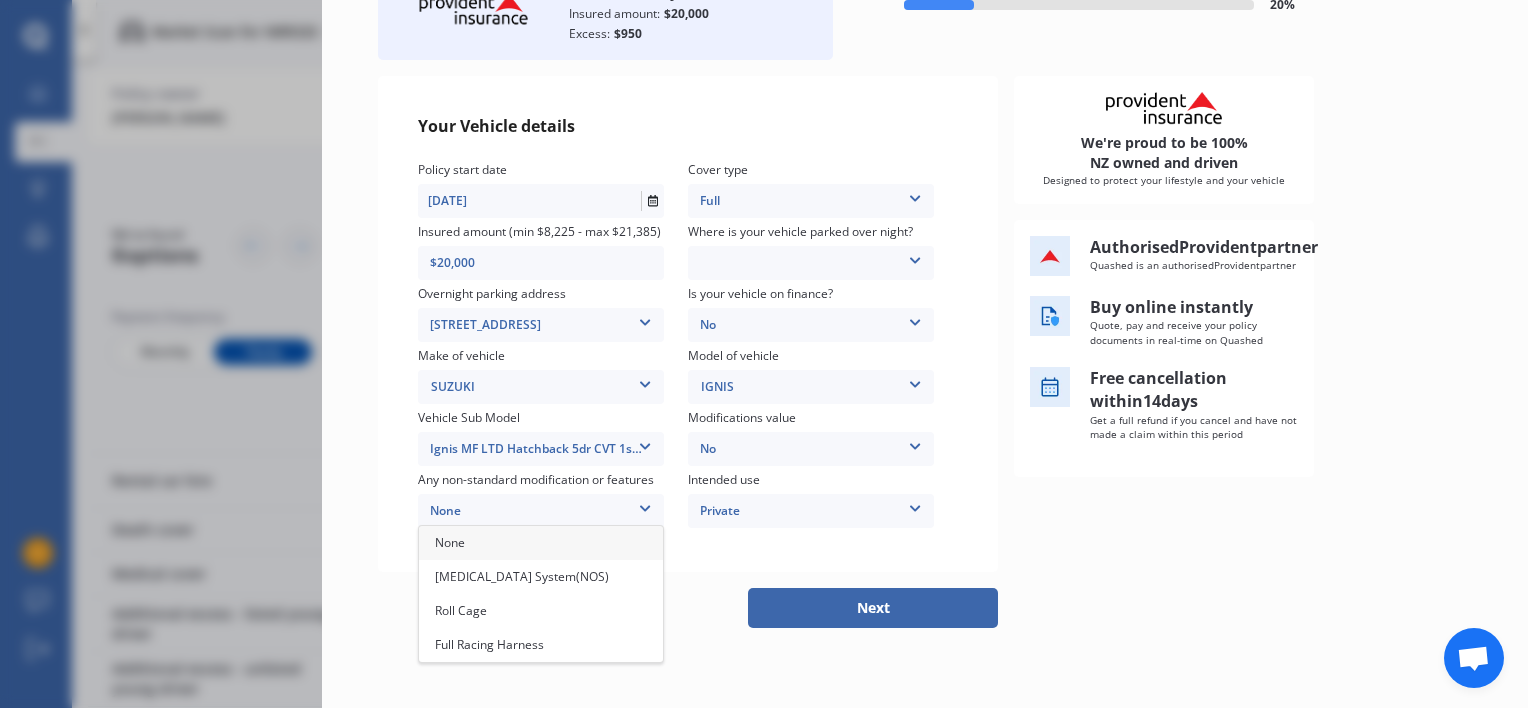 click on "None" at bounding box center [541, 543] 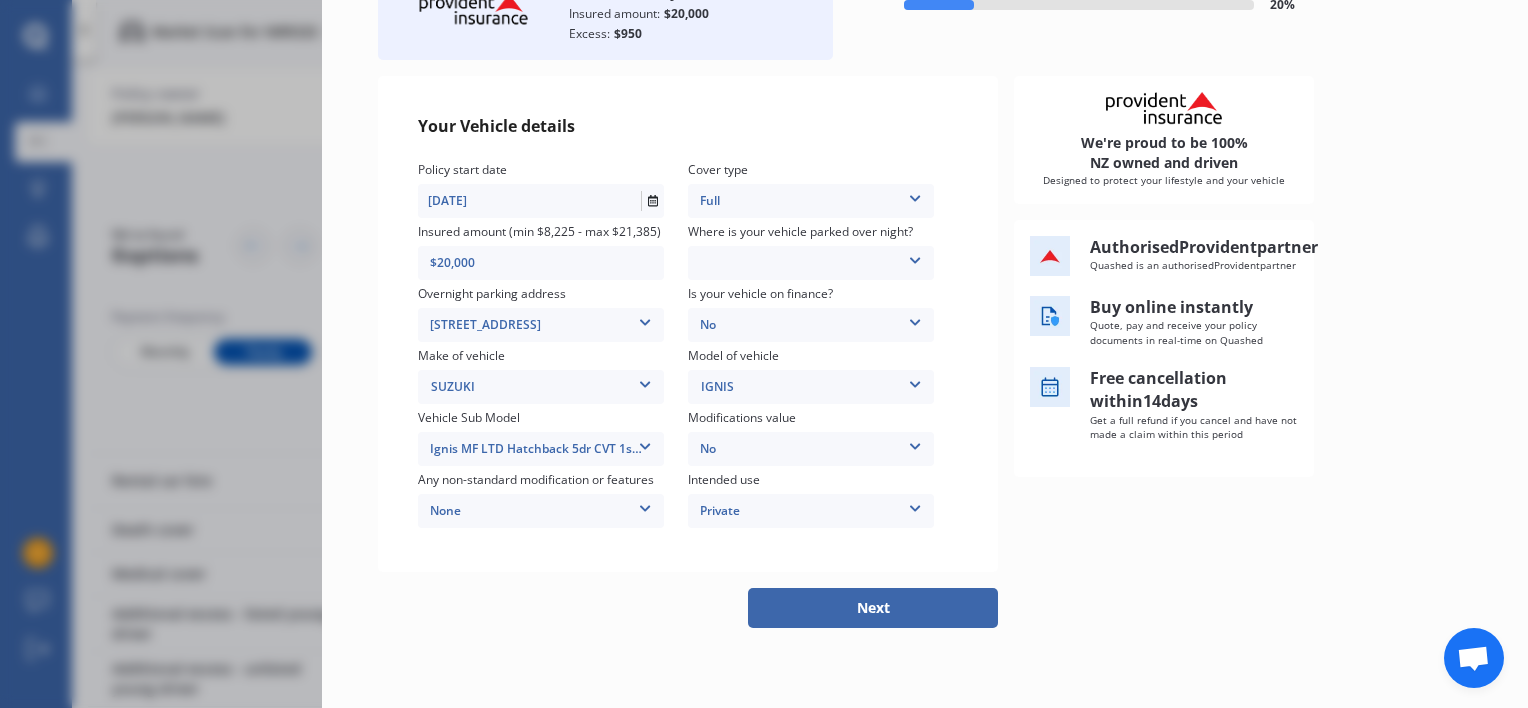 click at bounding box center (915, 257) 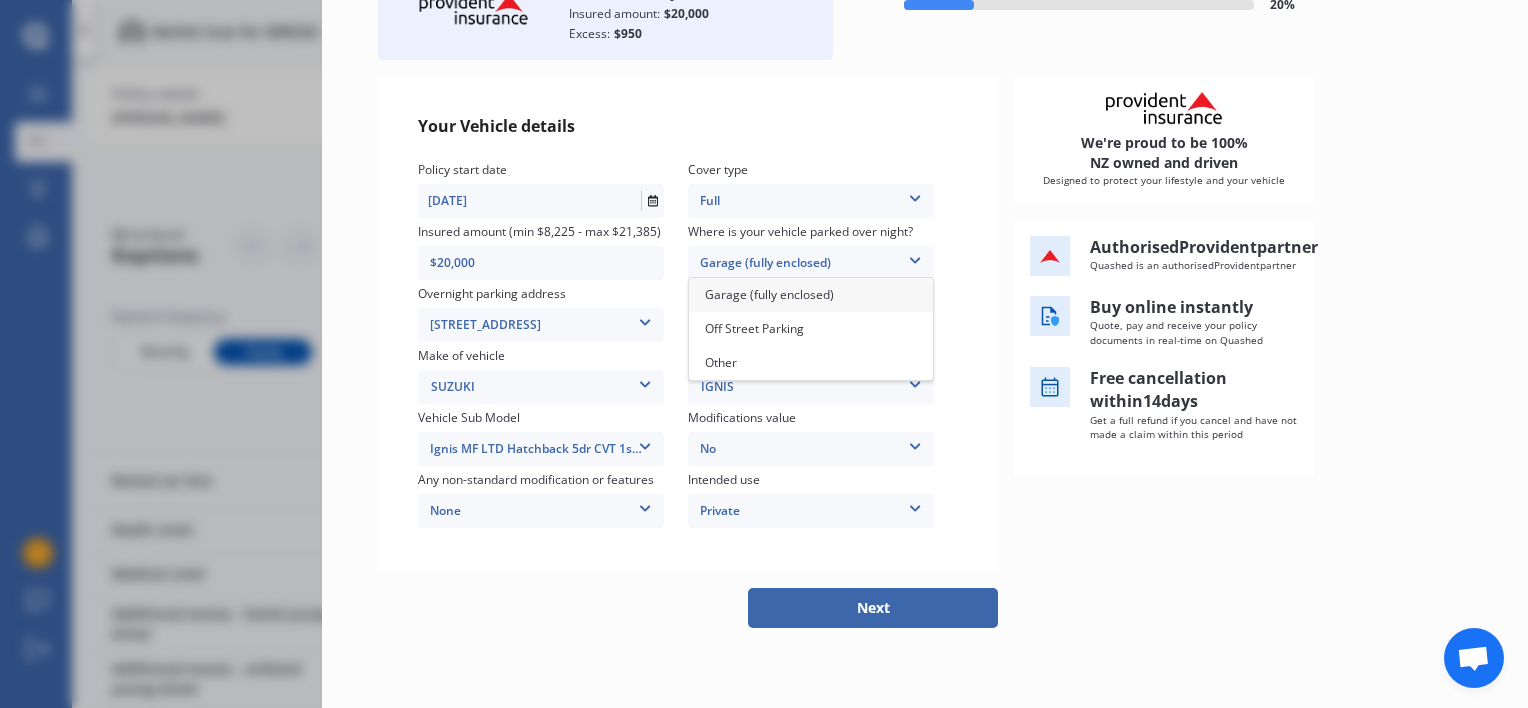 click on "Garage (fully enclosed)" at bounding box center (811, 295) 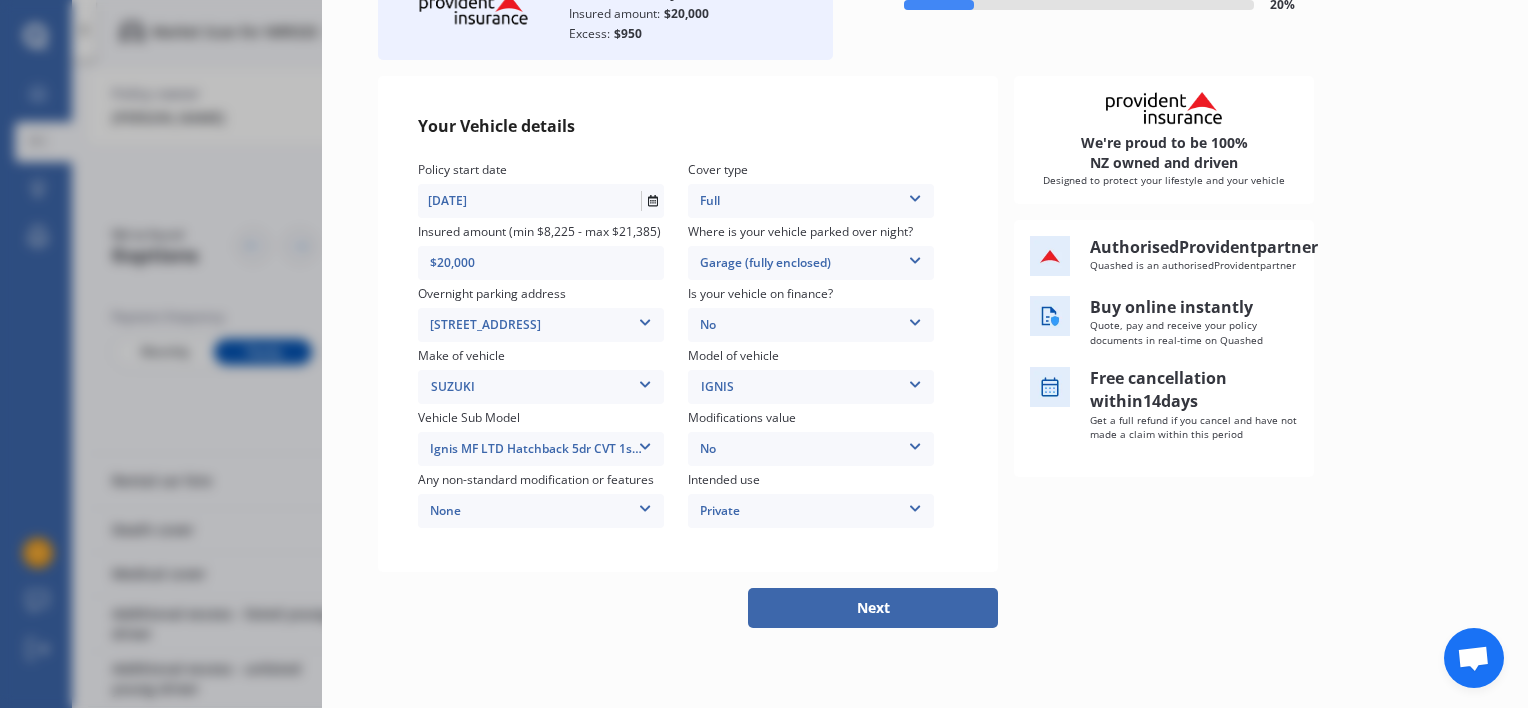 click on "Next" at bounding box center [873, 608] 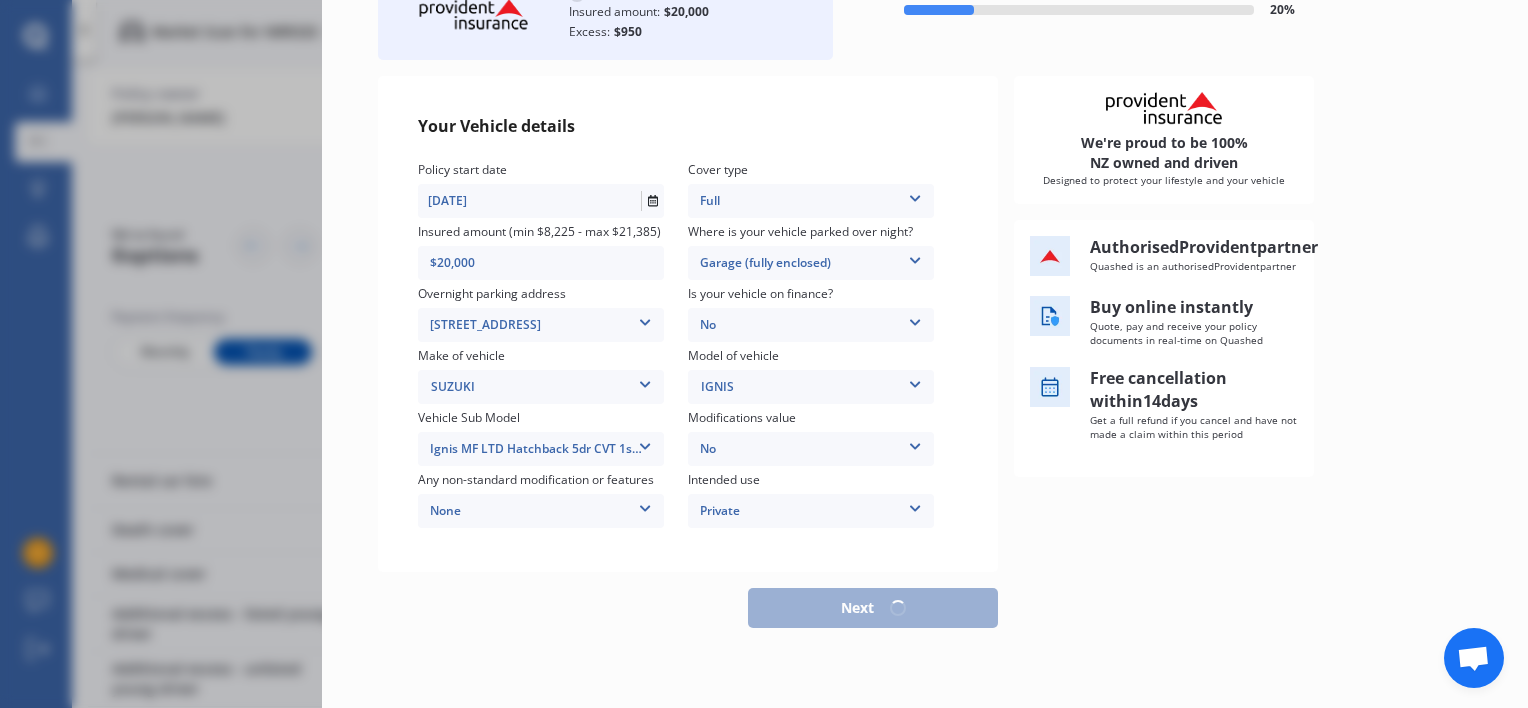 scroll, scrollTop: 162, scrollLeft: 0, axis: vertical 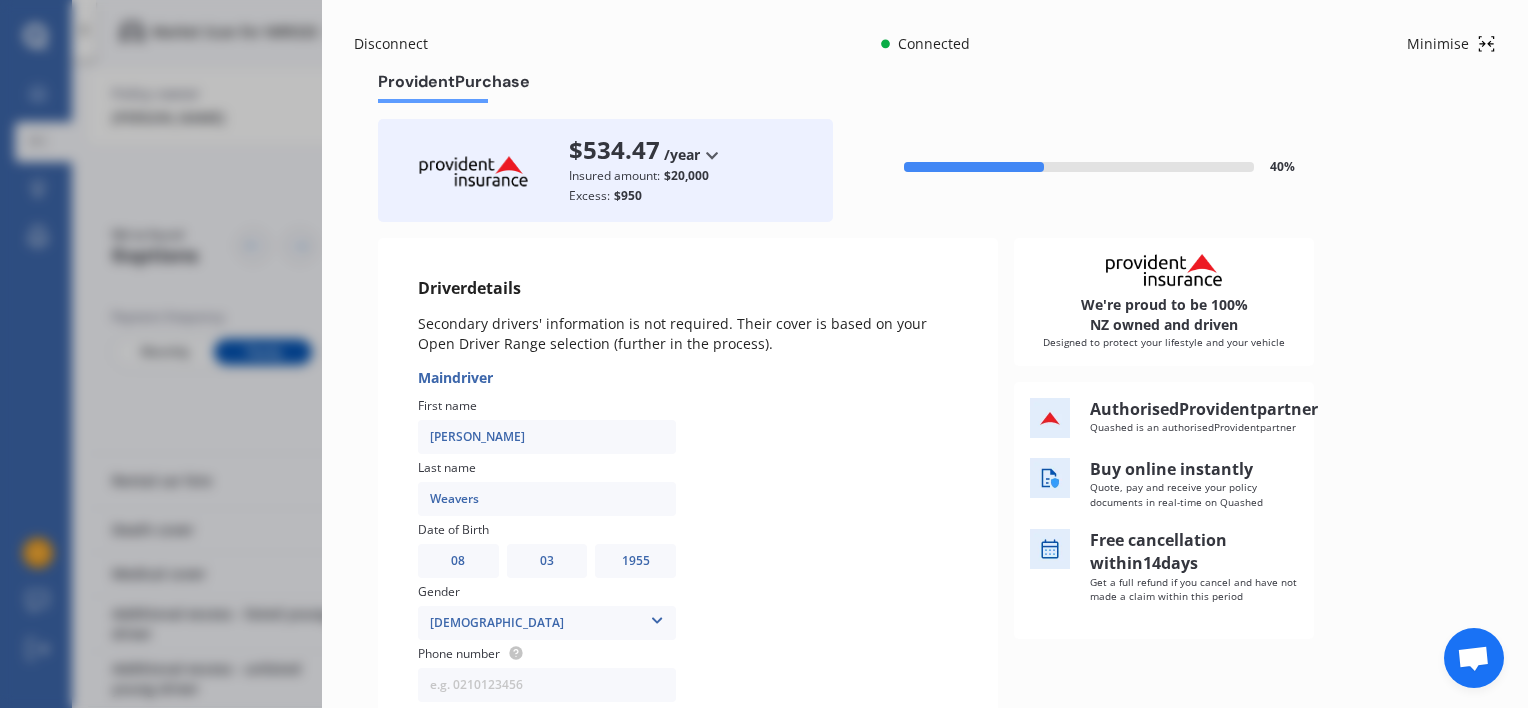 click at bounding box center [712, 155] 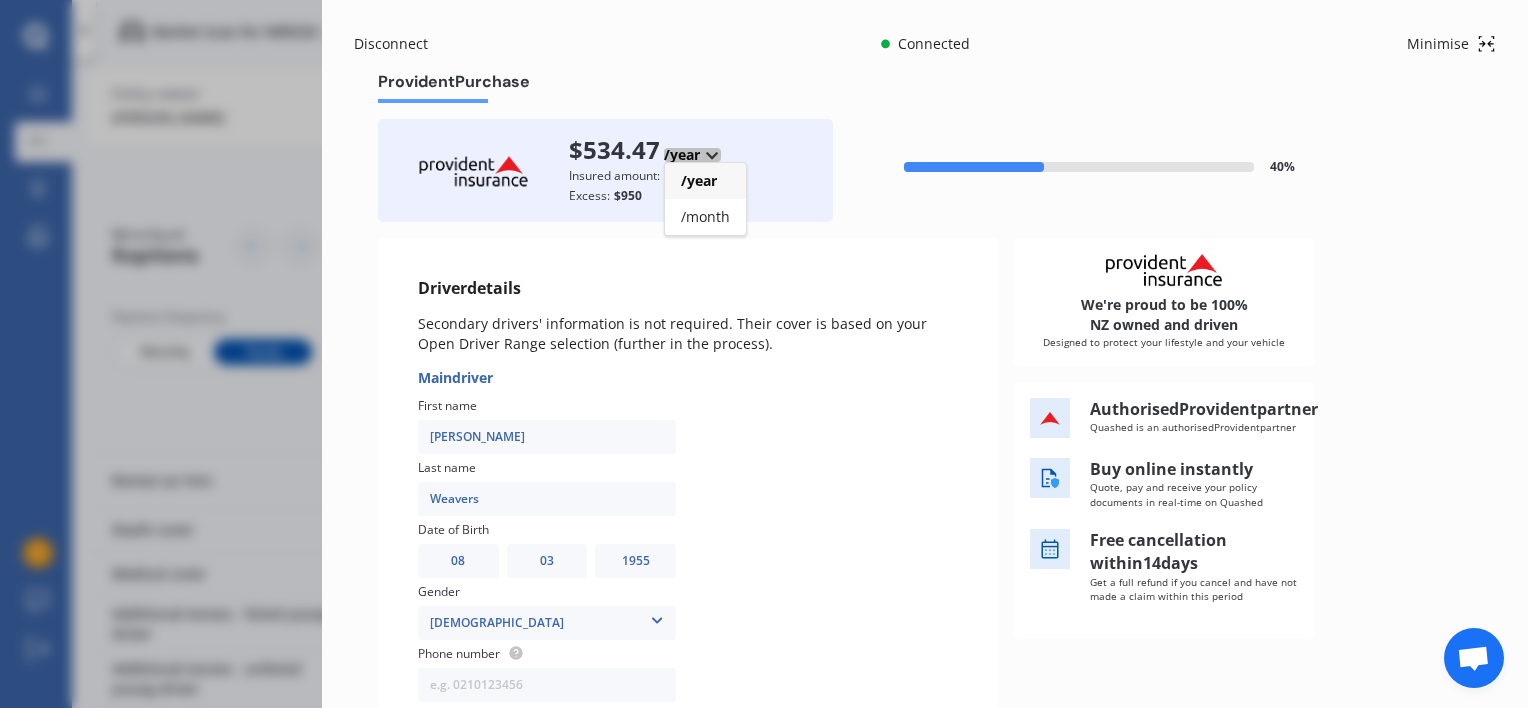 click at bounding box center [712, 155] 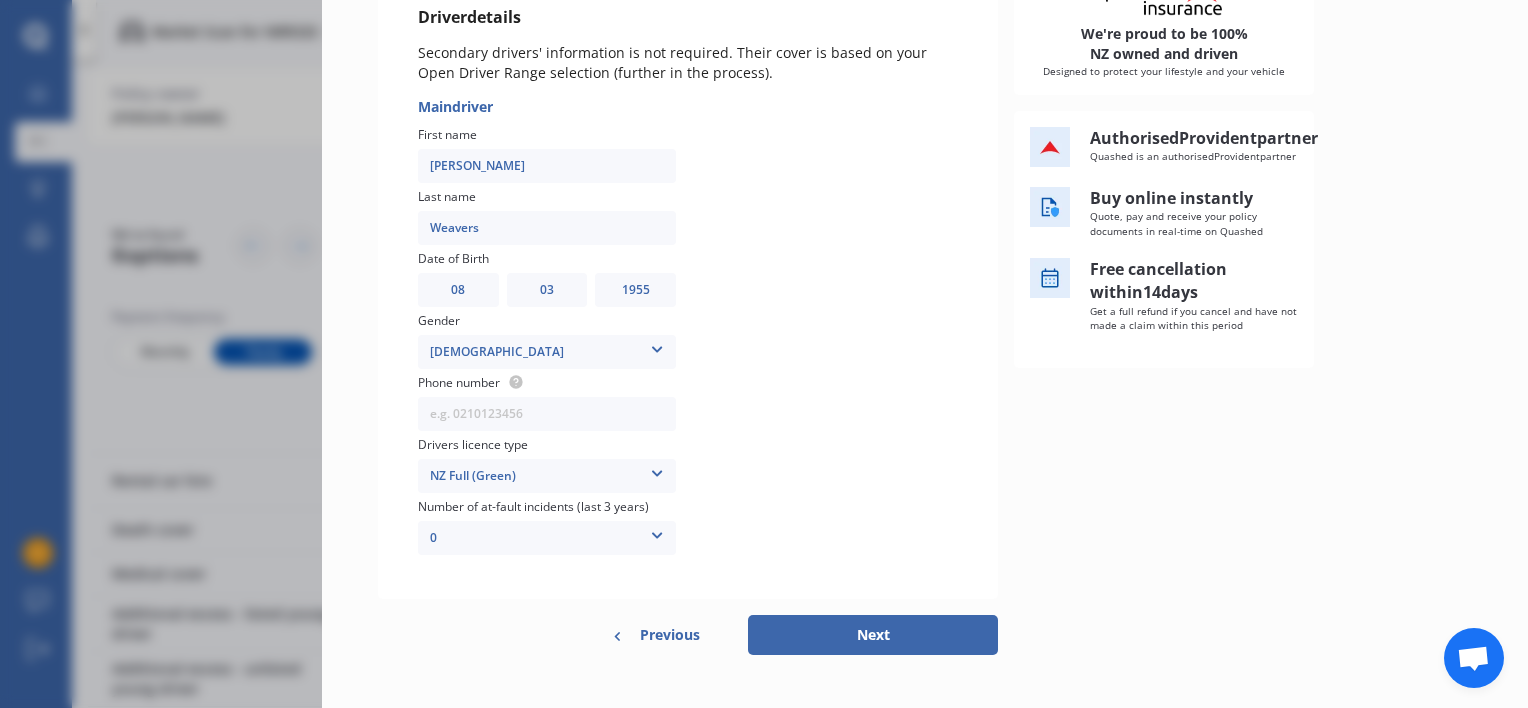 scroll, scrollTop: 298, scrollLeft: 0, axis: vertical 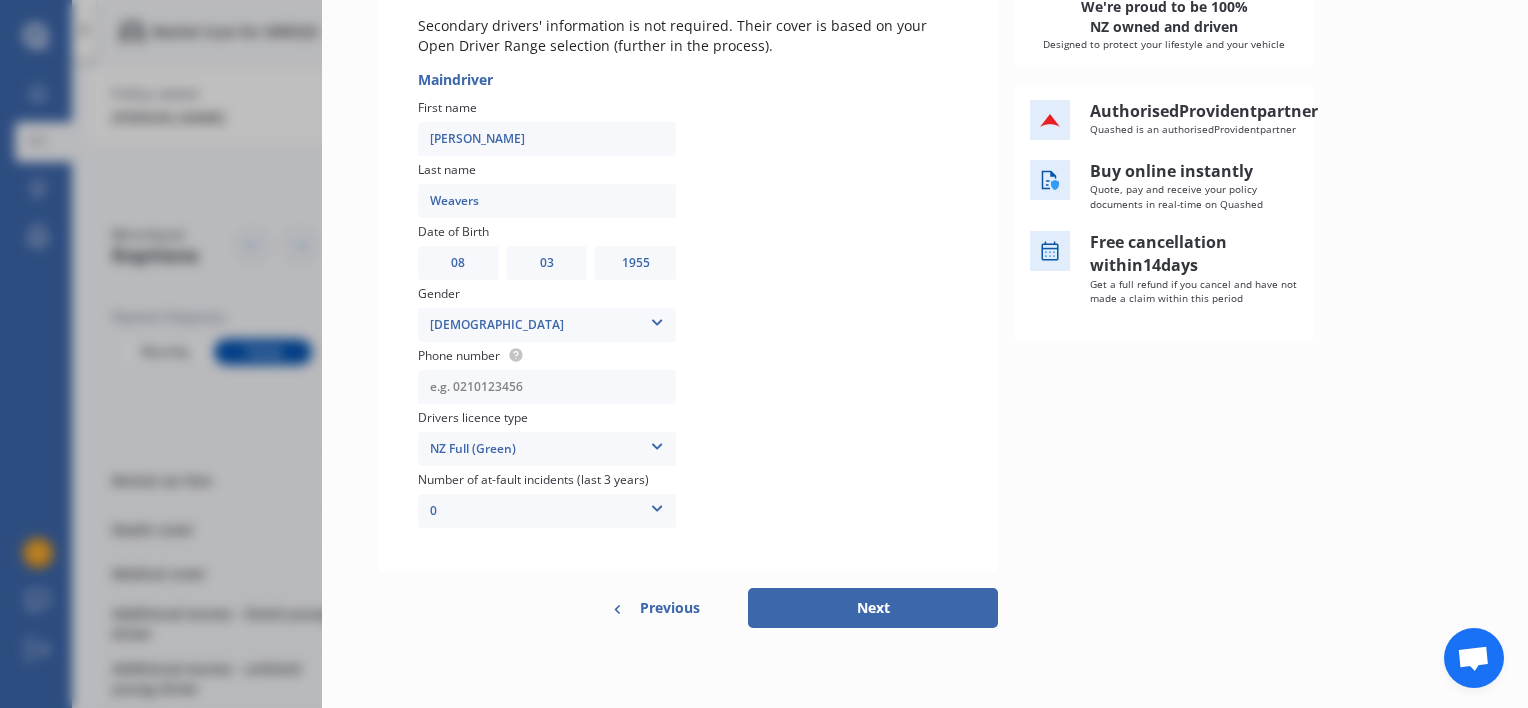 click at bounding box center (547, 387) 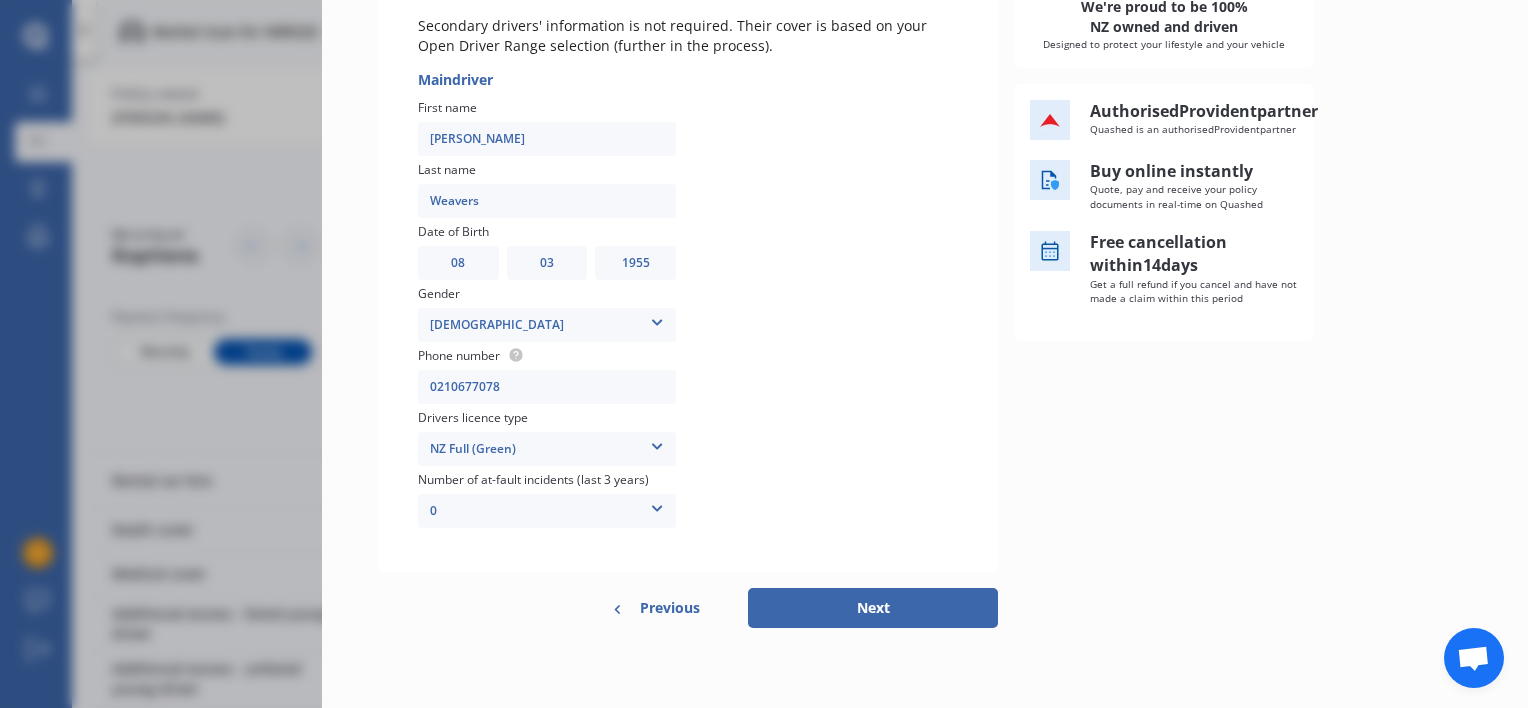 type on "0210677078" 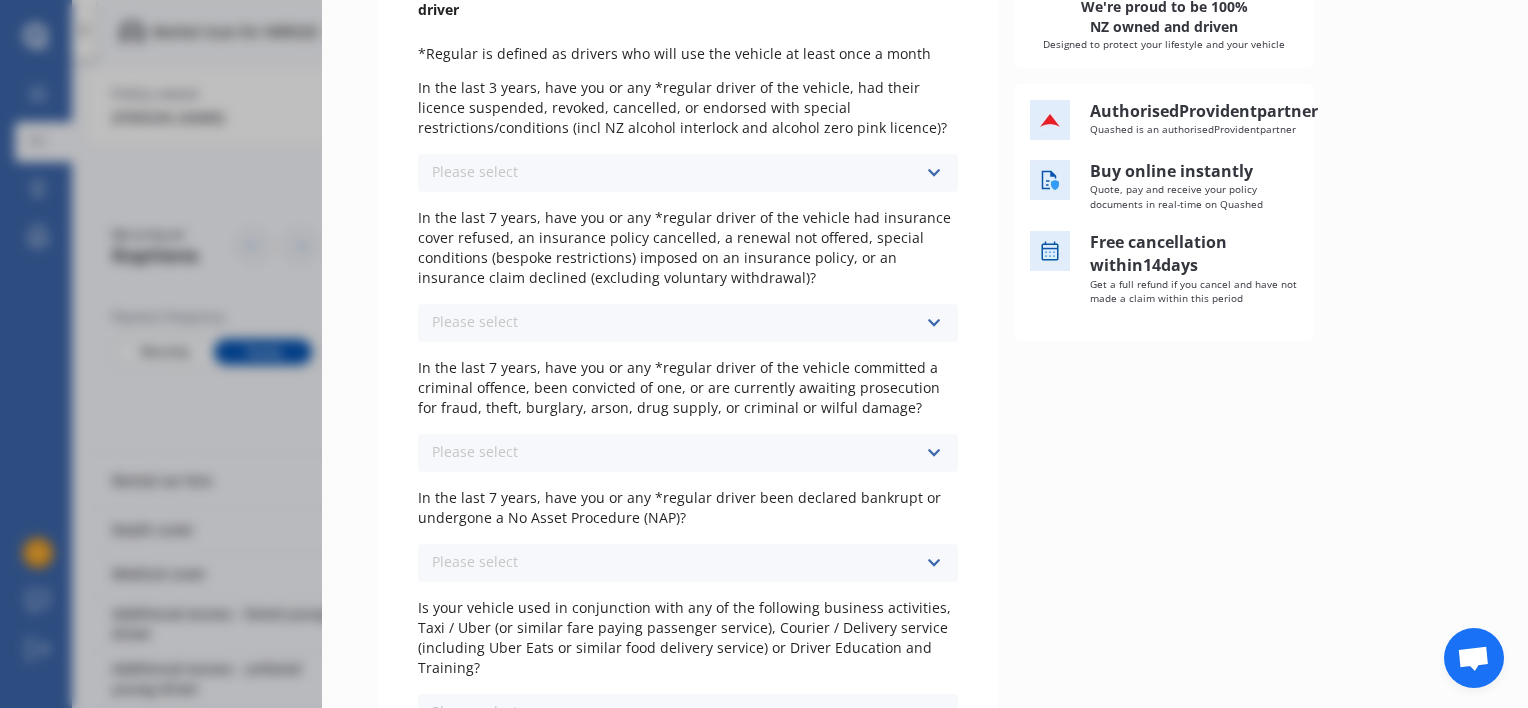 scroll, scrollTop: 0, scrollLeft: 0, axis: both 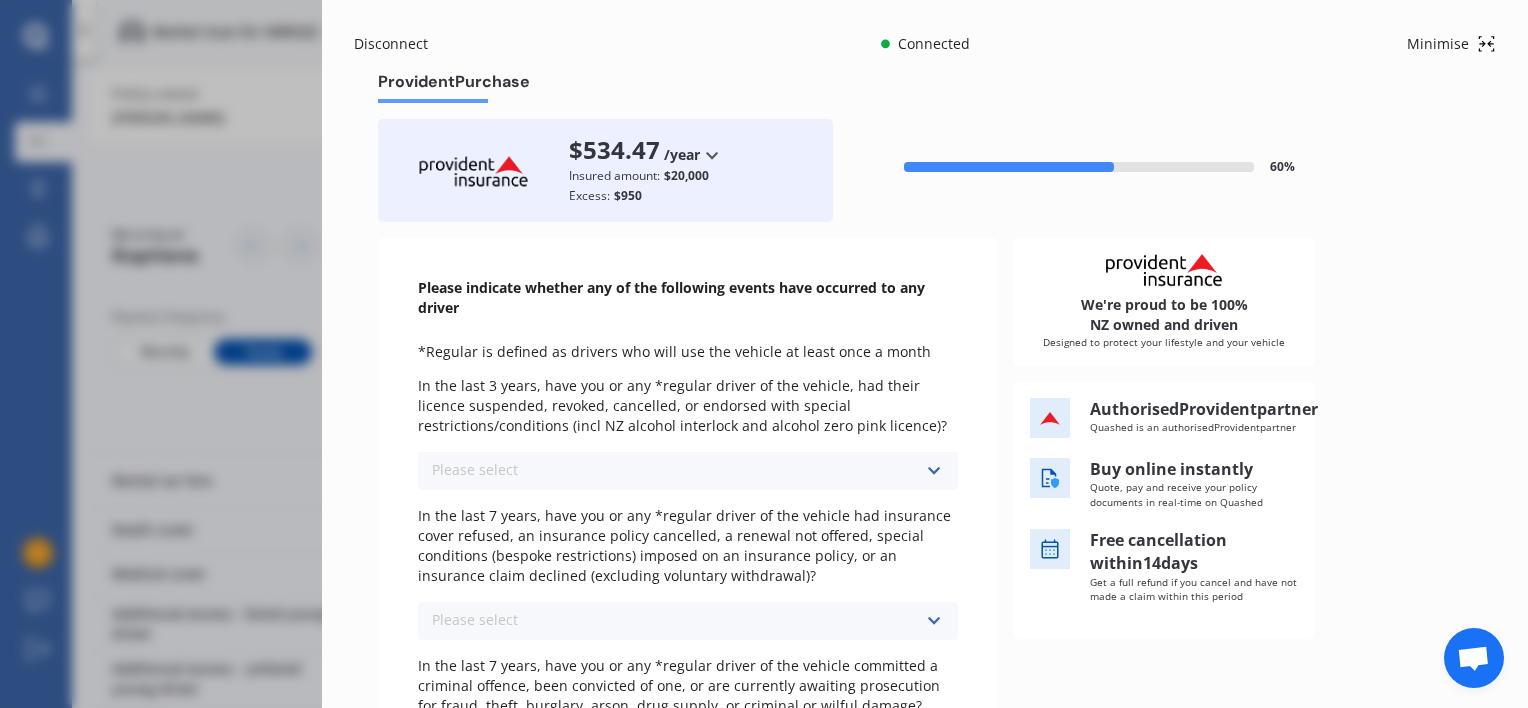 click at bounding box center [933, 471] 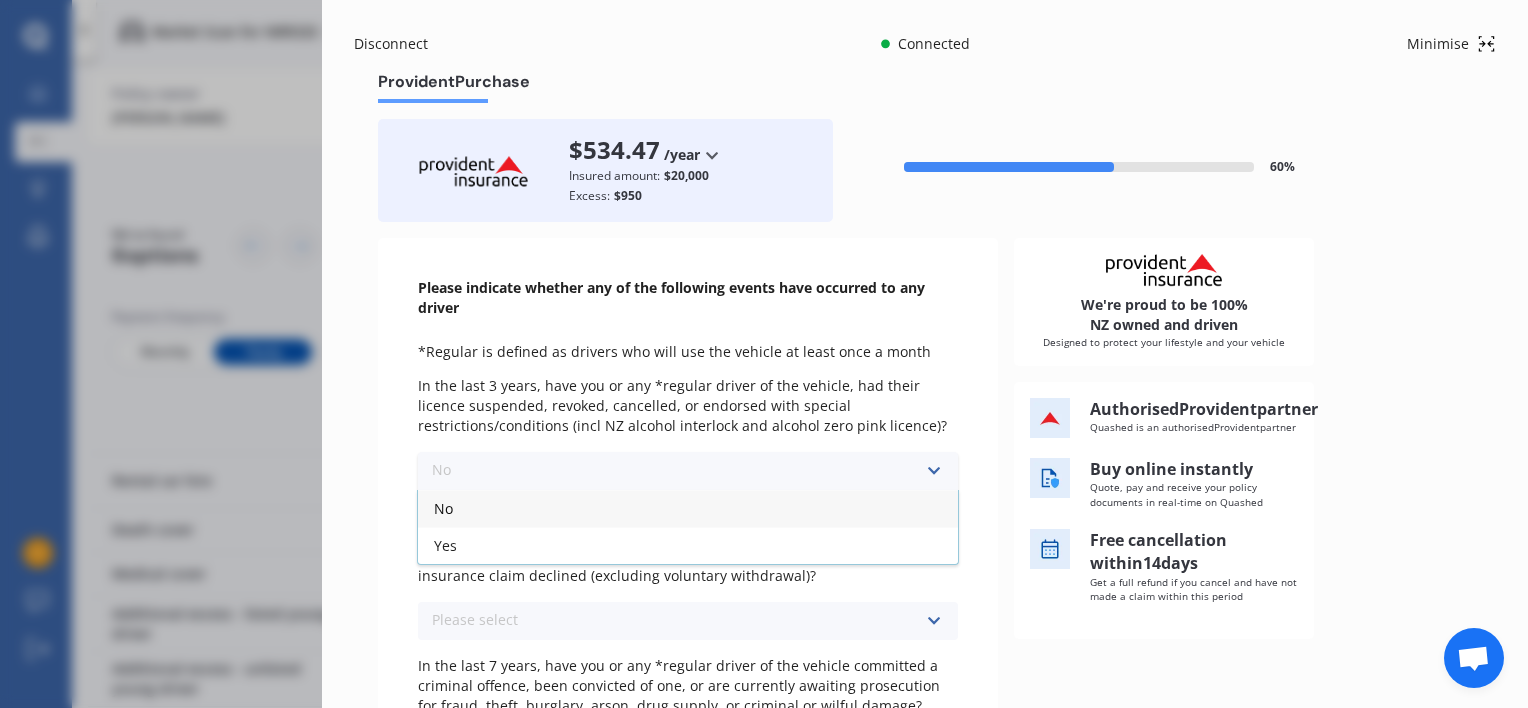 click on "No" at bounding box center (688, 508) 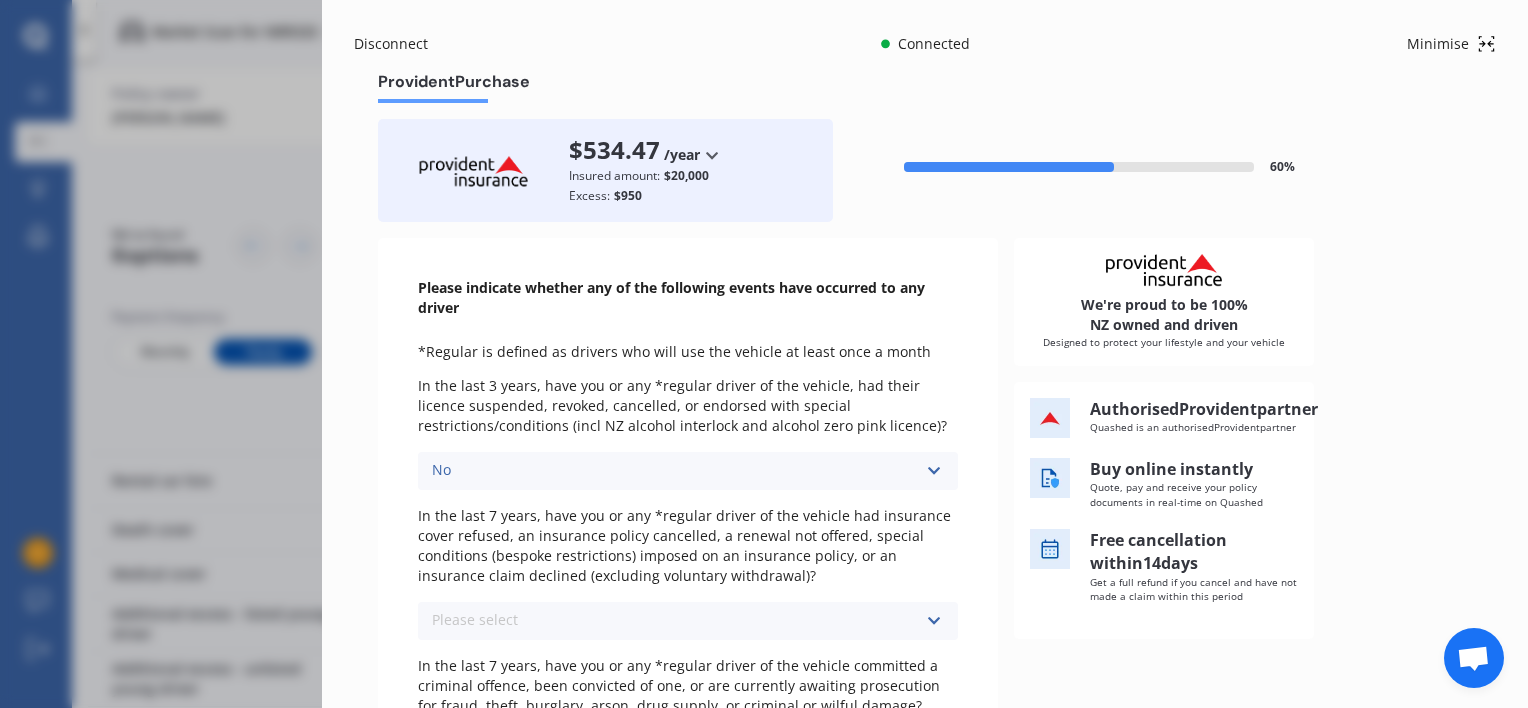 click at bounding box center (933, 621) 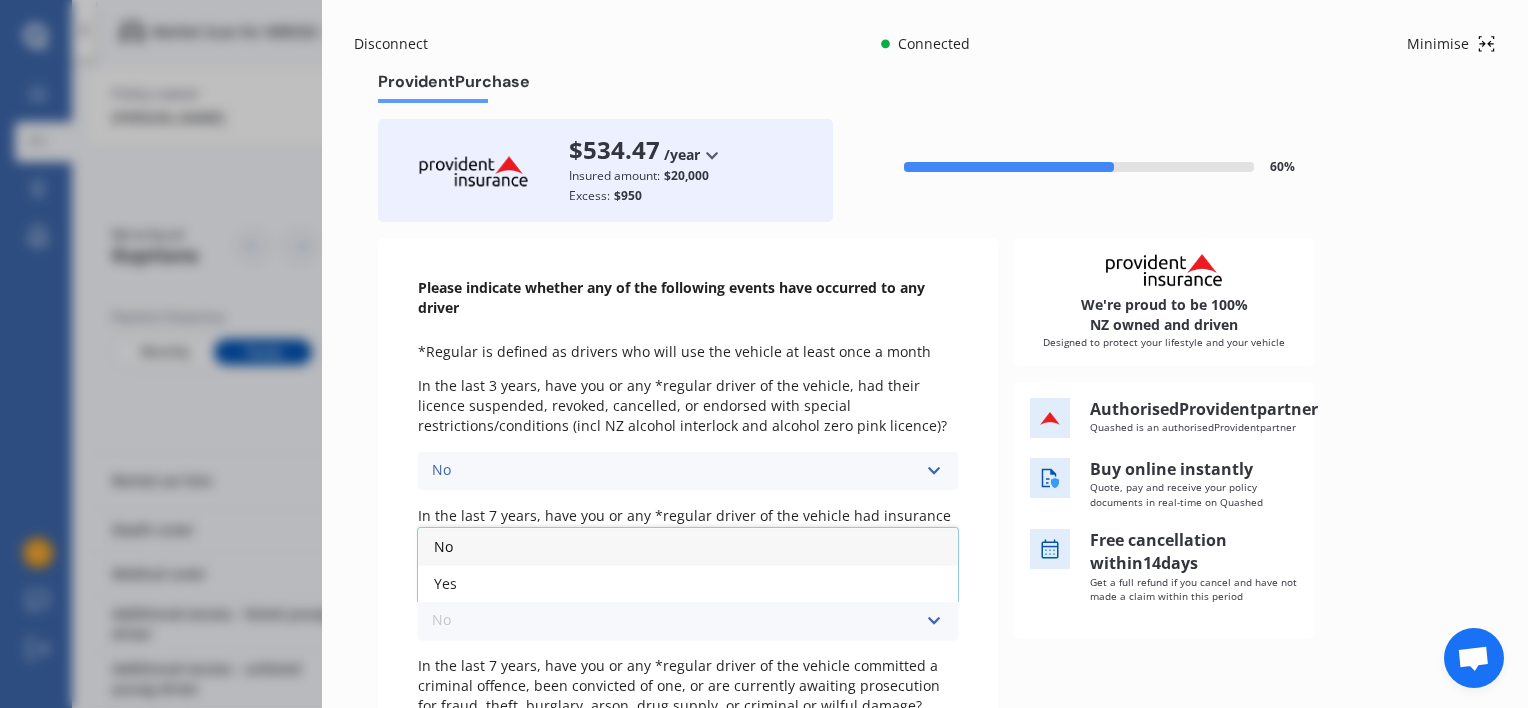 click on "No" at bounding box center (688, 546) 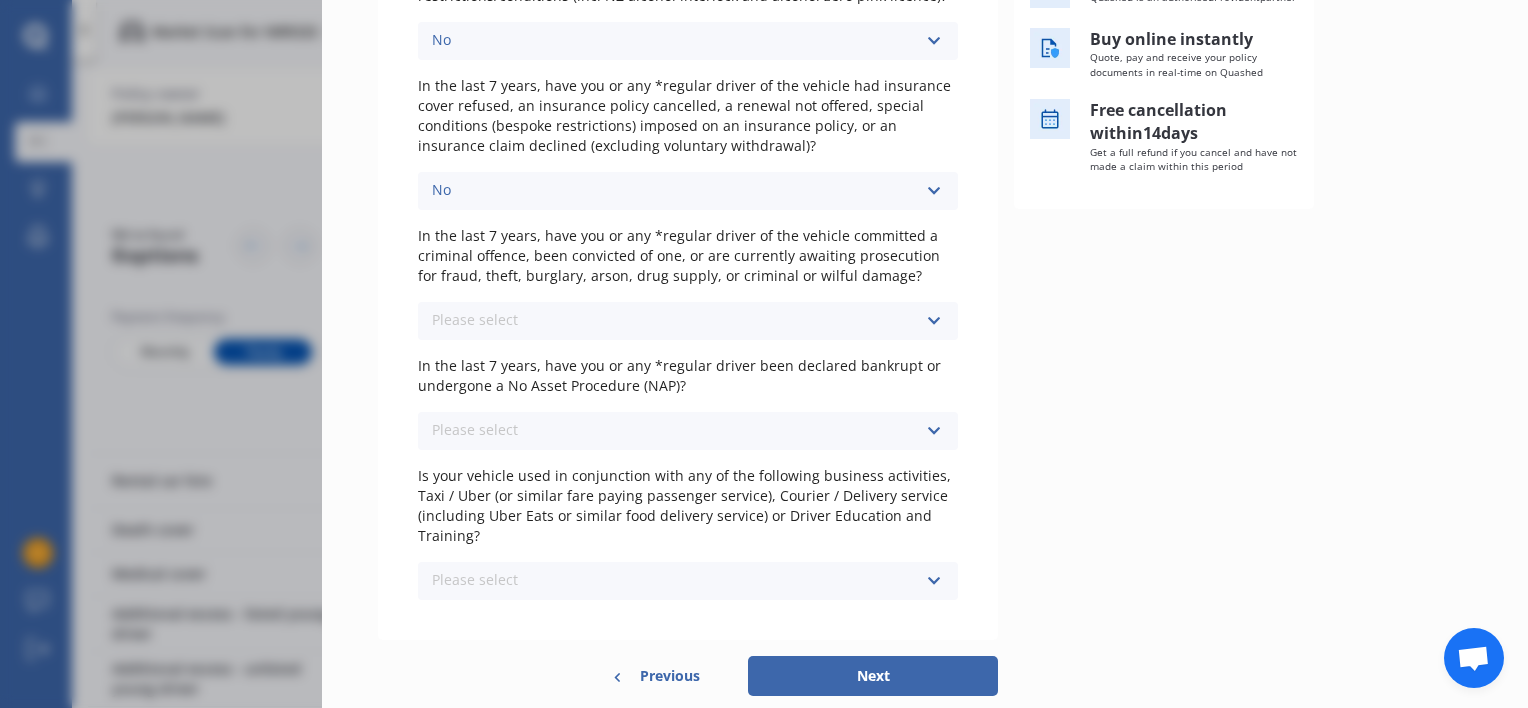 scroll, scrollTop: 435, scrollLeft: 0, axis: vertical 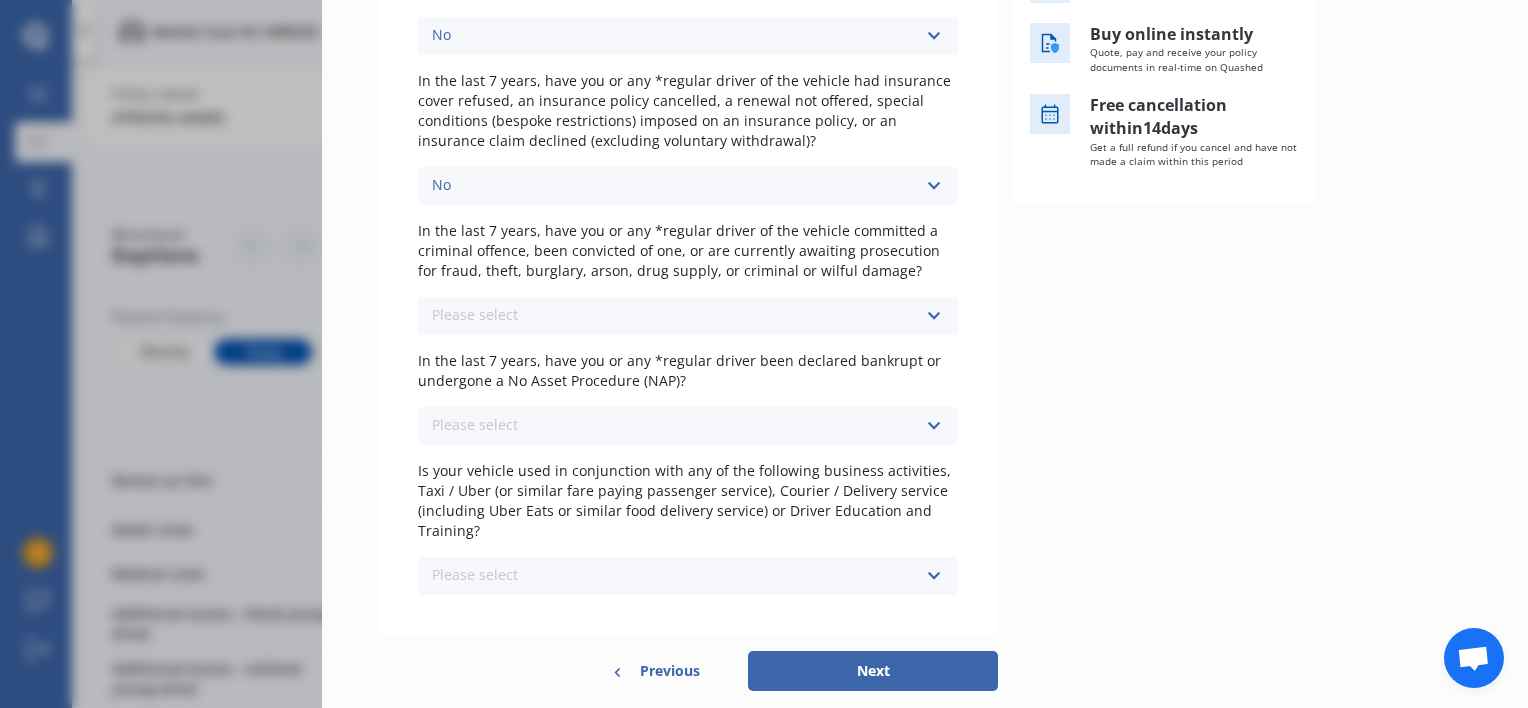 click at bounding box center [933, 316] 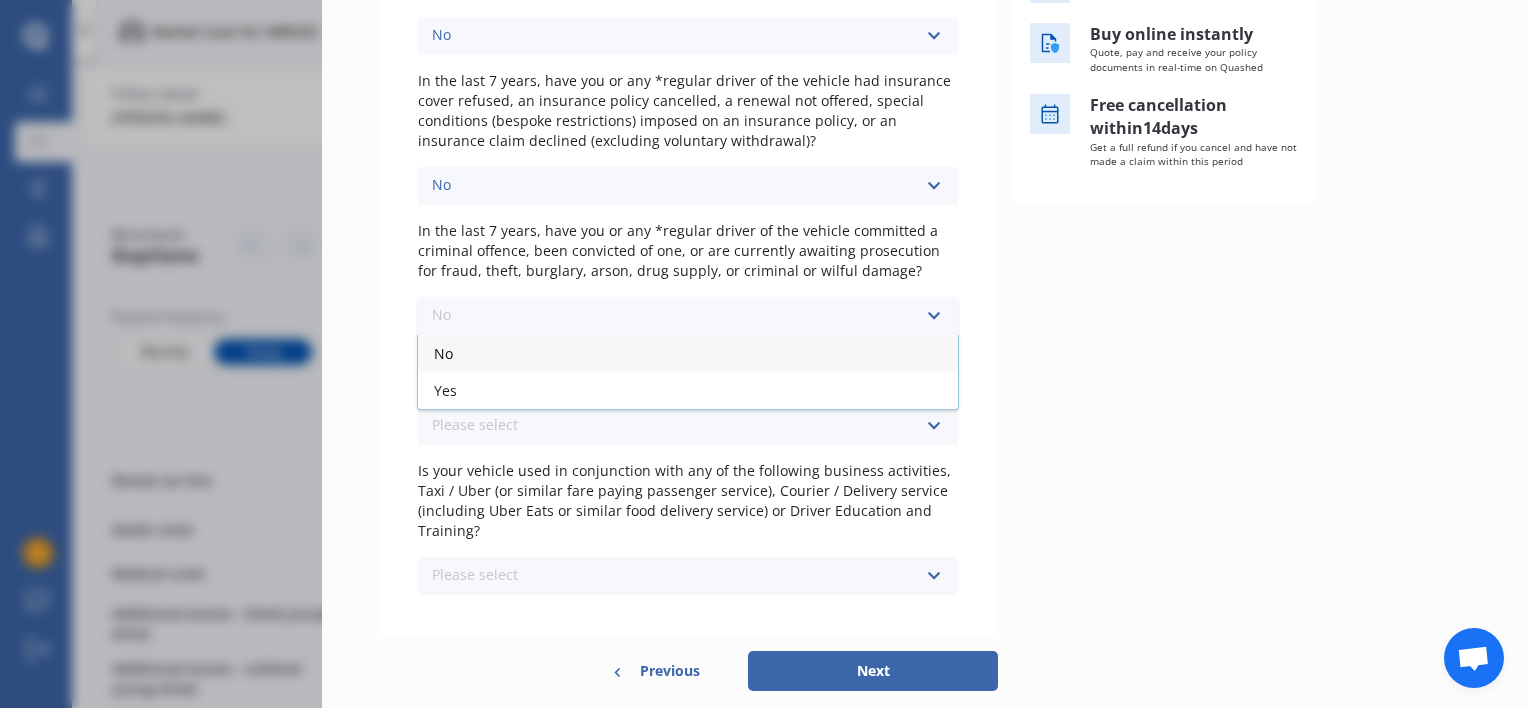 click at bounding box center (933, 316) 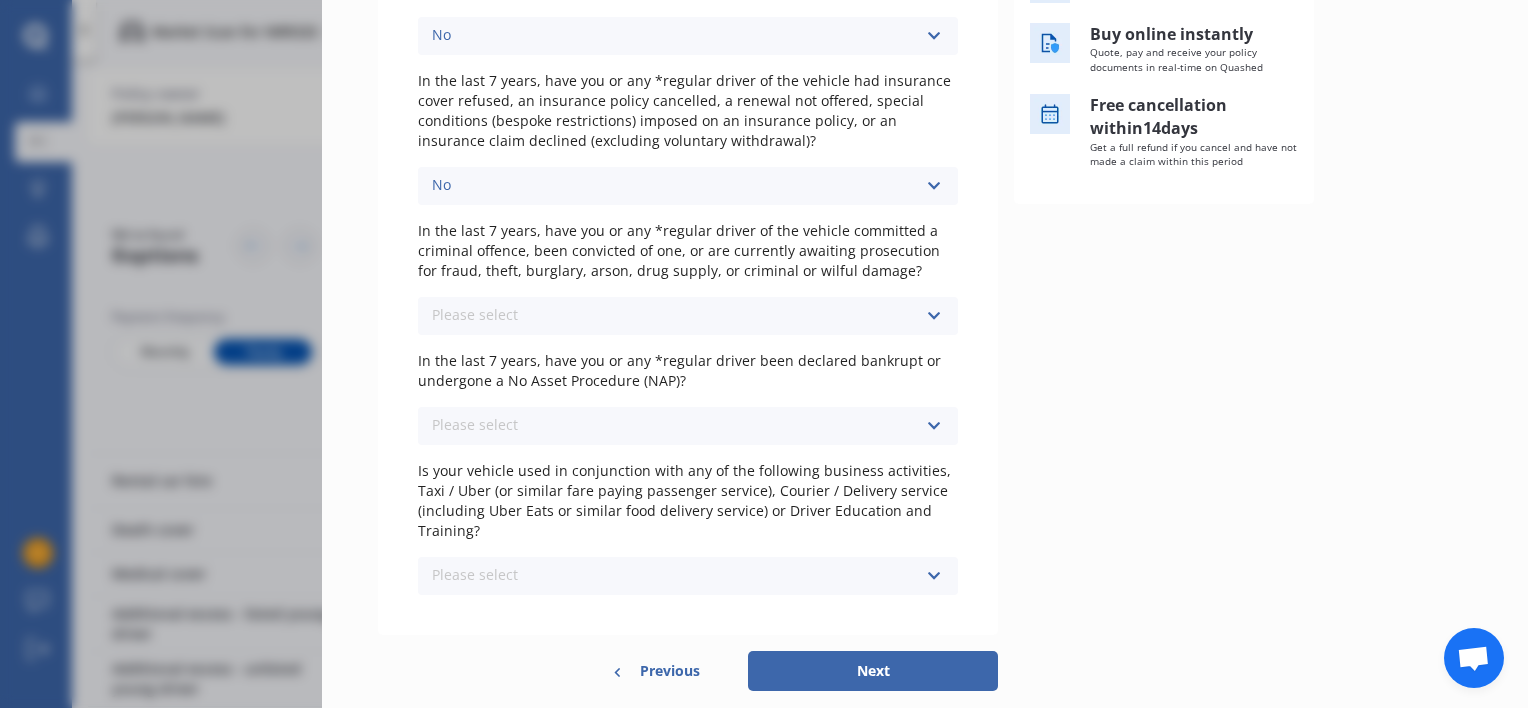 click at bounding box center [933, 316] 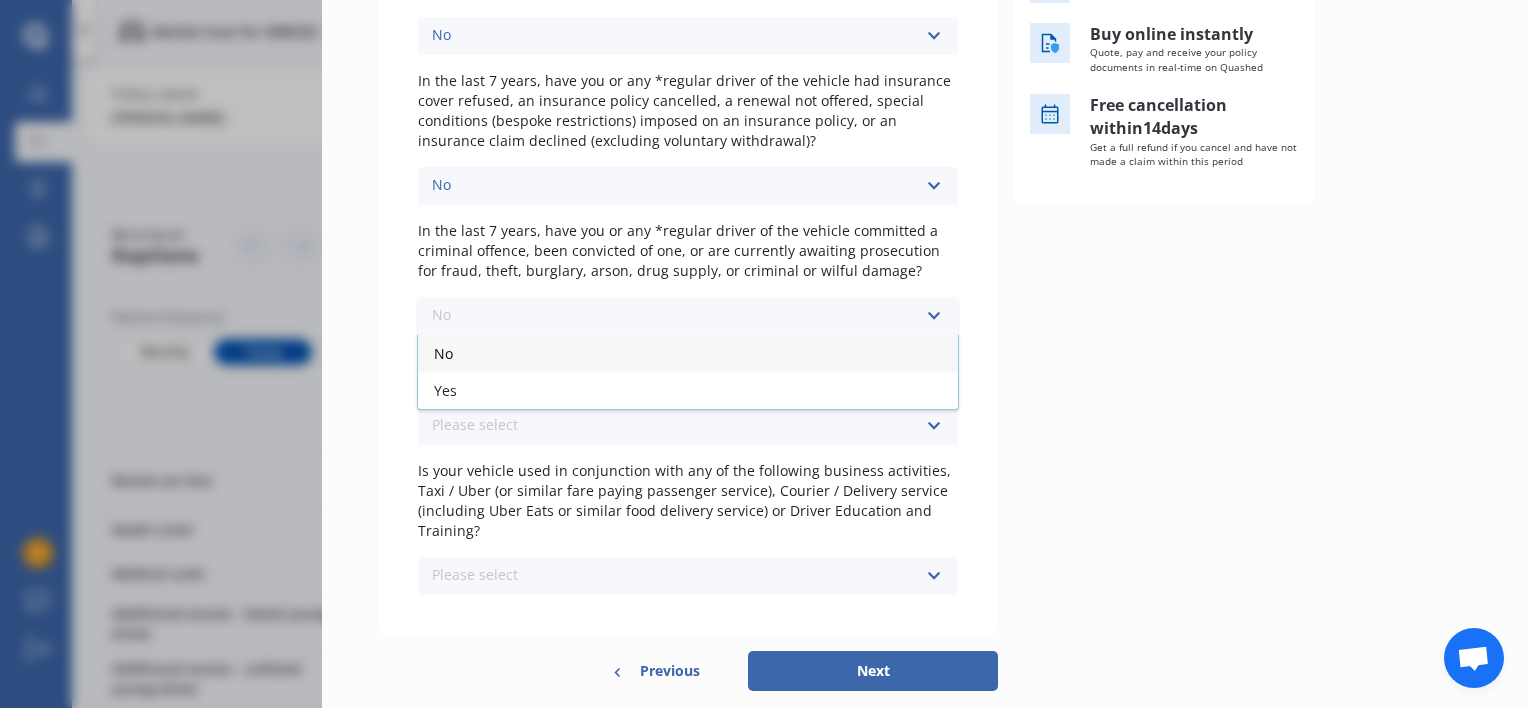 click on "No No Yes" at bounding box center (688, 316) 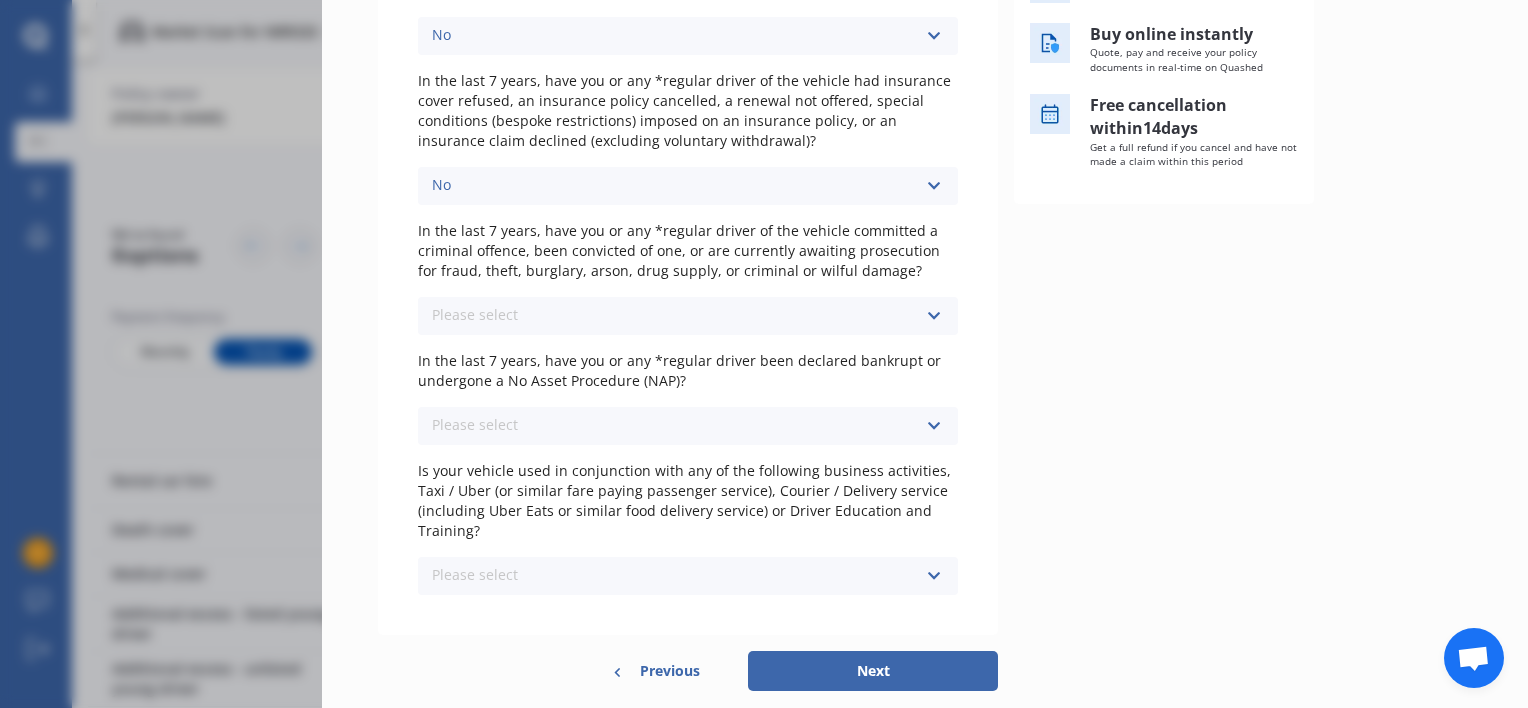 click at bounding box center (933, 426) 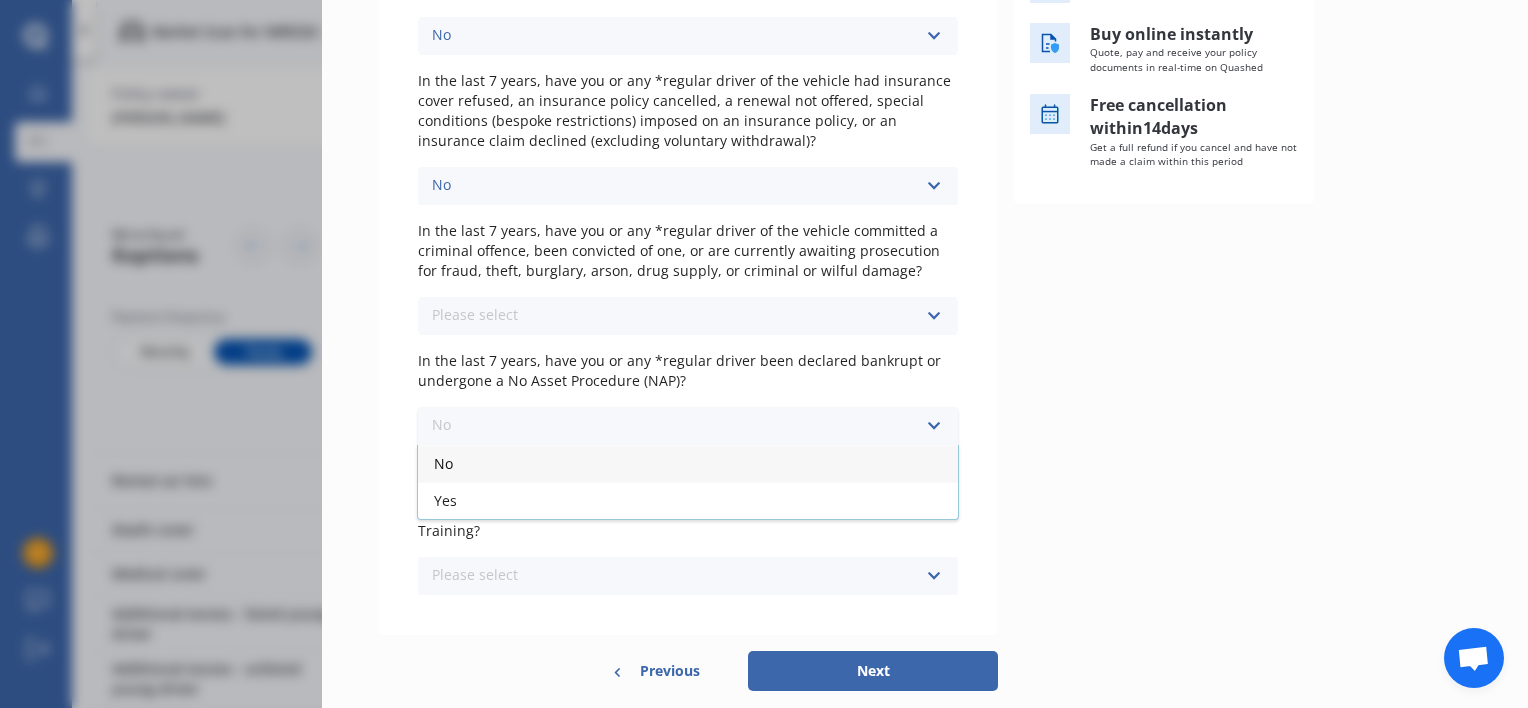 click on "No No Yes" at bounding box center (688, 426) 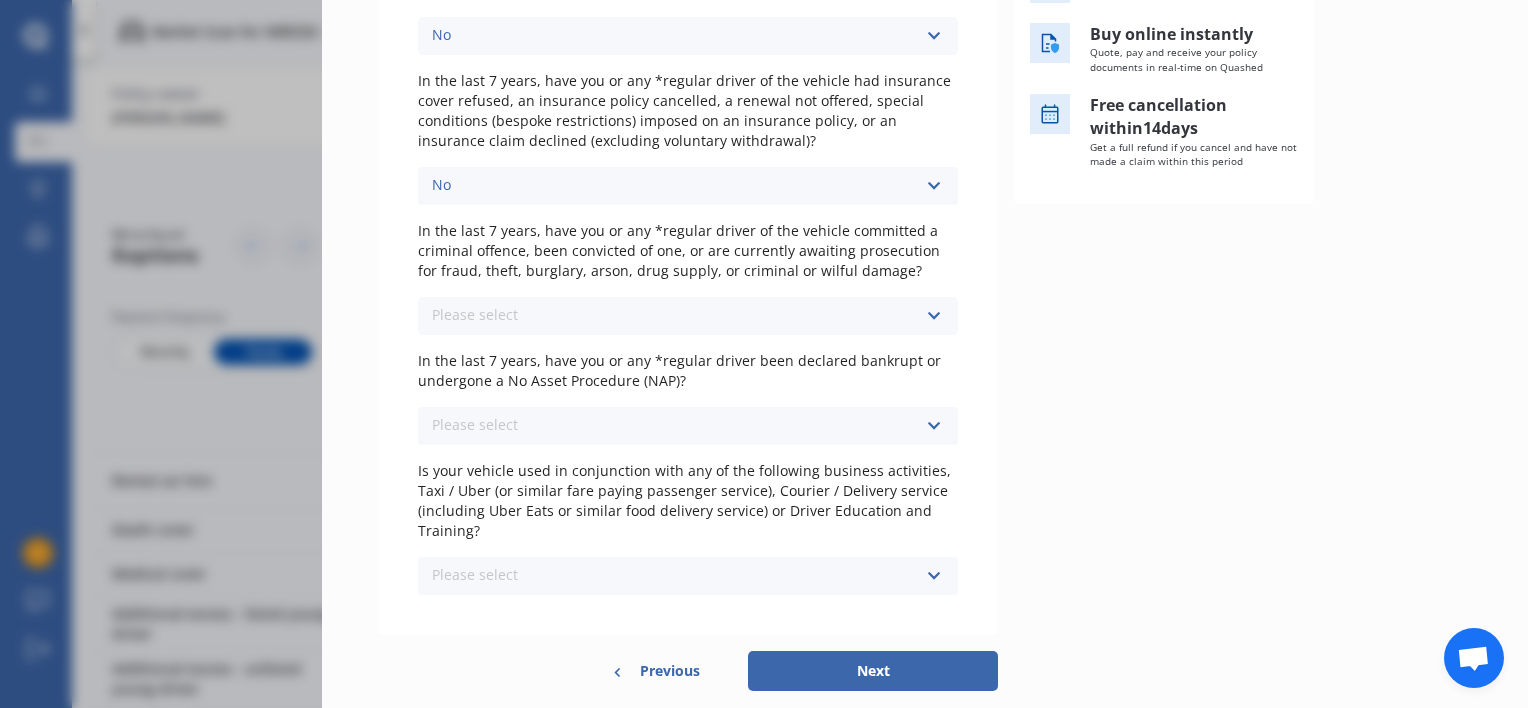 click at bounding box center (933, 426) 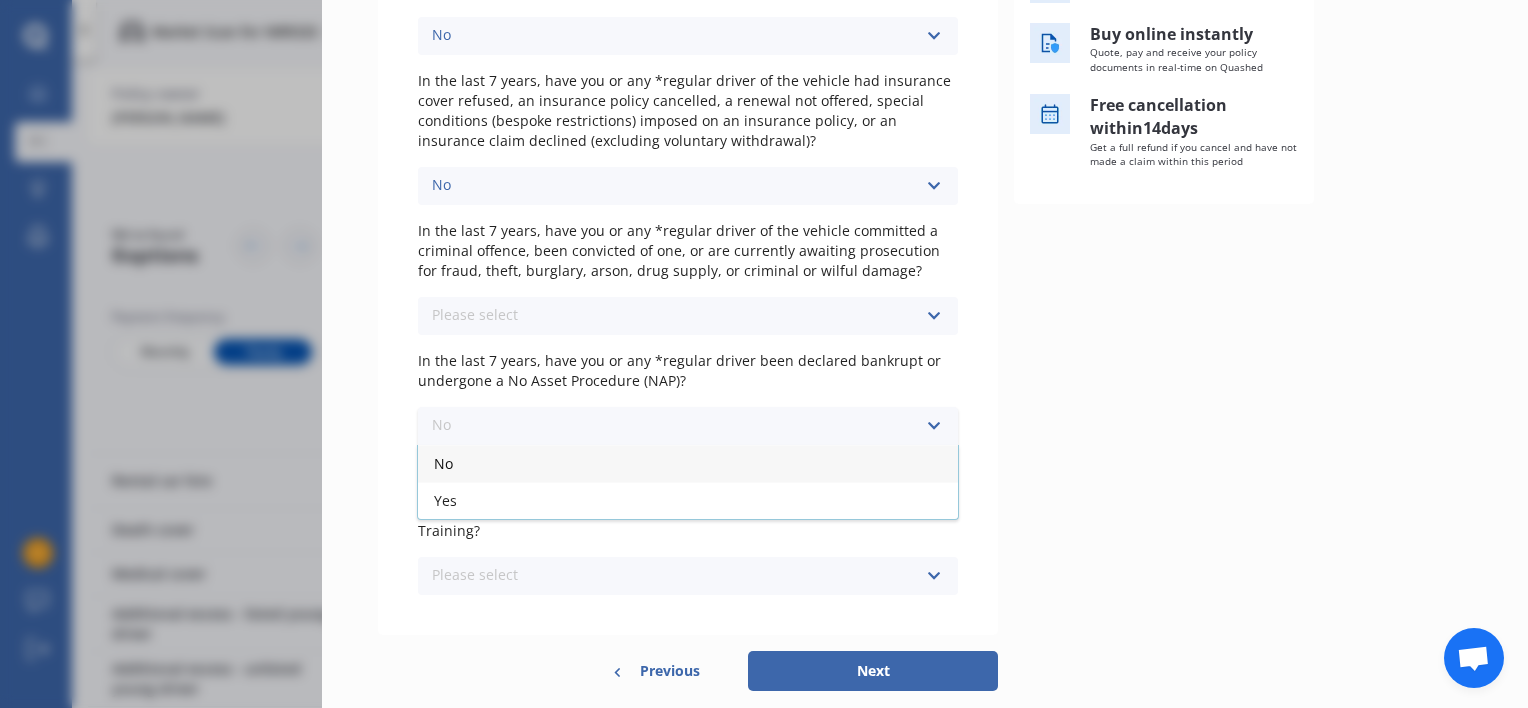 click on "No" at bounding box center [688, 463] 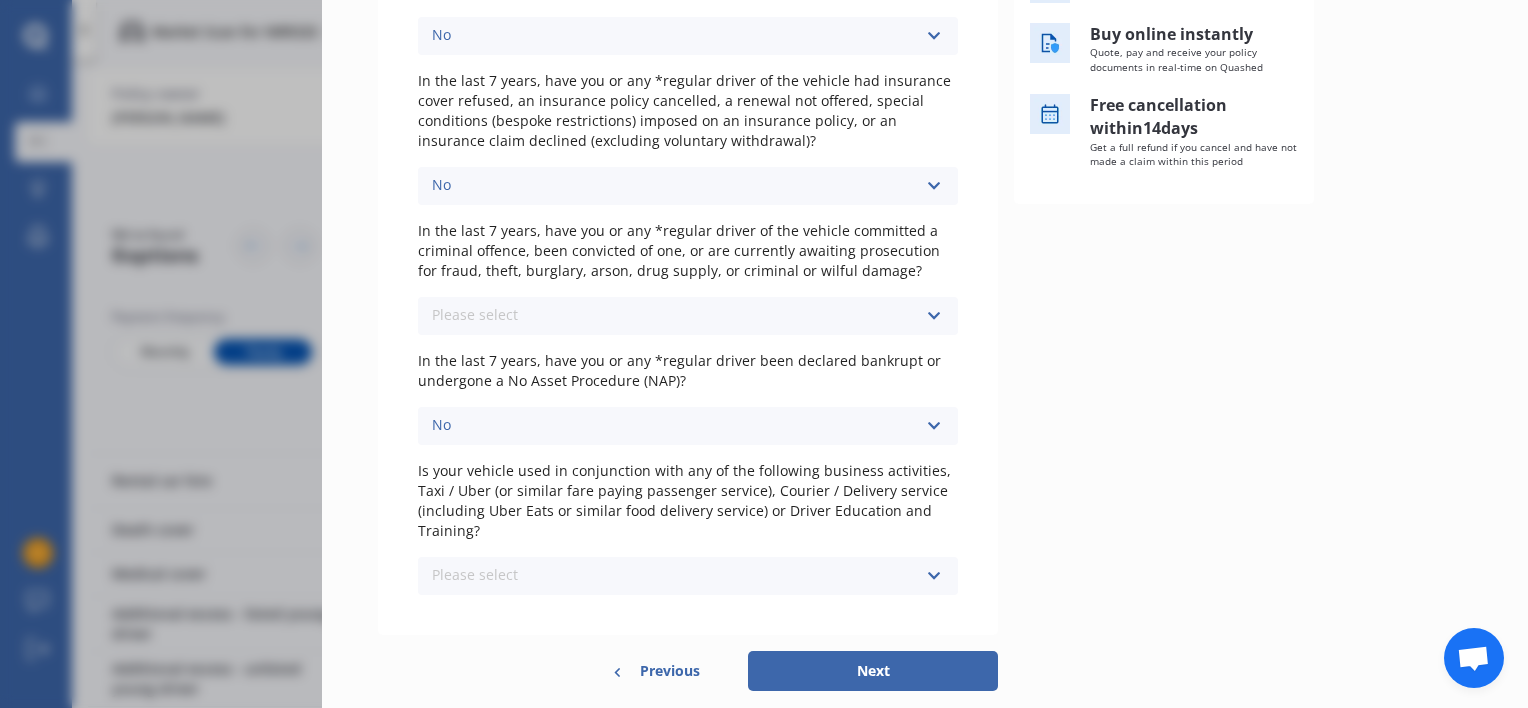 click on "Please select No Yes" at bounding box center [688, 576] 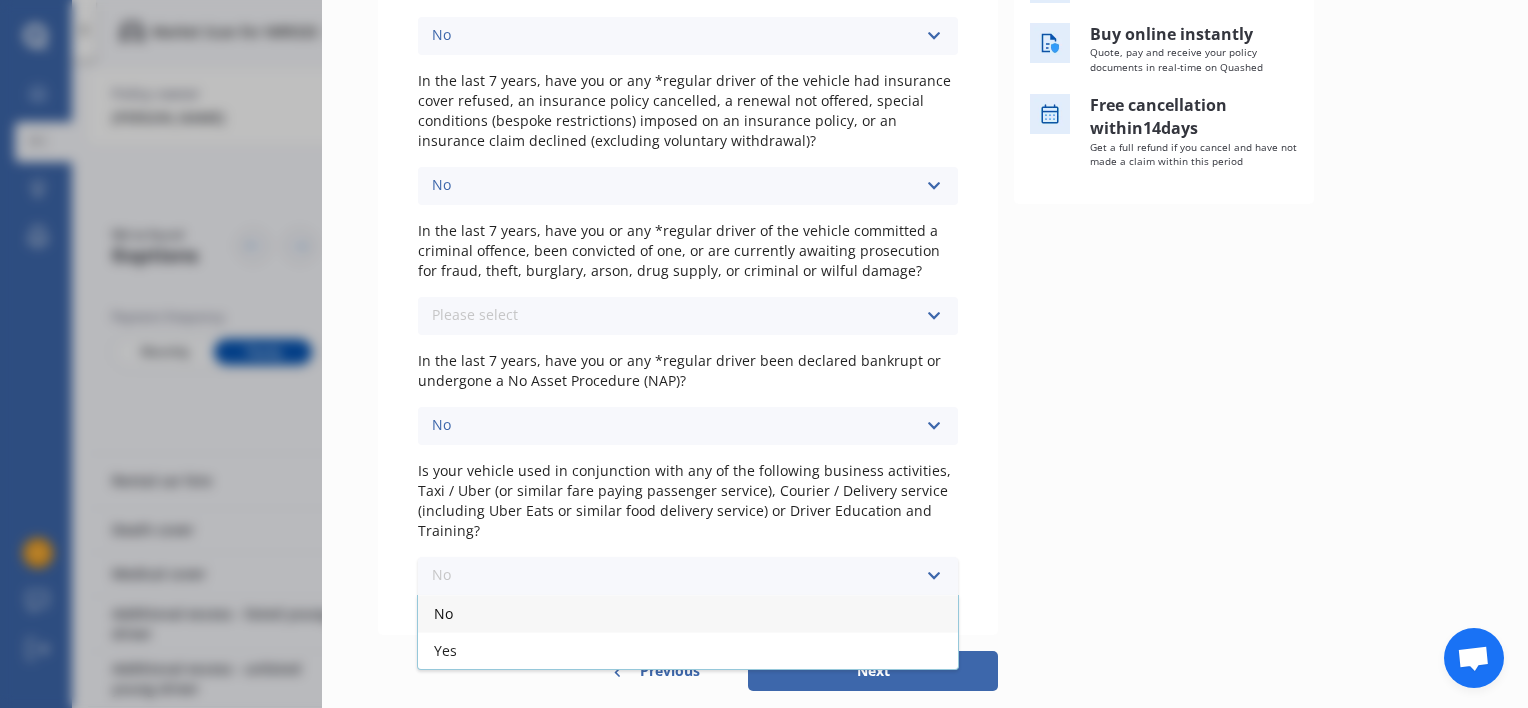 click on "No" at bounding box center (688, 613) 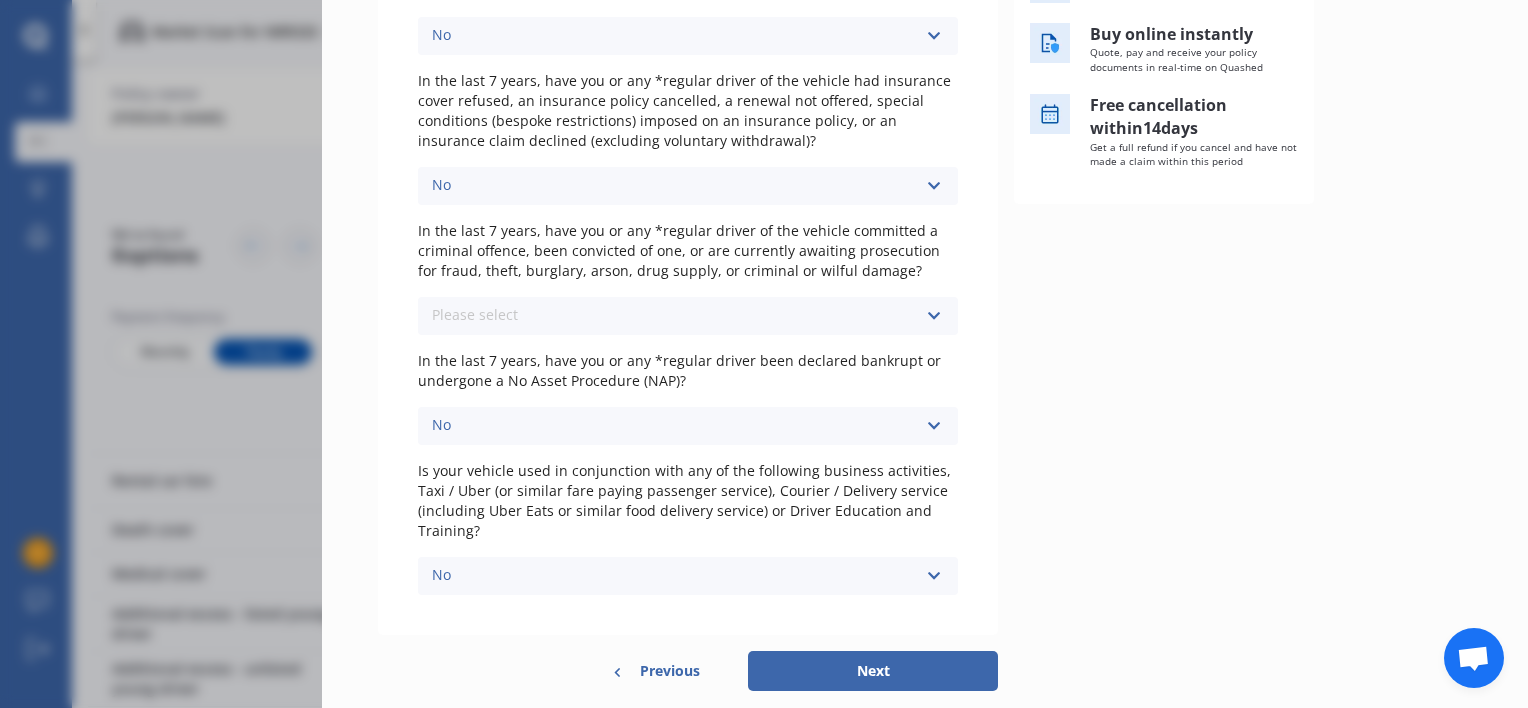 click on "Next" at bounding box center (873, 671) 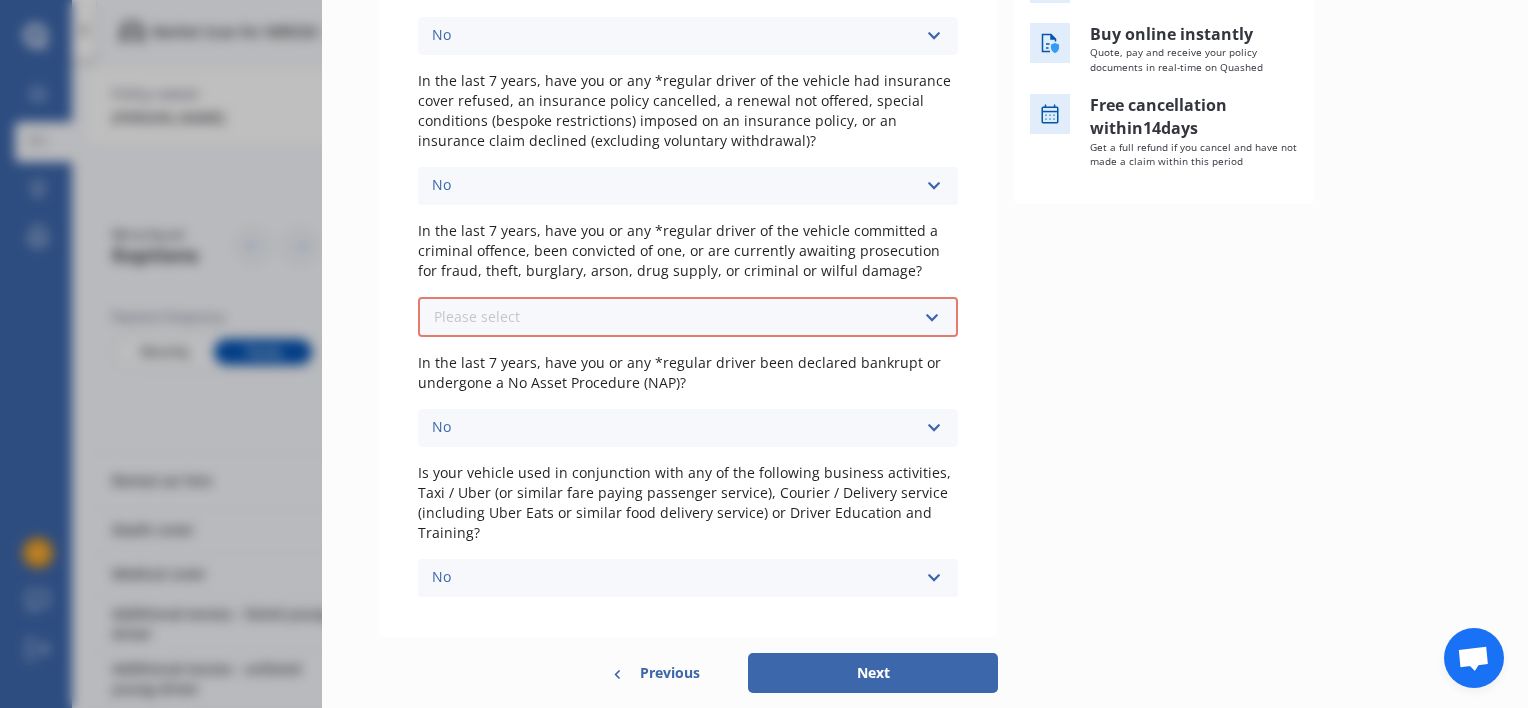 click on "Next" at bounding box center [873, 673] 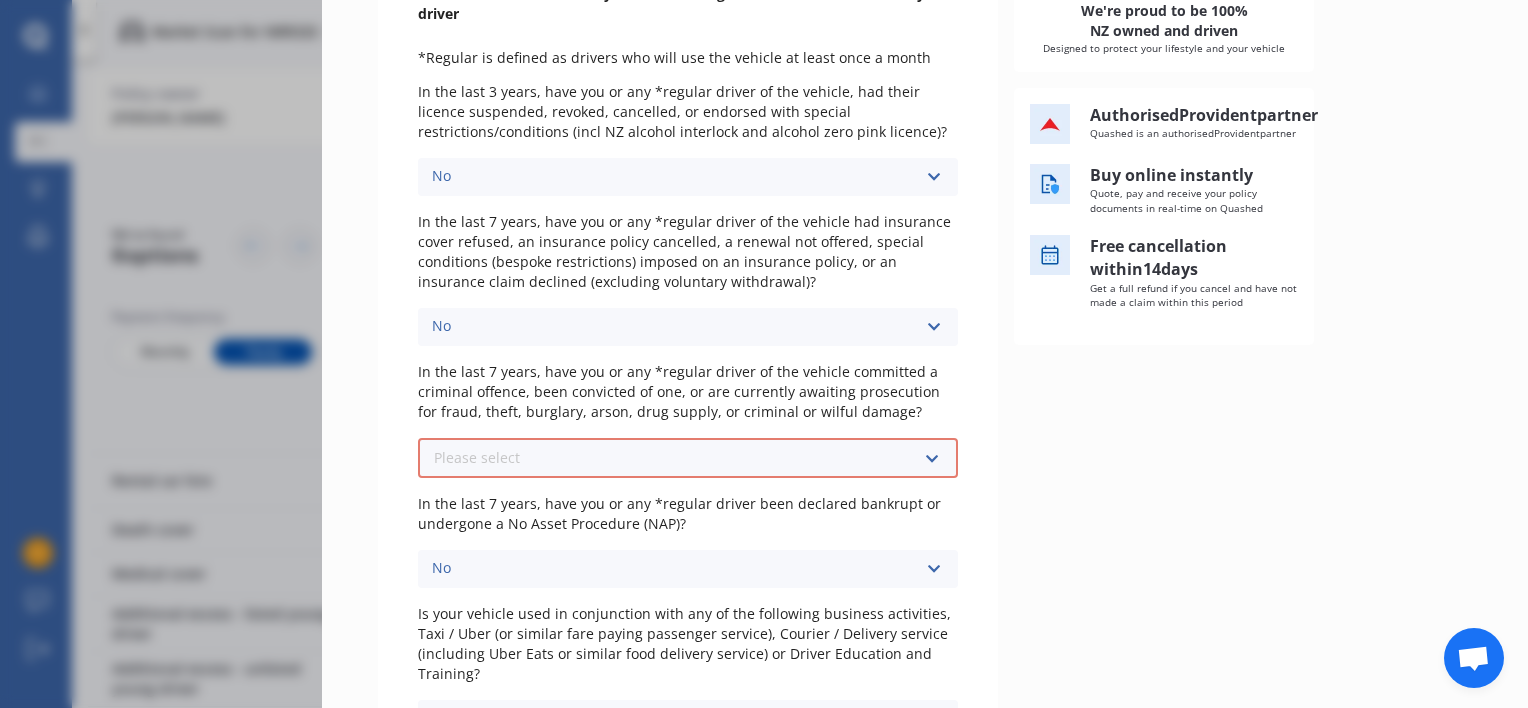 scroll, scrollTop: 319, scrollLeft: 0, axis: vertical 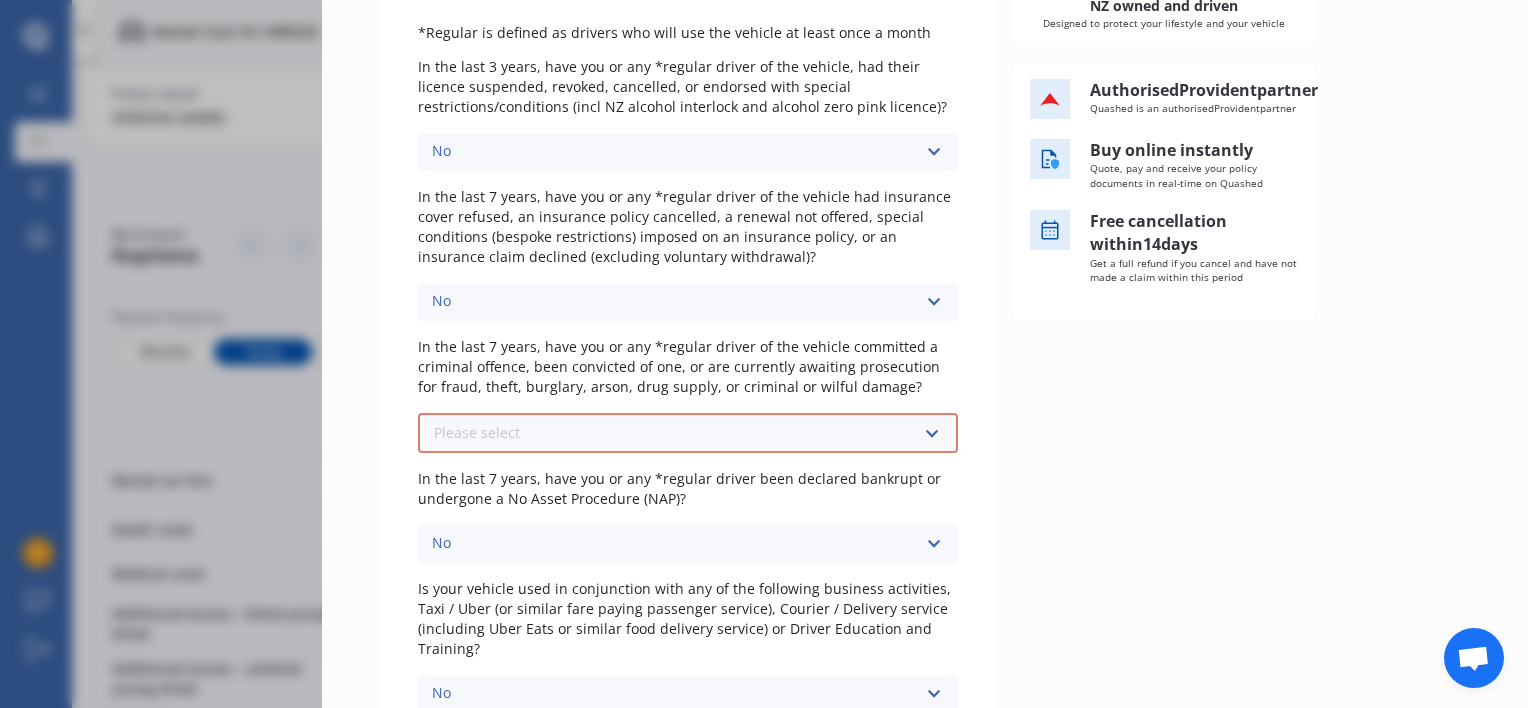 click at bounding box center (931, 434) 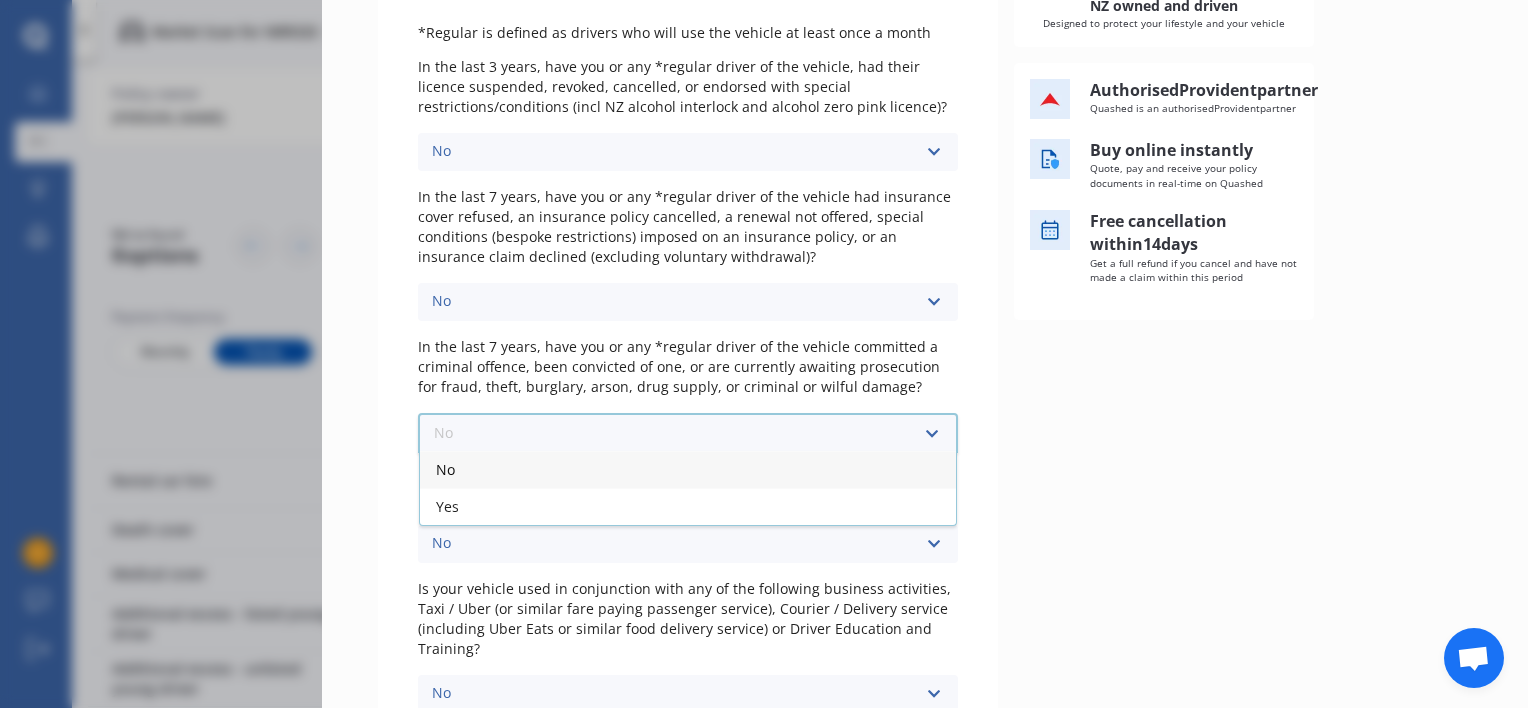 click on "No" at bounding box center (688, 469) 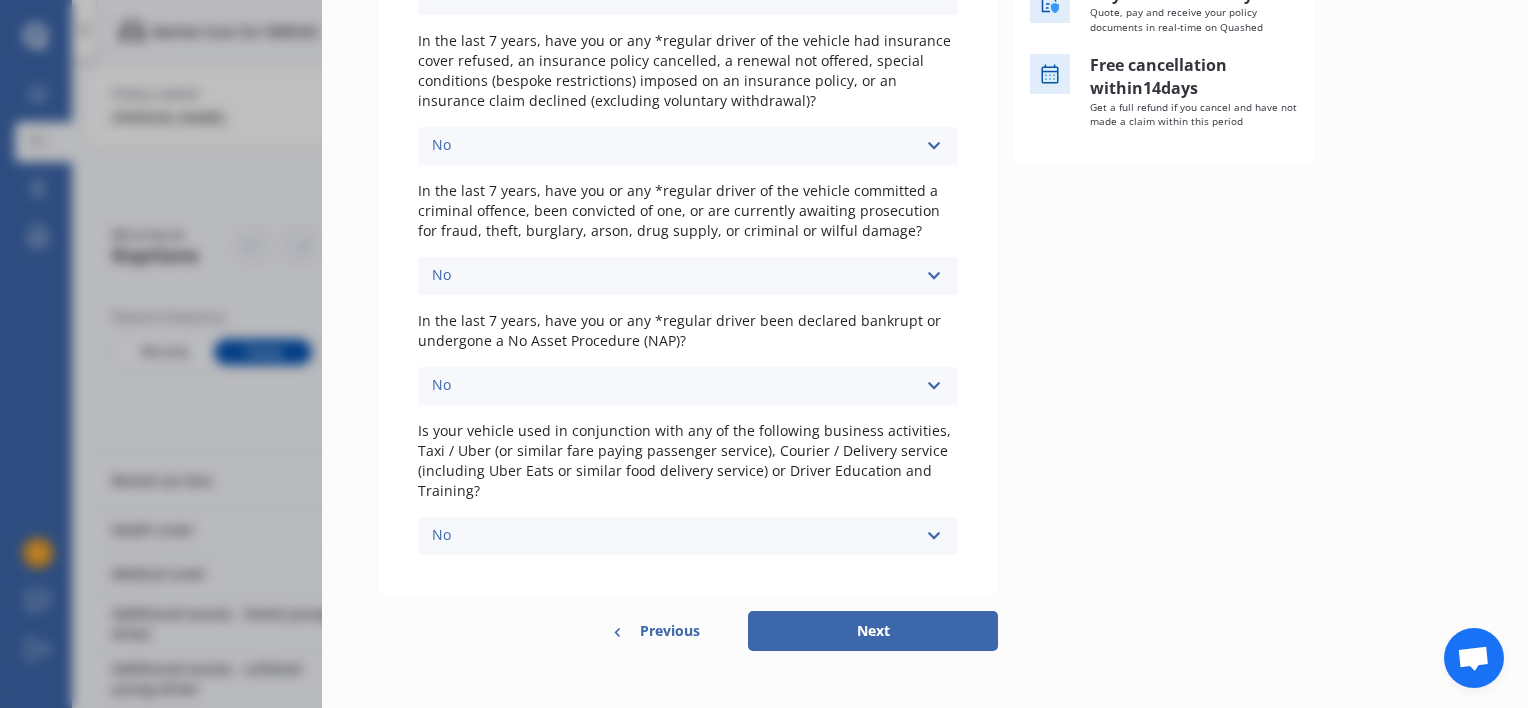 scroll, scrollTop: 498, scrollLeft: 0, axis: vertical 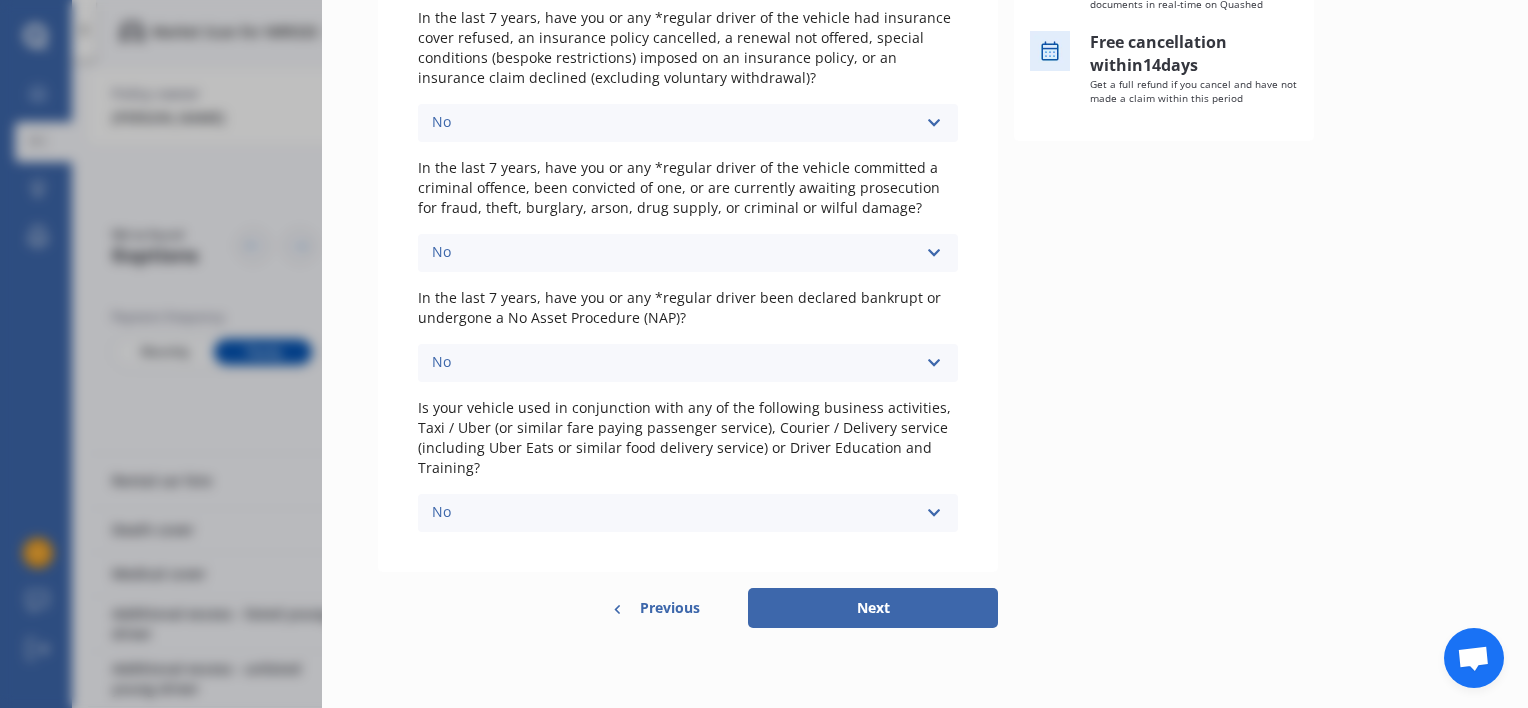 click on "Next" at bounding box center (873, 608) 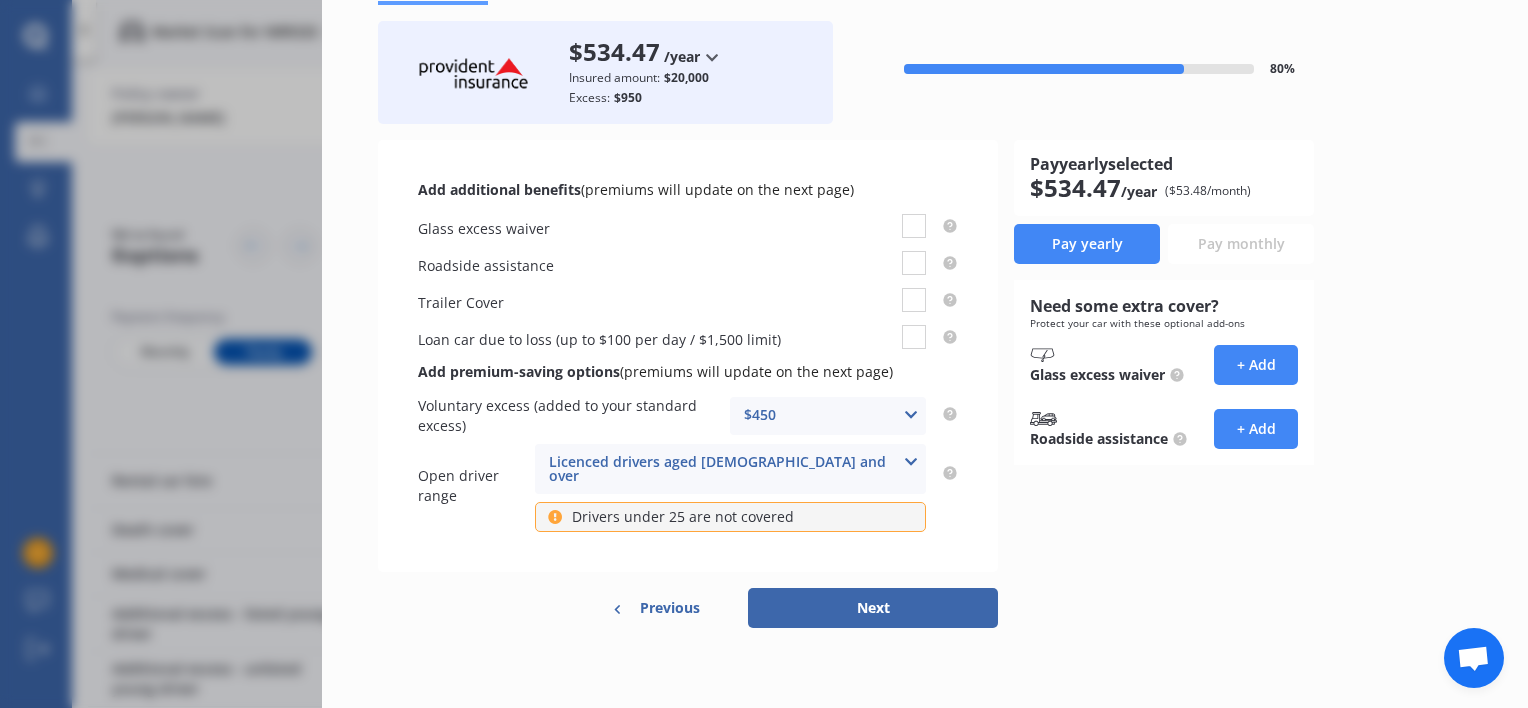 scroll, scrollTop: 0, scrollLeft: 0, axis: both 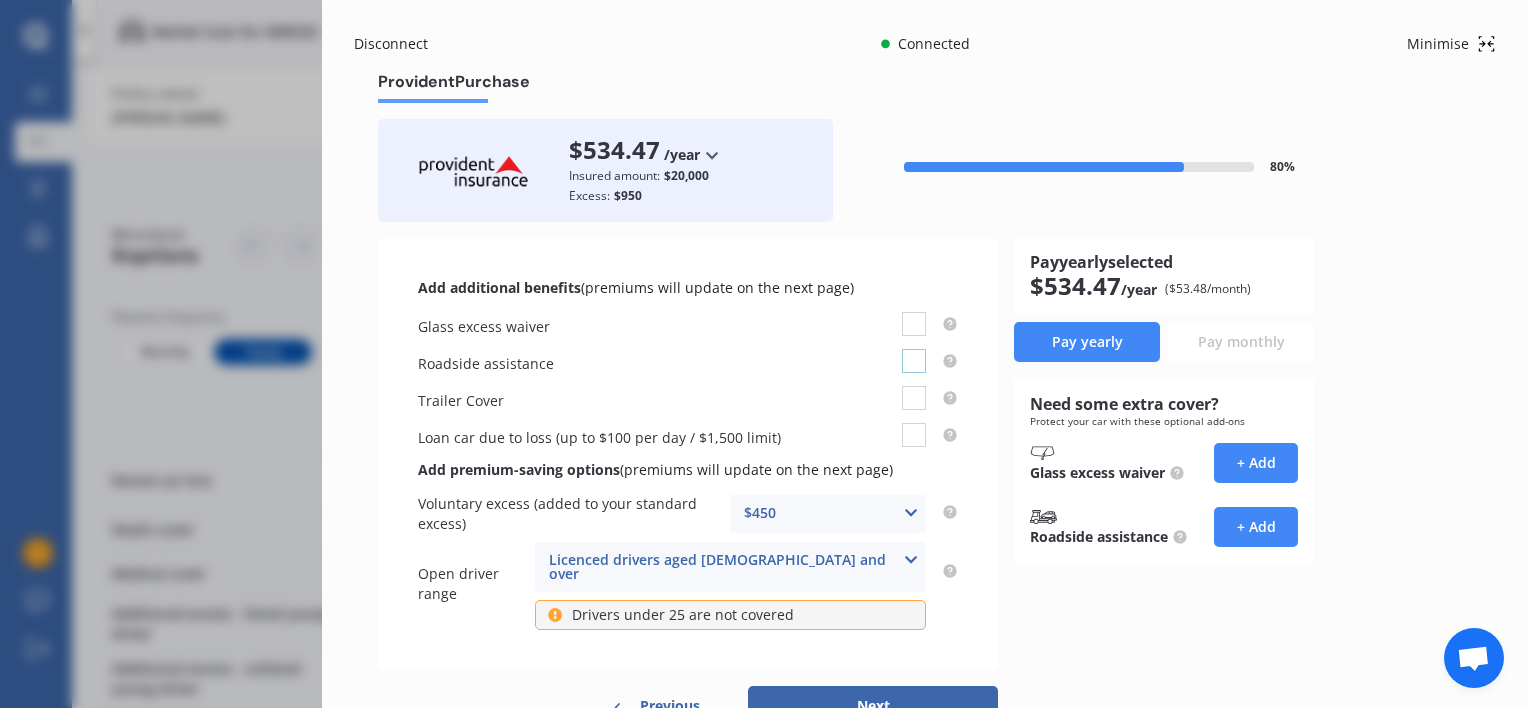 click at bounding box center (914, 349) 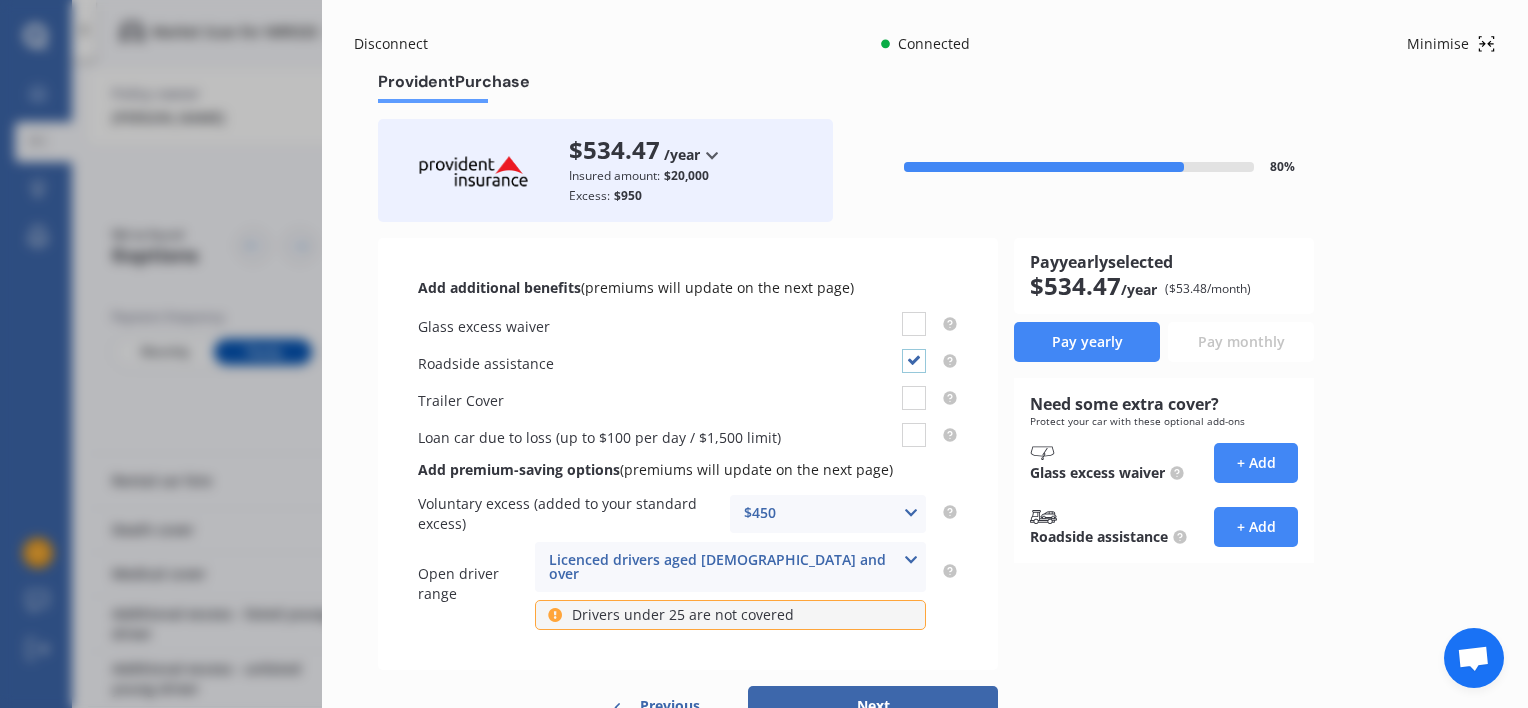 checkbox on "true" 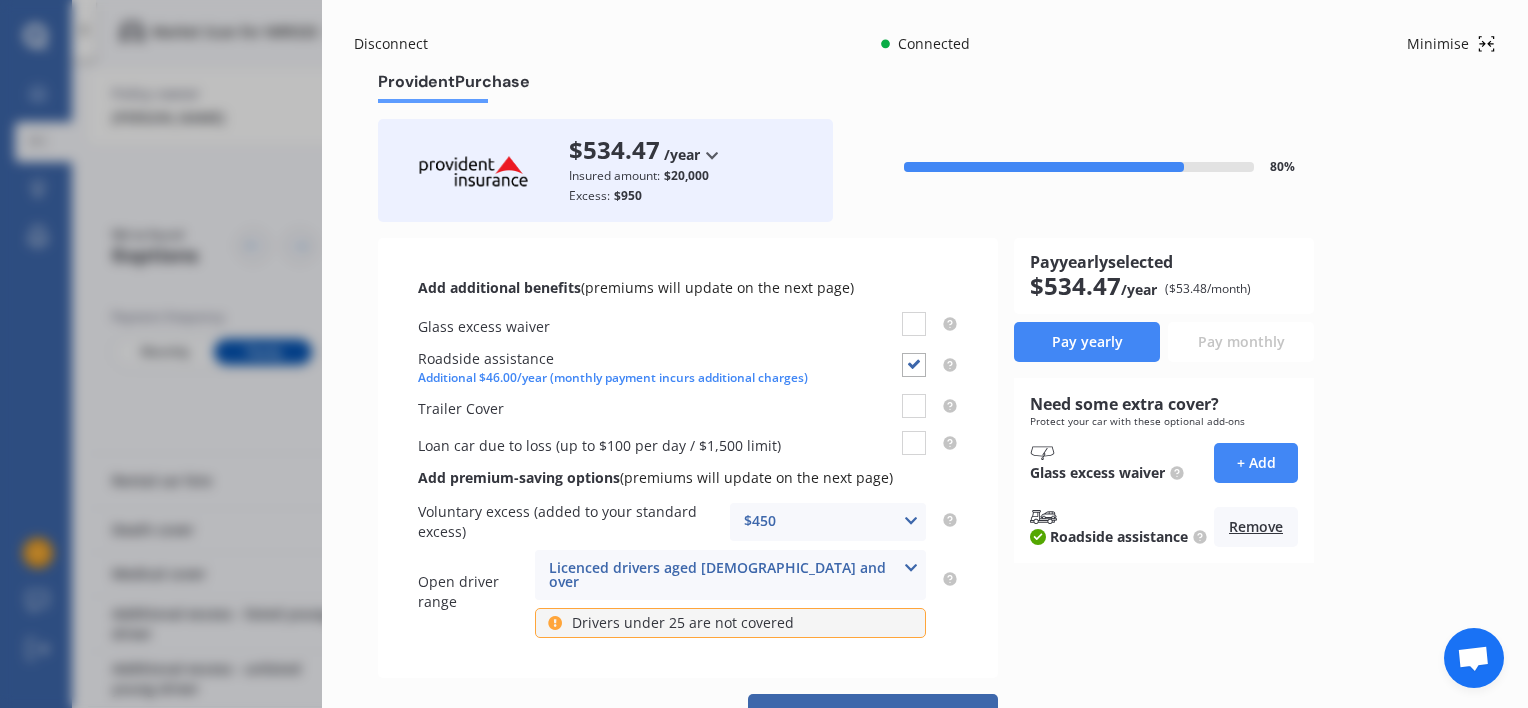 click at bounding box center [911, 521] 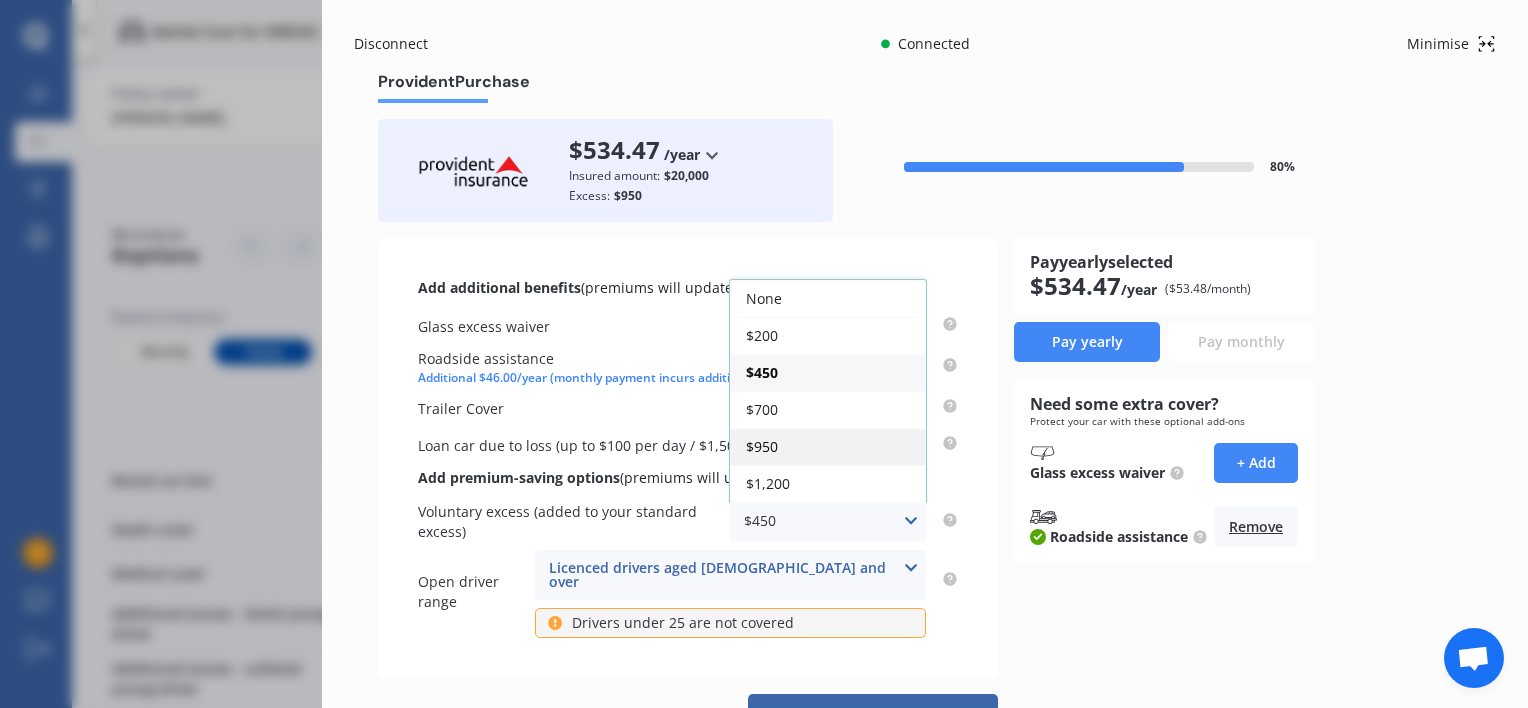 click on "$950" at bounding box center (828, 446) 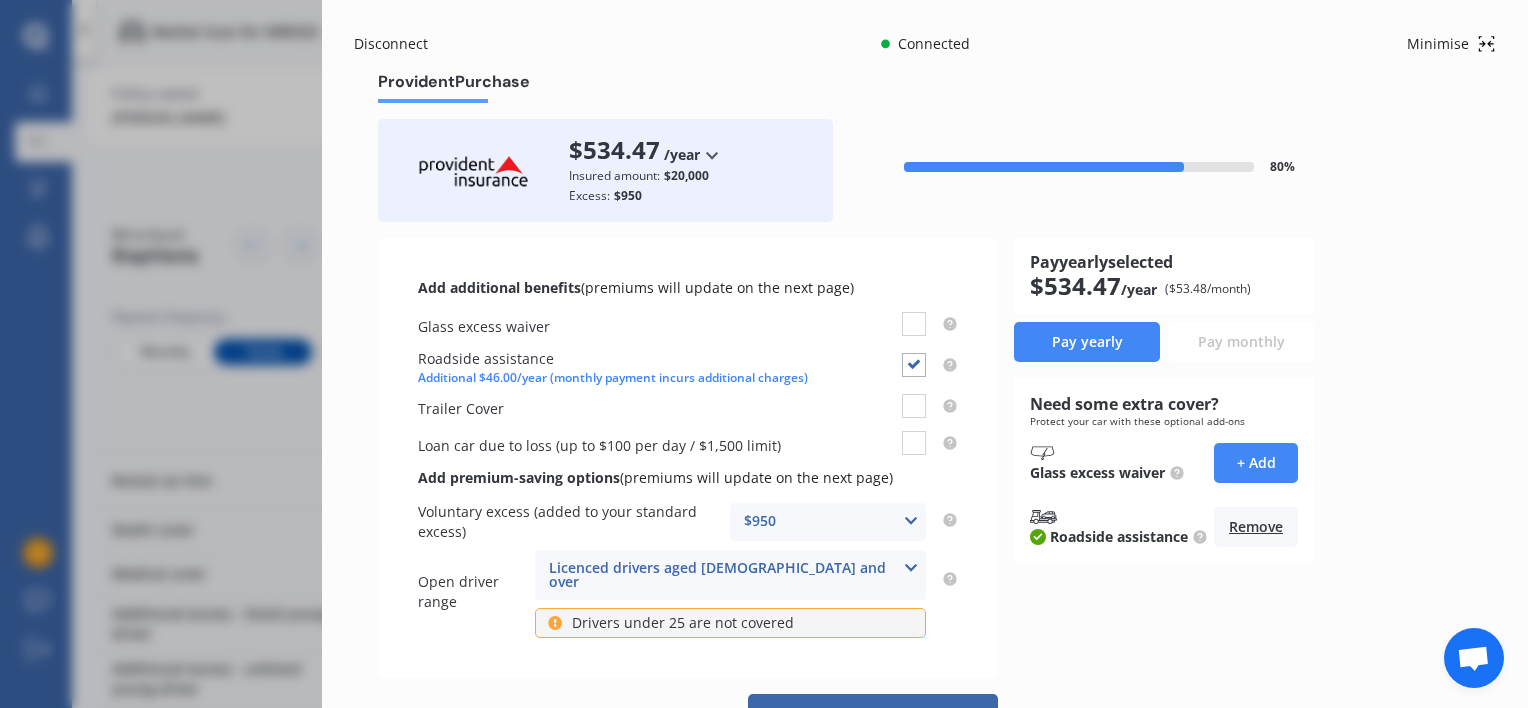 click on "Pay yearly" at bounding box center [1087, 342] 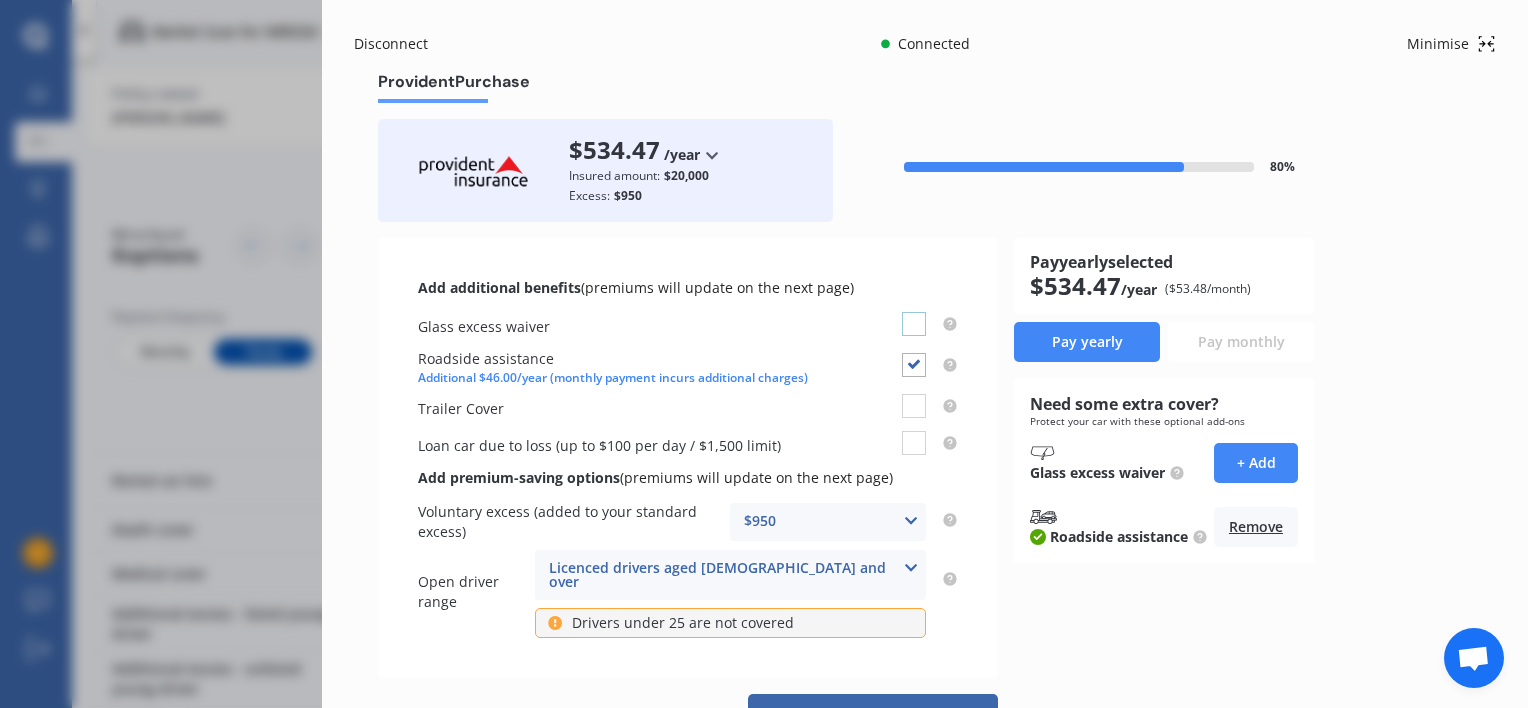 click at bounding box center (914, 312) 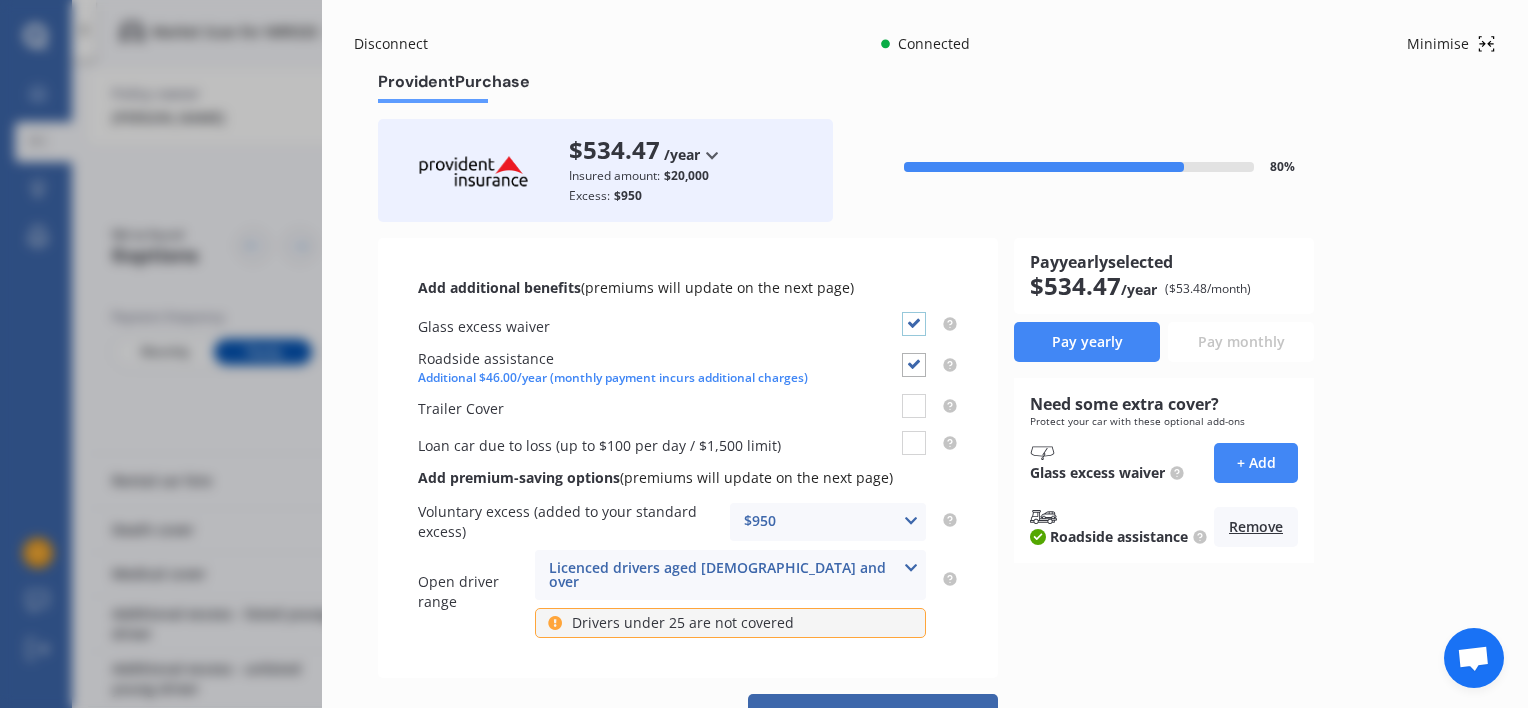 checkbox on "true" 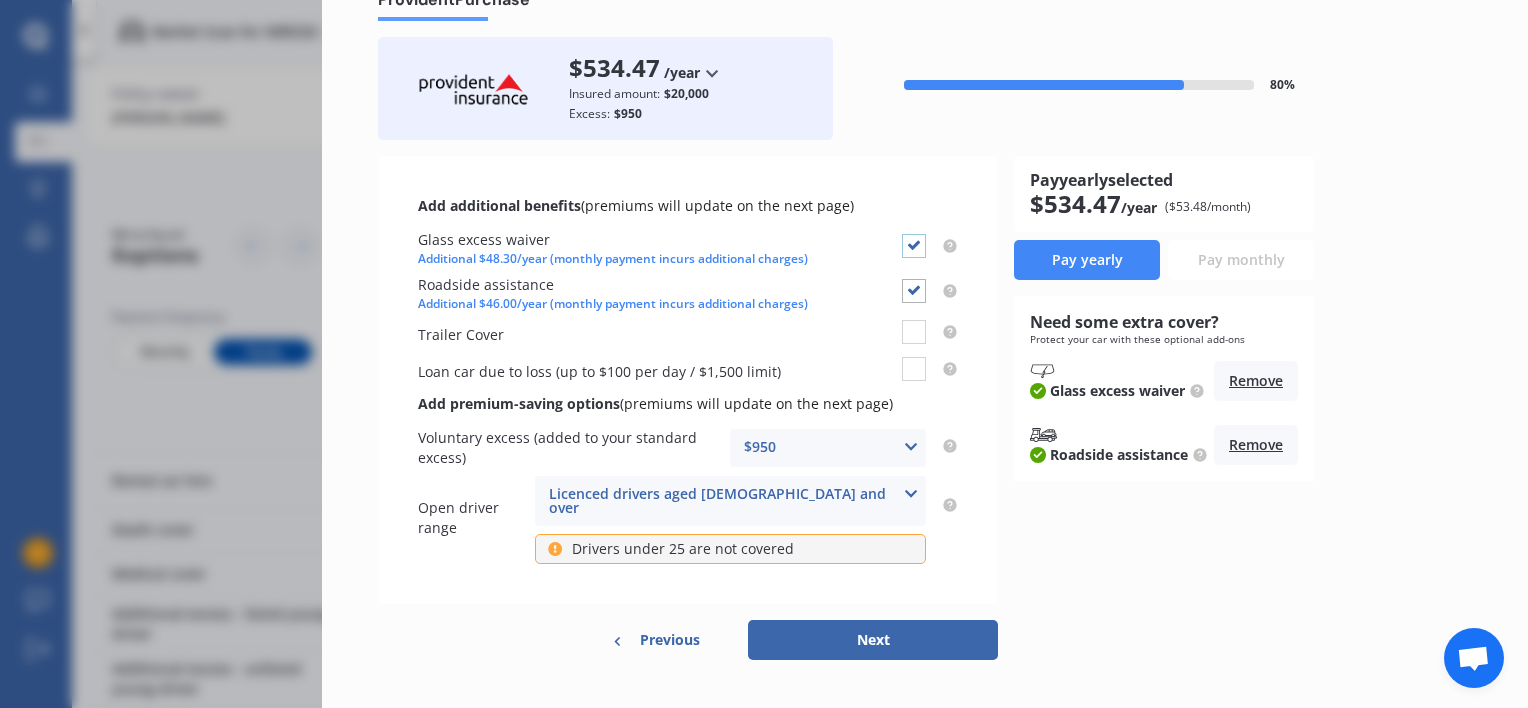 scroll, scrollTop: 101, scrollLeft: 0, axis: vertical 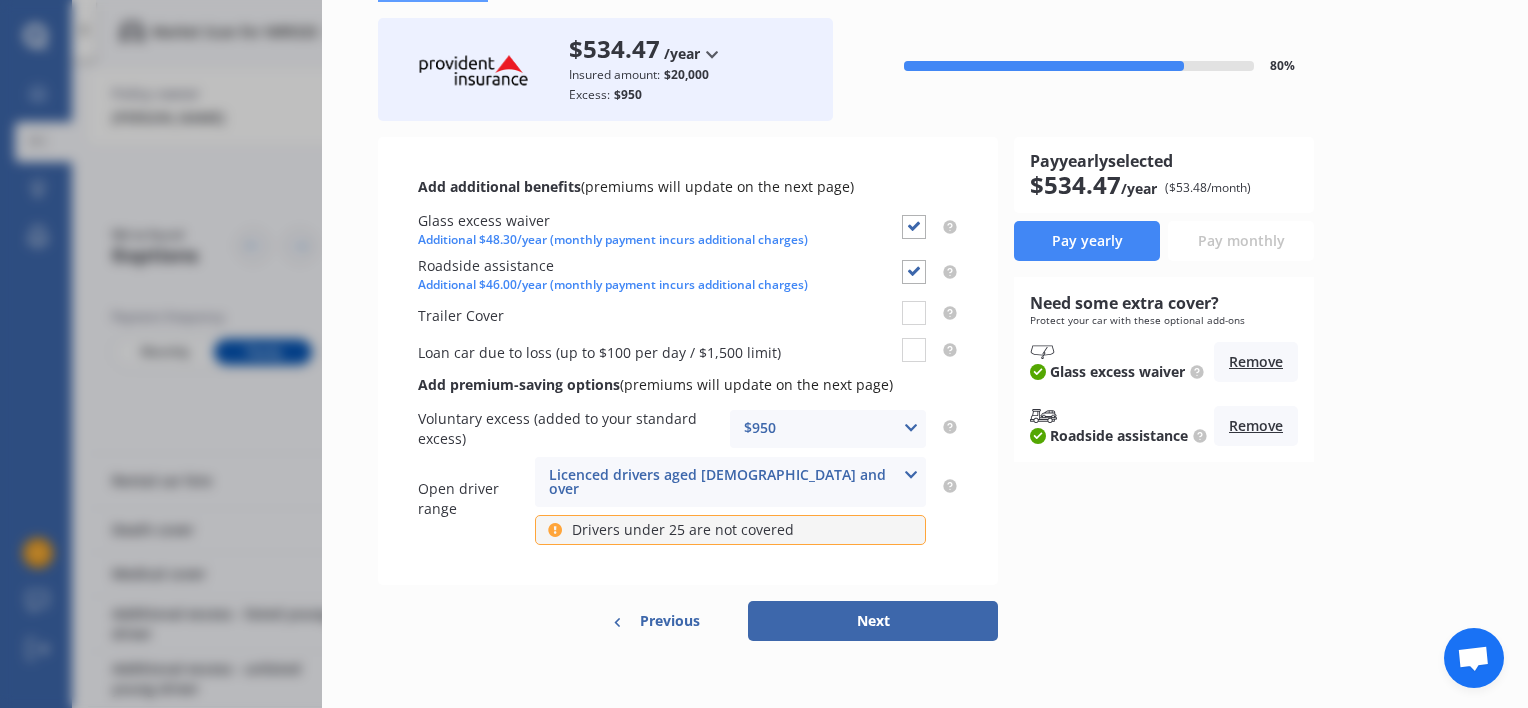 click on "Next" at bounding box center [873, 621] 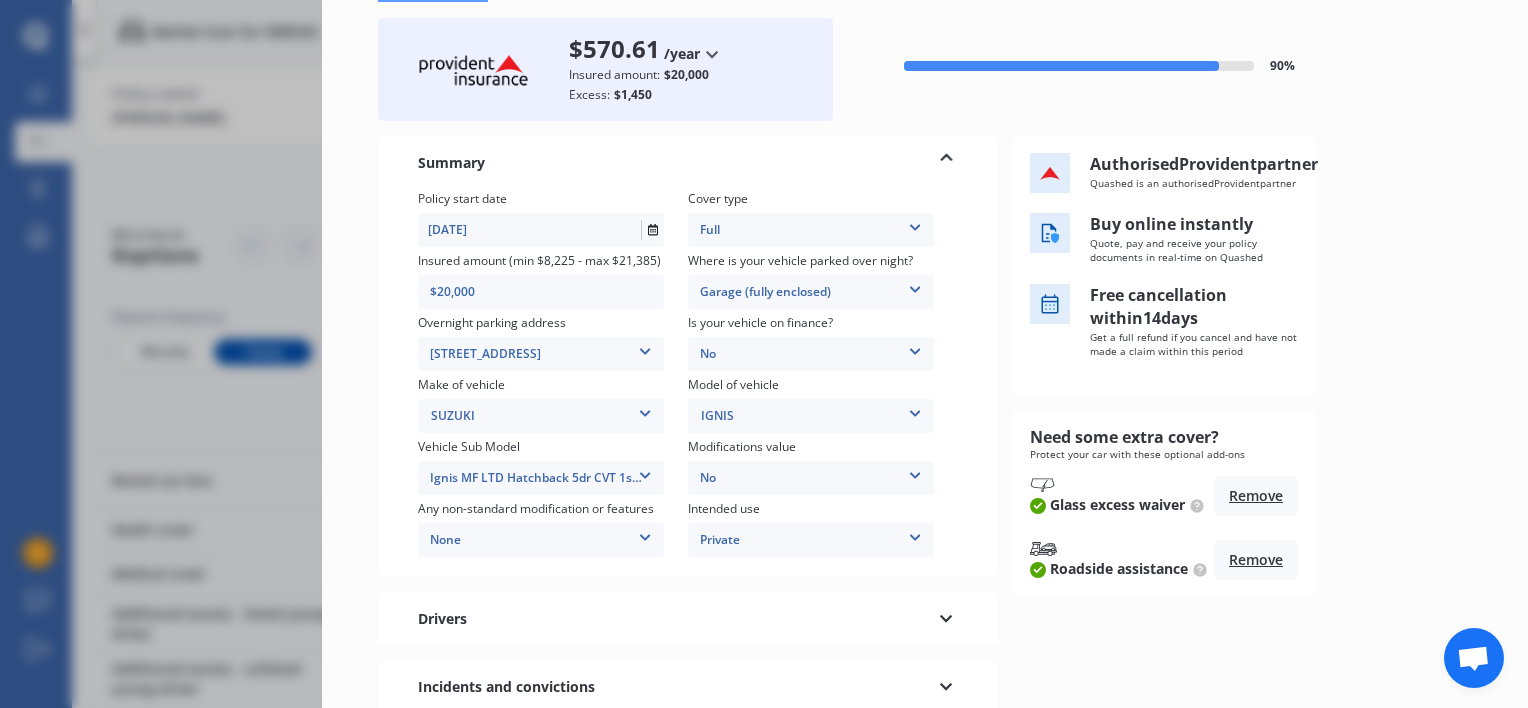 scroll, scrollTop: 0, scrollLeft: 0, axis: both 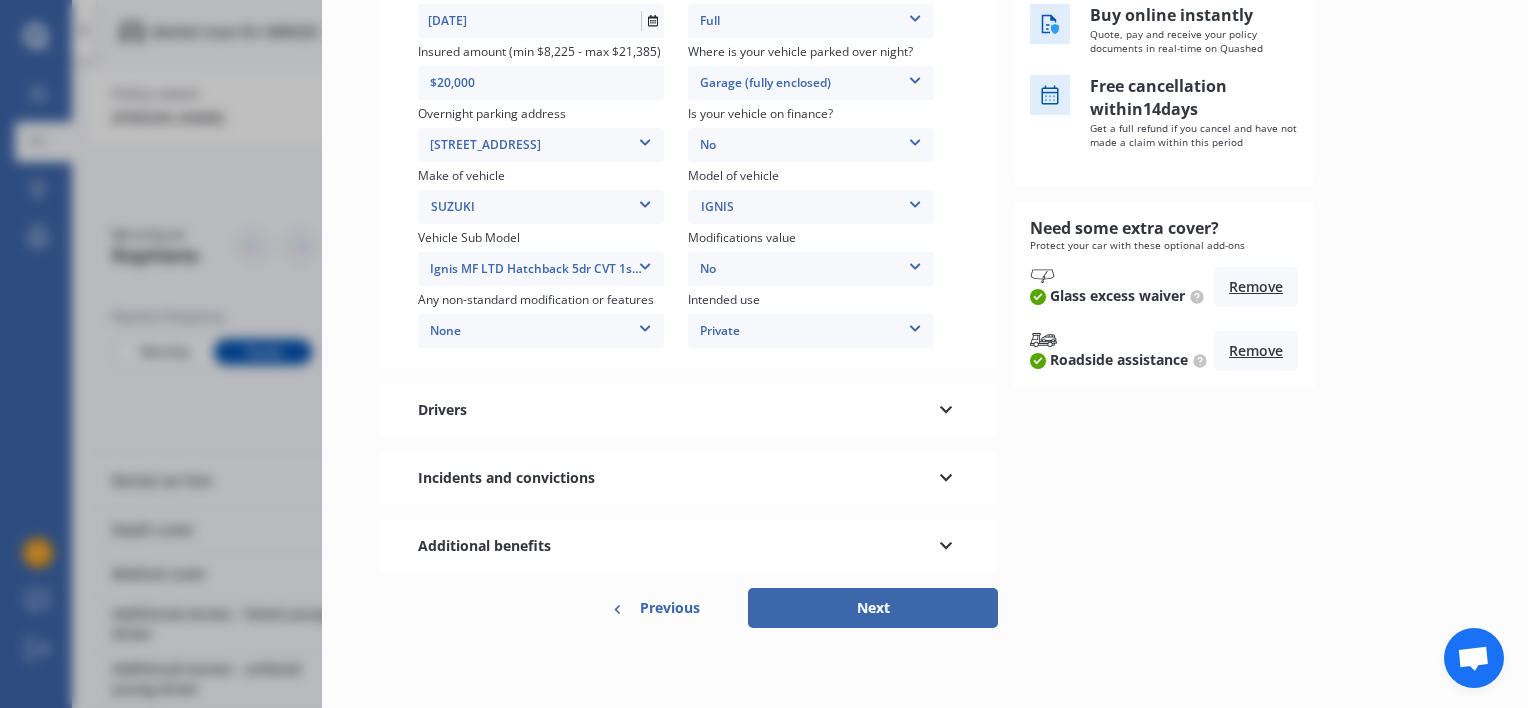 click at bounding box center (946, 407) 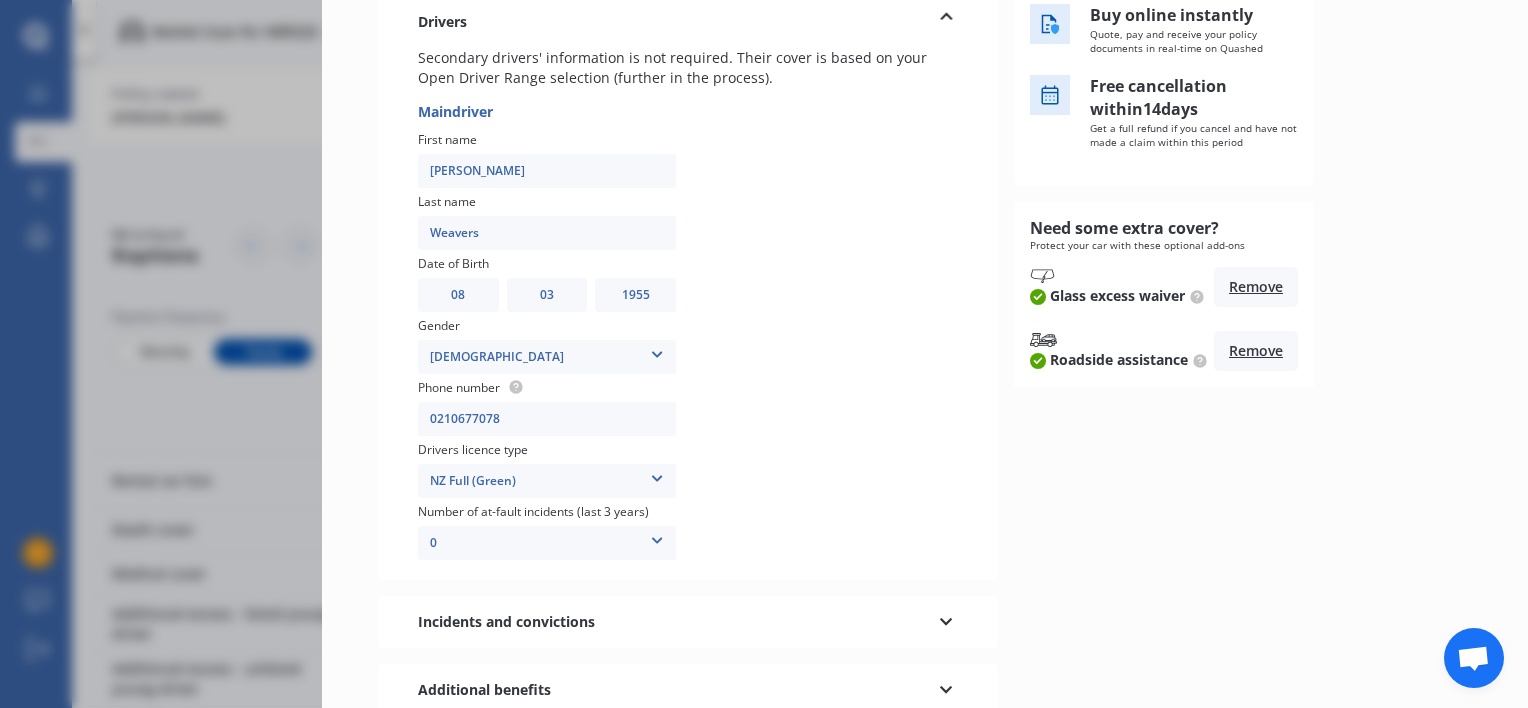 click at bounding box center (946, 619) 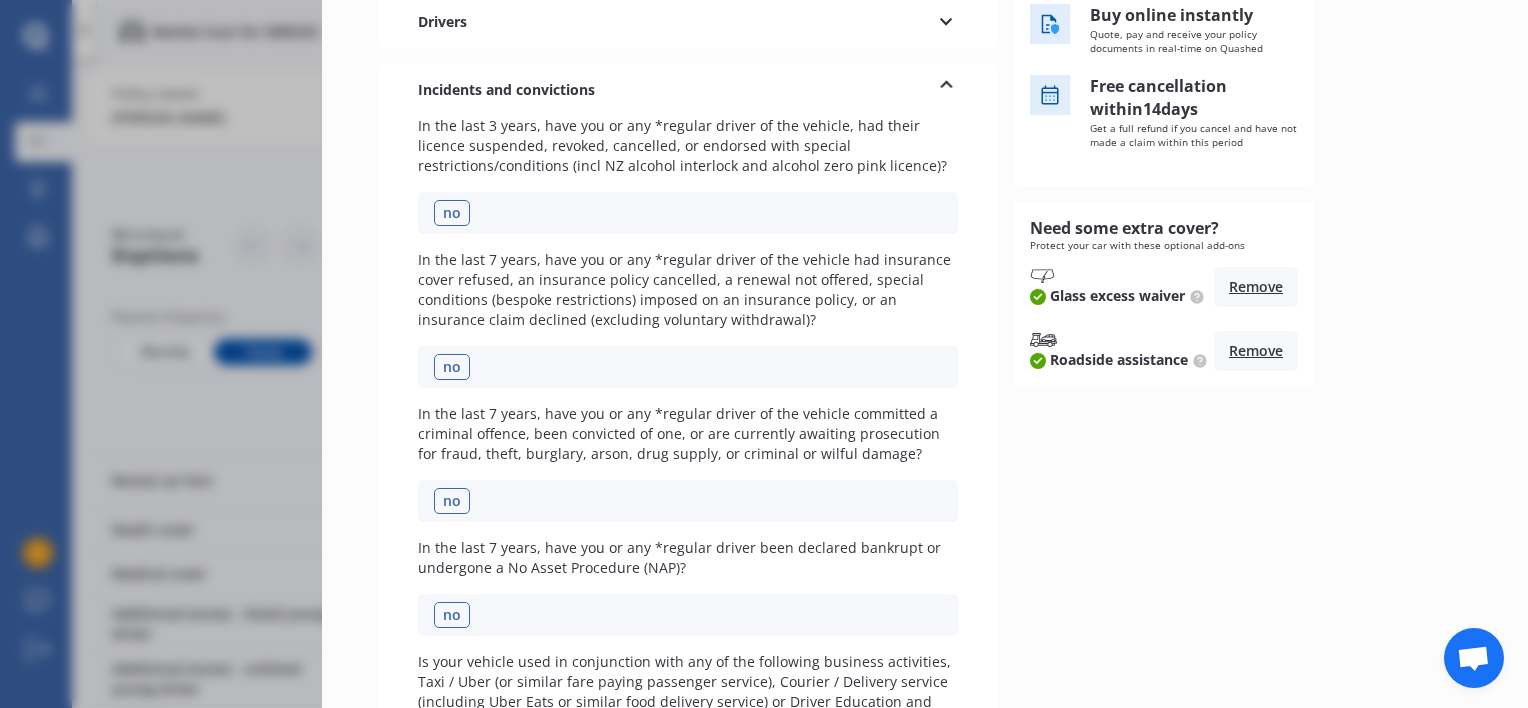 scroll, scrollTop: 610, scrollLeft: 0, axis: vertical 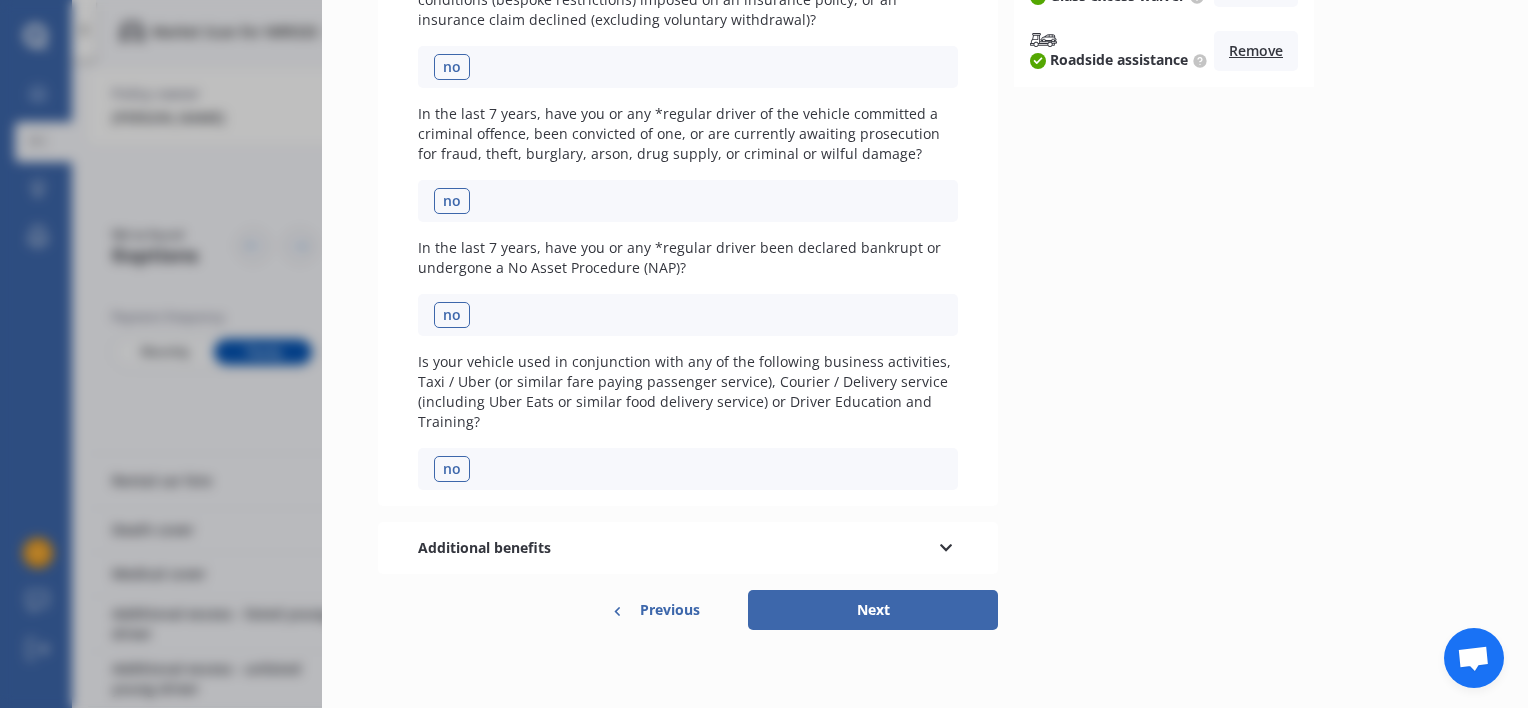 click on "Next" at bounding box center (873, 610) 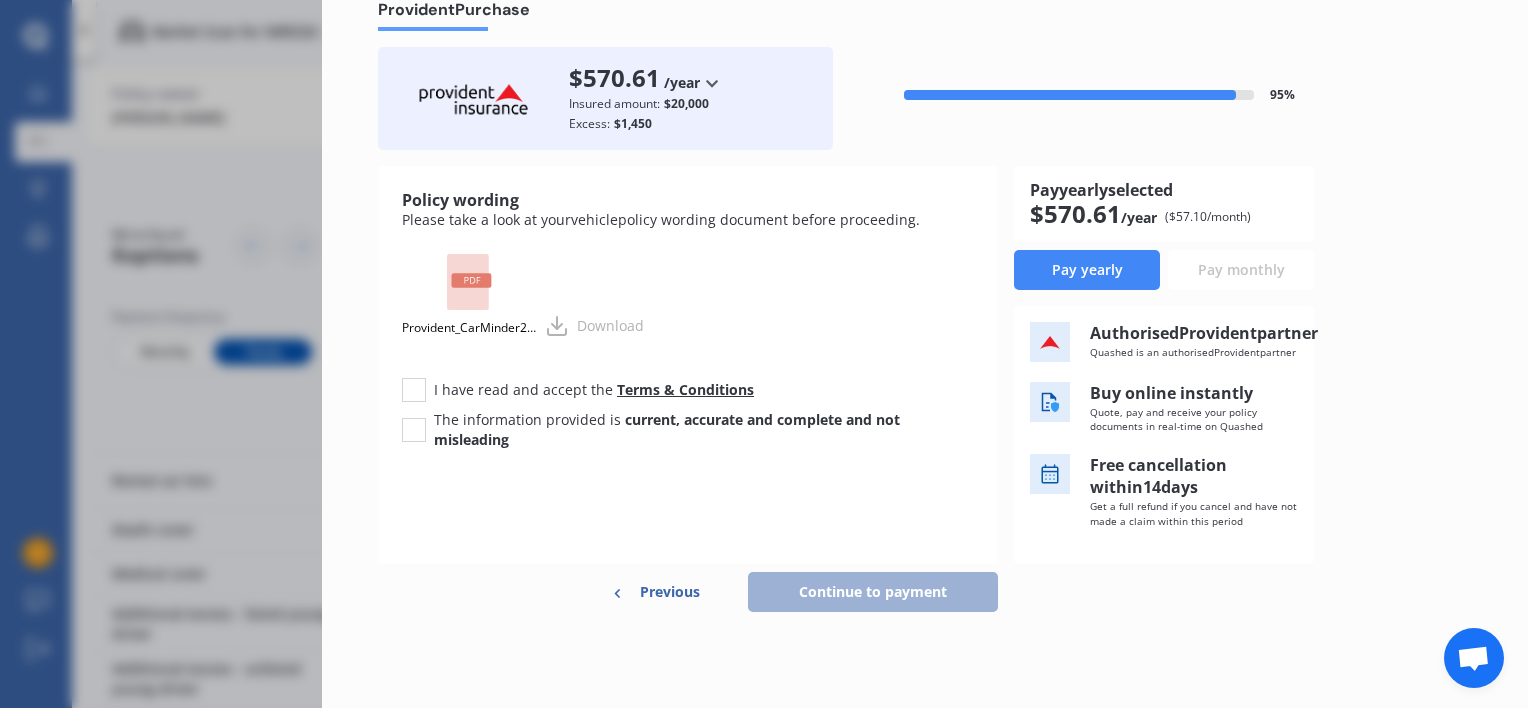 scroll, scrollTop: 0, scrollLeft: 0, axis: both 